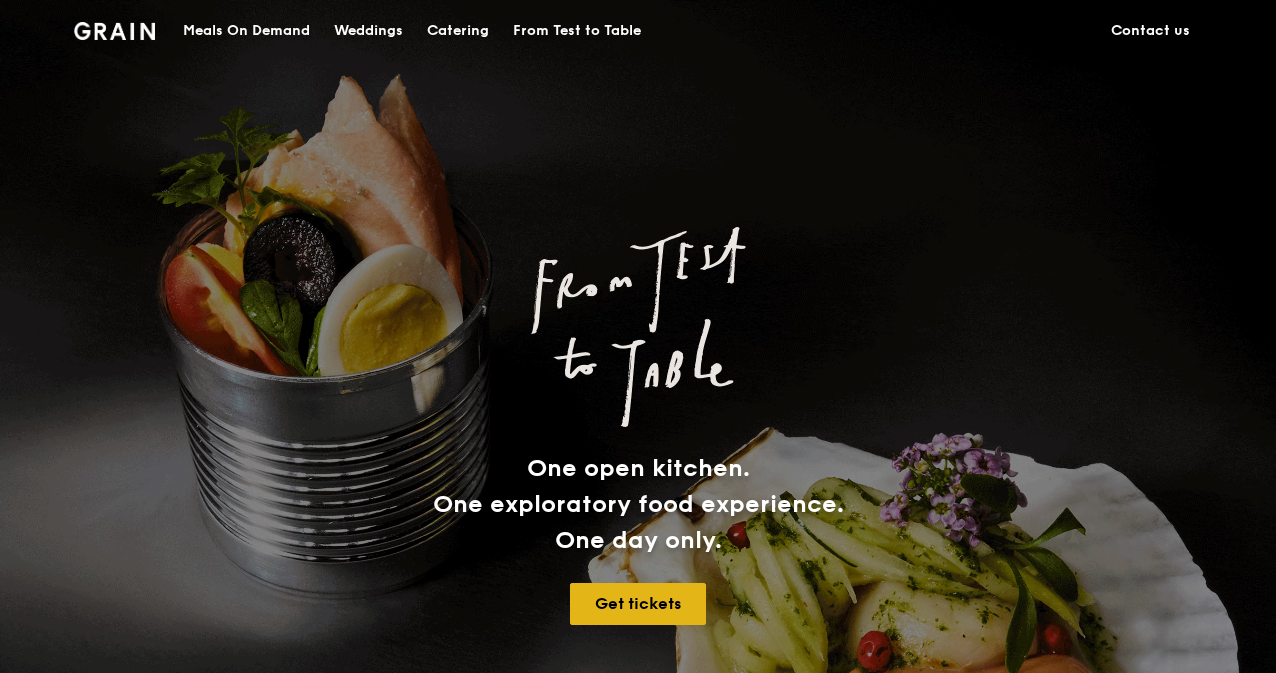 scroll, scrollTop: 0, scrollLeft: 0, axis: both 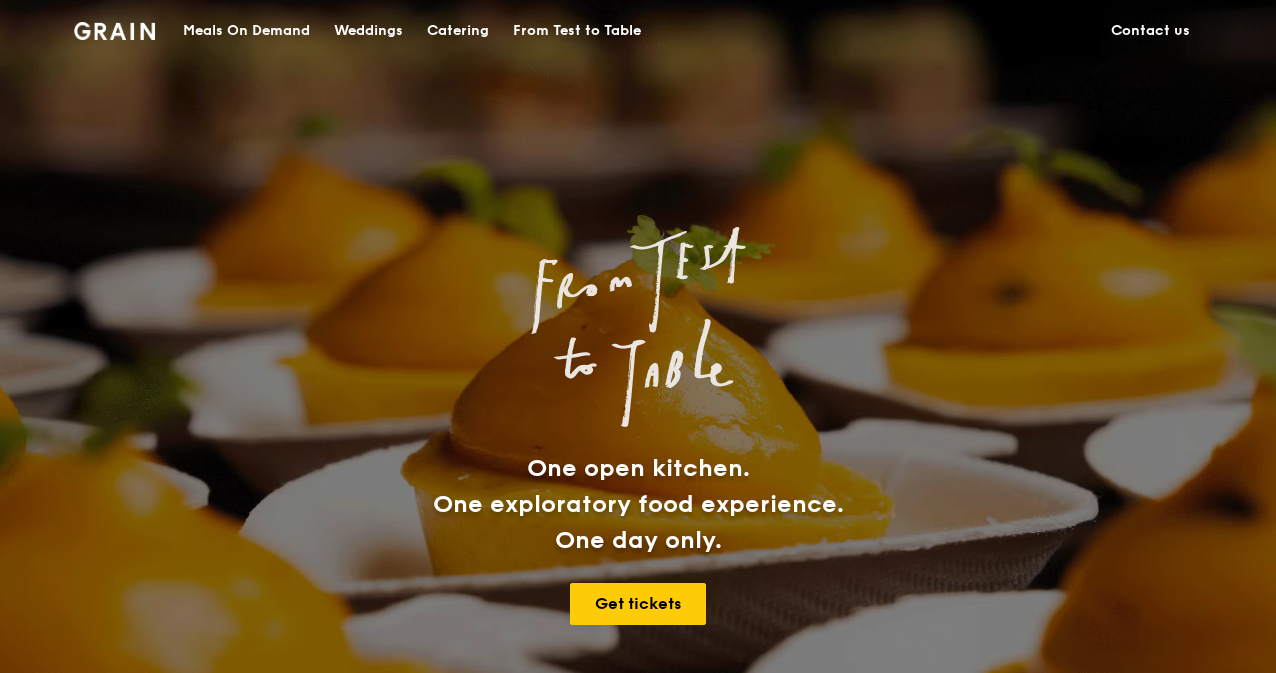 click on "Catering" at bounding box center [458, 31] 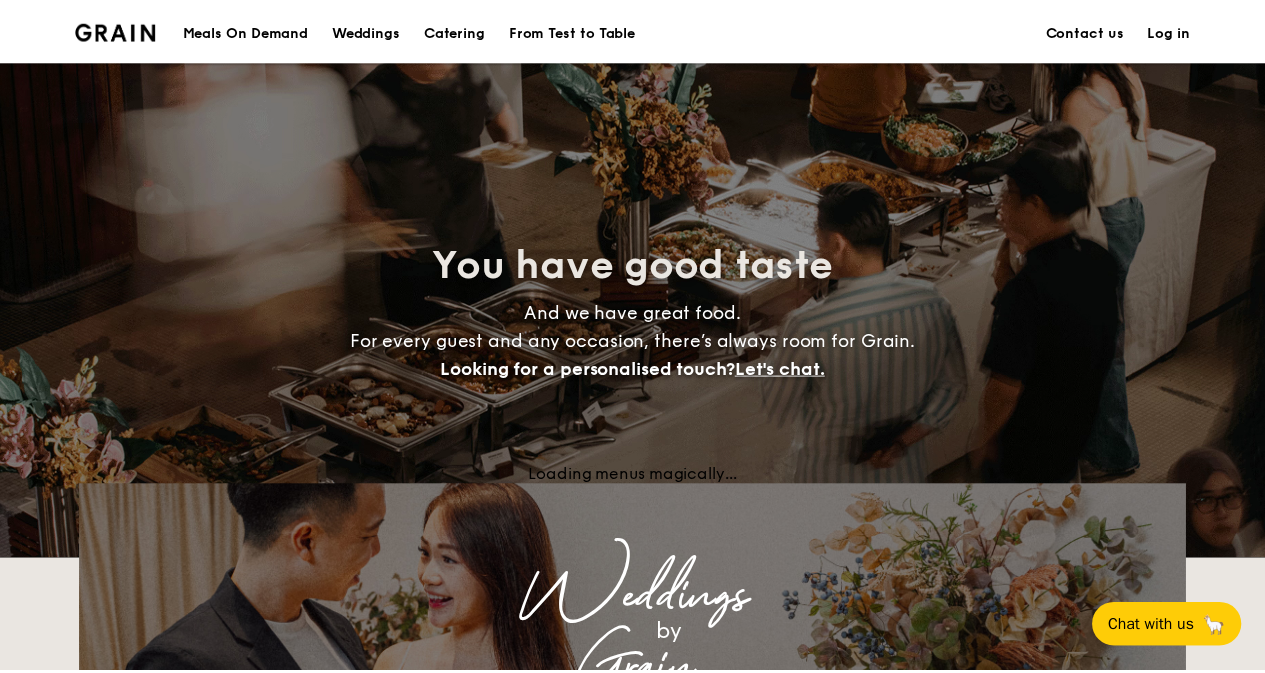 scroll, scrollTop: 0, scrollLeft: 0, axis: both 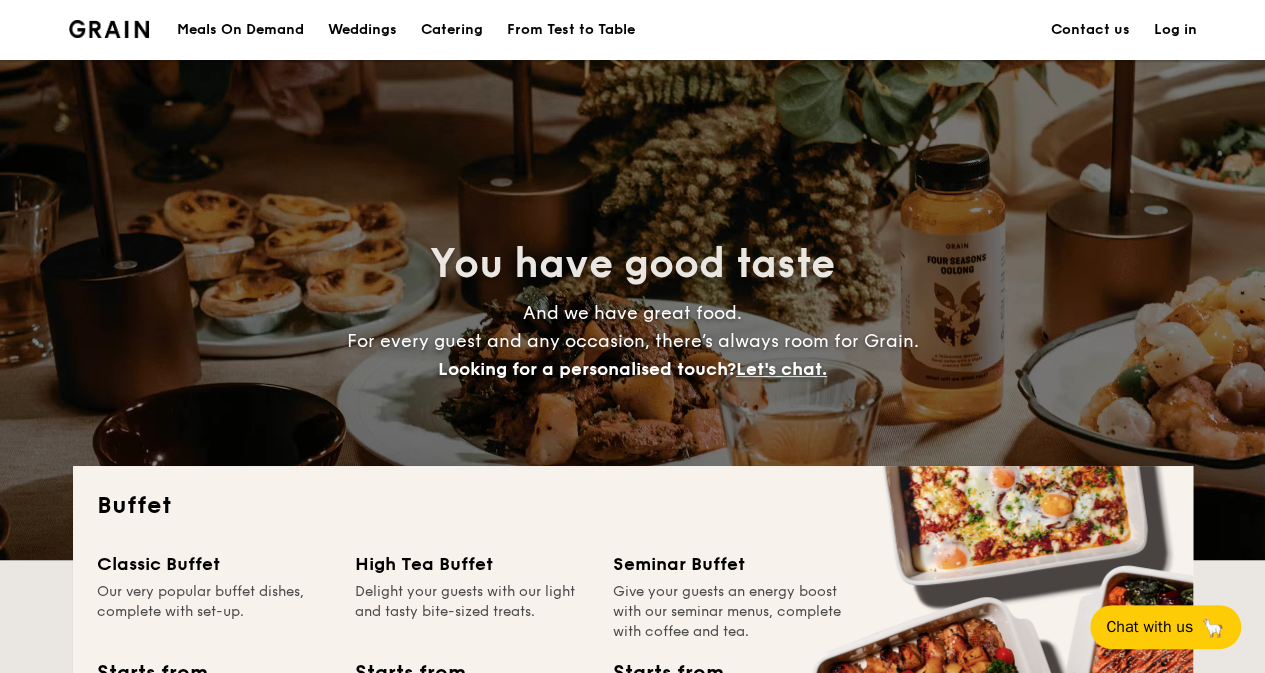 click on "Log in" at bounding box center [1175, 30] 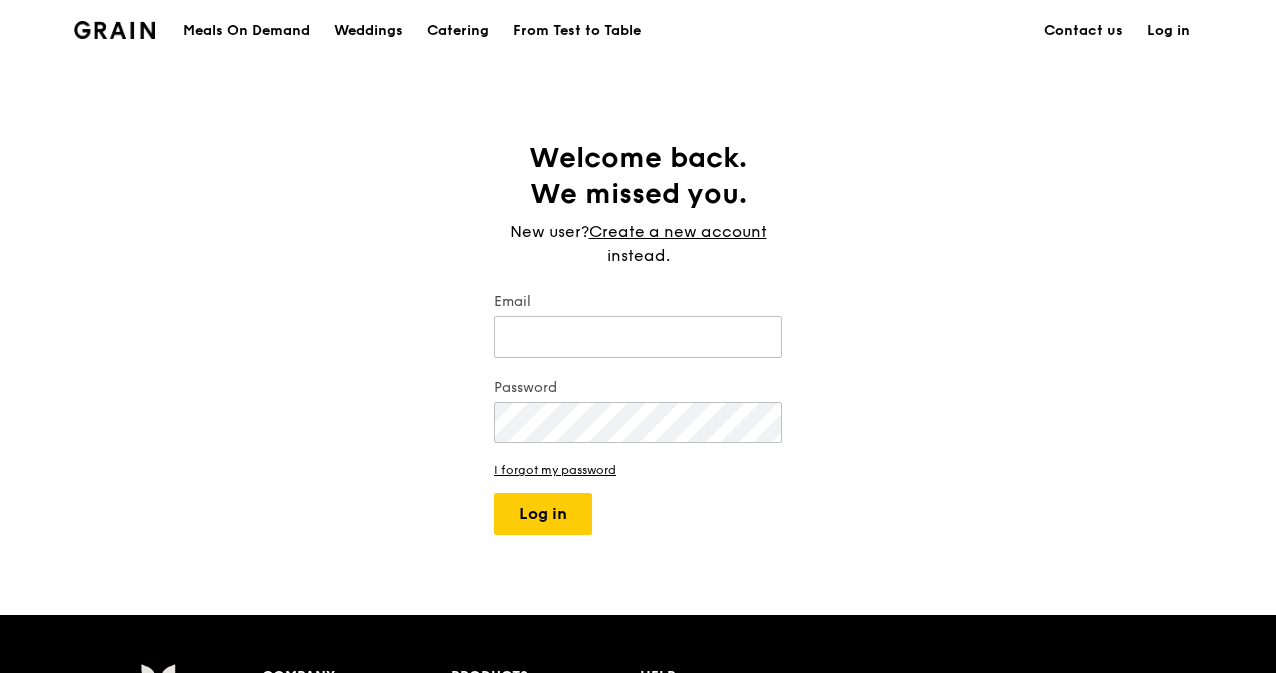 scroll, scrollTop: 0, scrollLeft: 0, axis: both 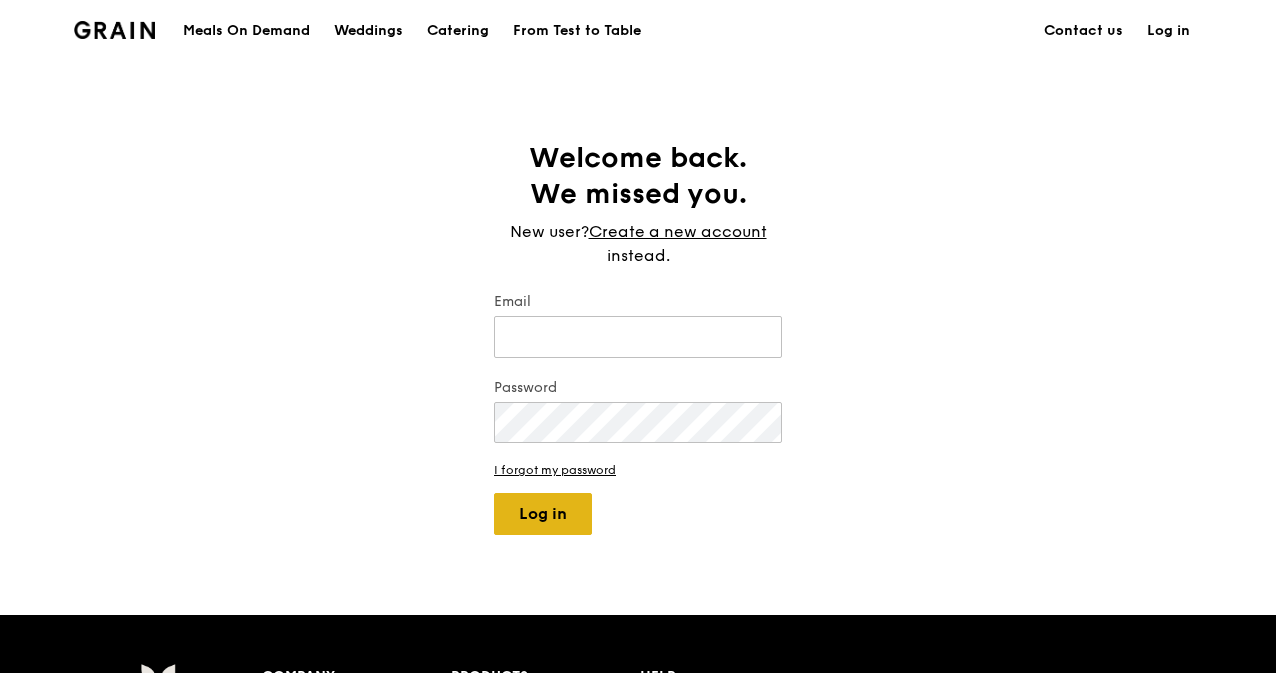 type on "ginny.li@aak.com" 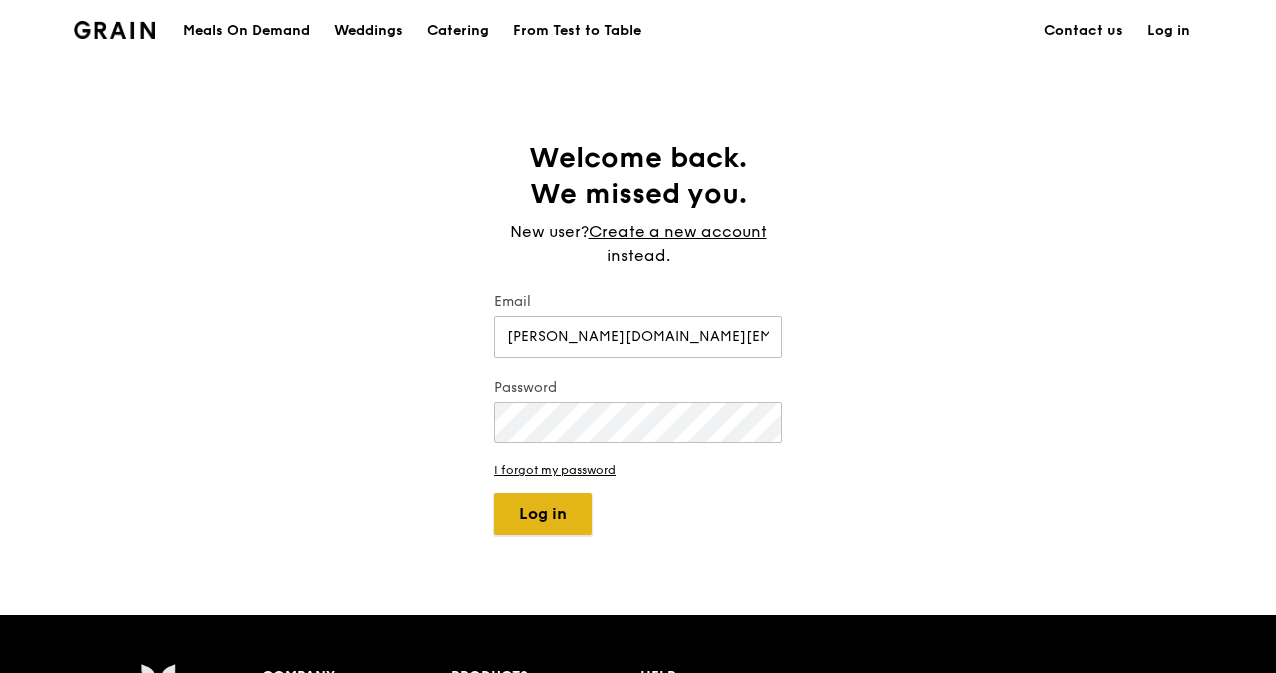 click on "Log in" at bounding box center [543, 514] 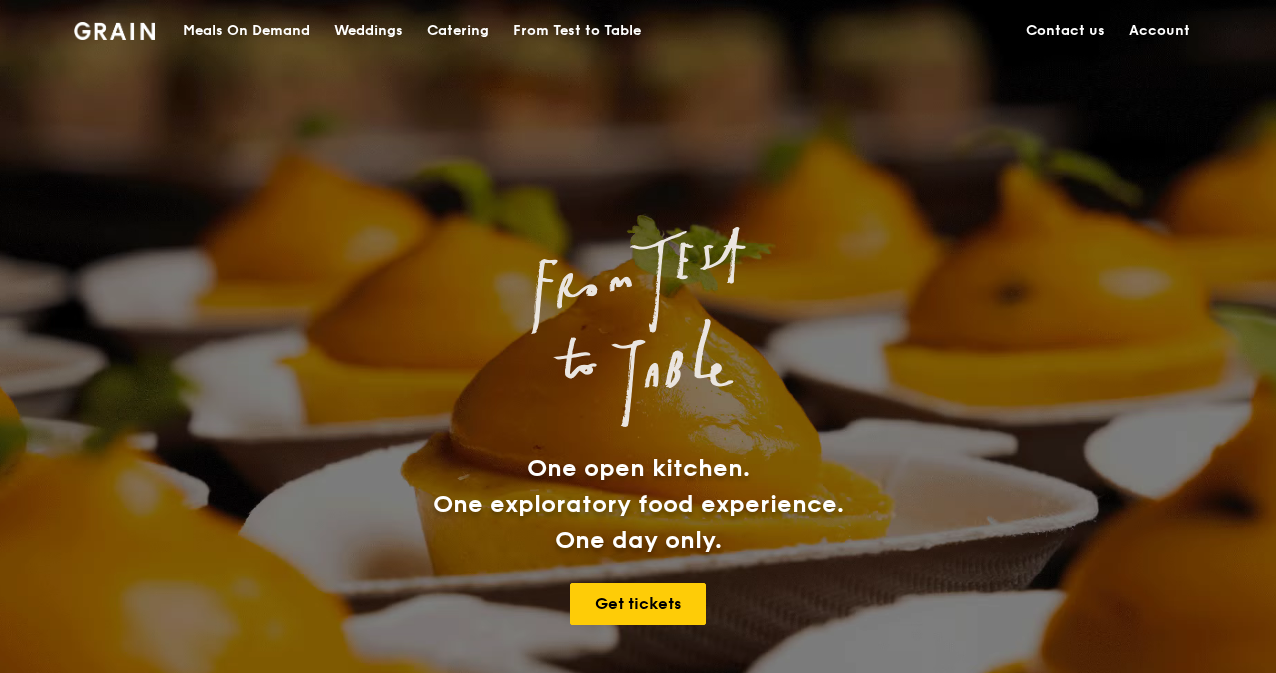 click on "Catering" at bounding box center (458, 31) 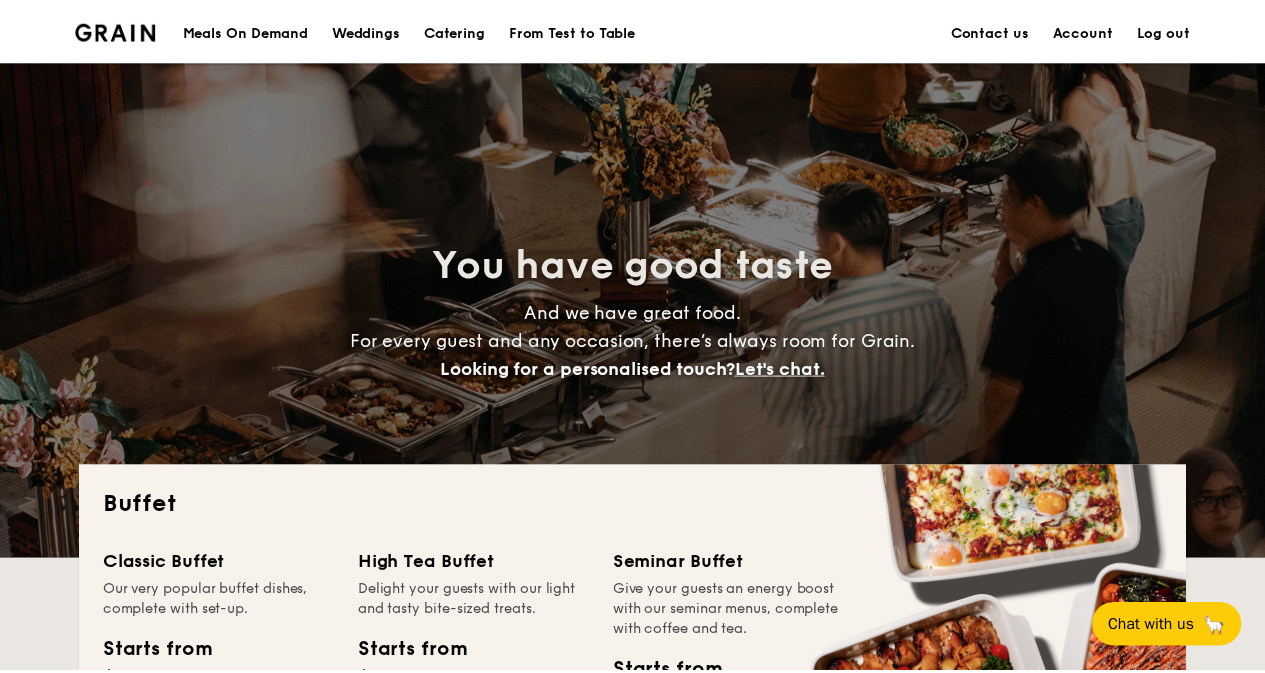 scroll, scrollTop: 0, scrollLeft: 0, axis: both 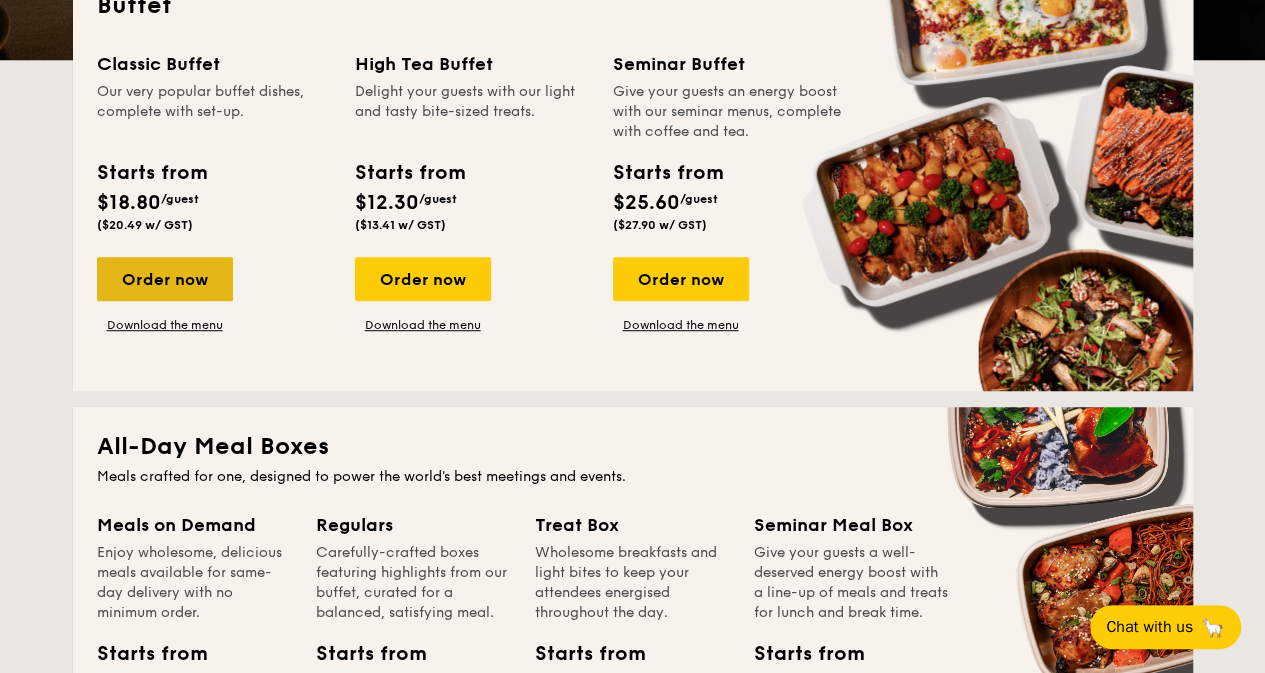 click on "Order now" at bounding box center [165, 279] 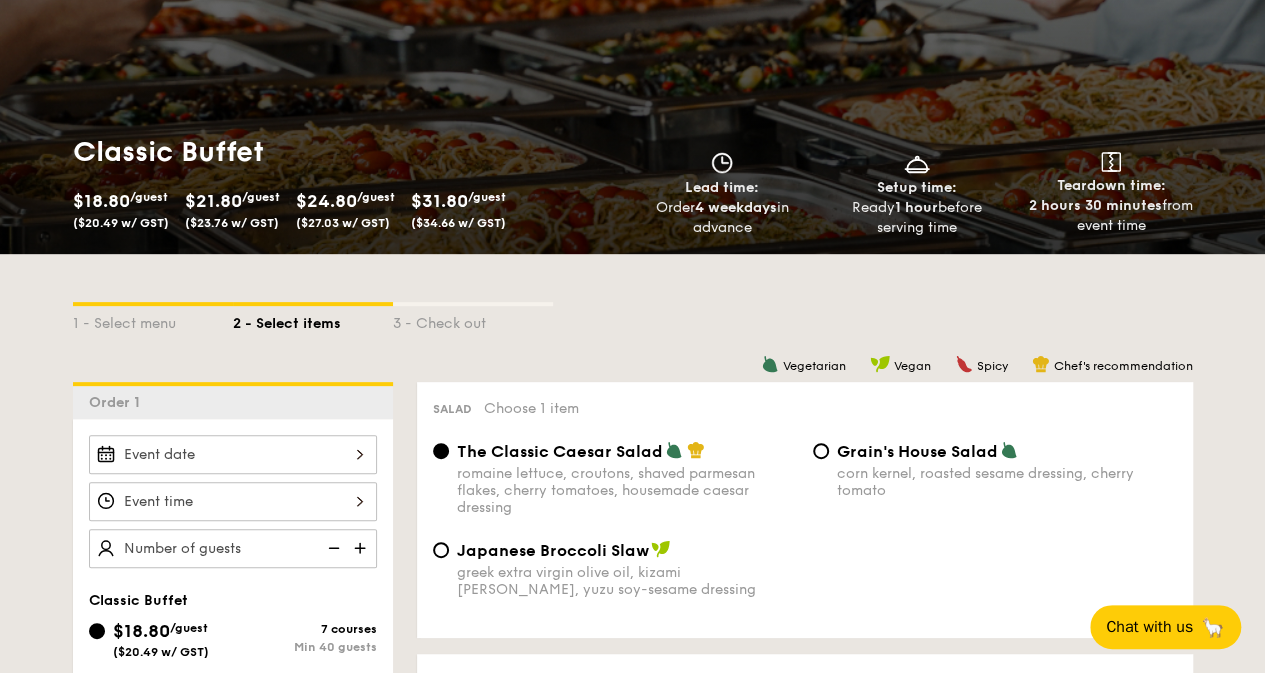 scroll, scrollTop: 300, scrollLeft: 0, axis: vertical 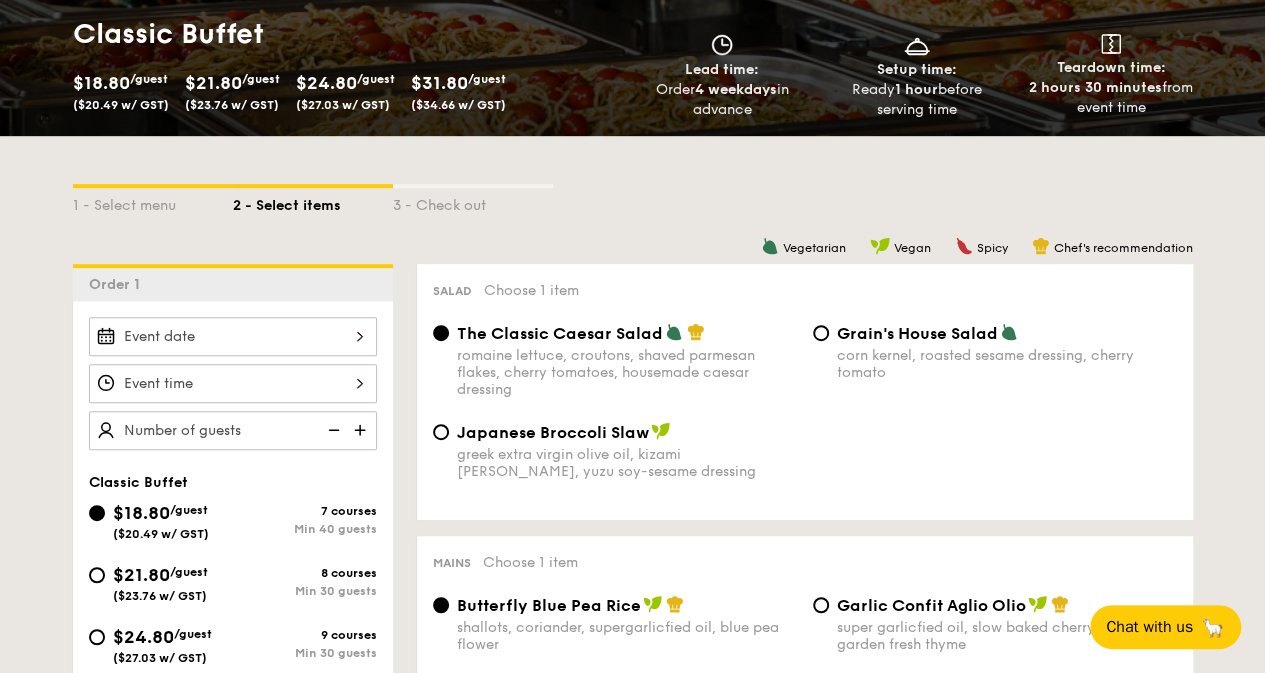 click at bounding box center [233, 336] 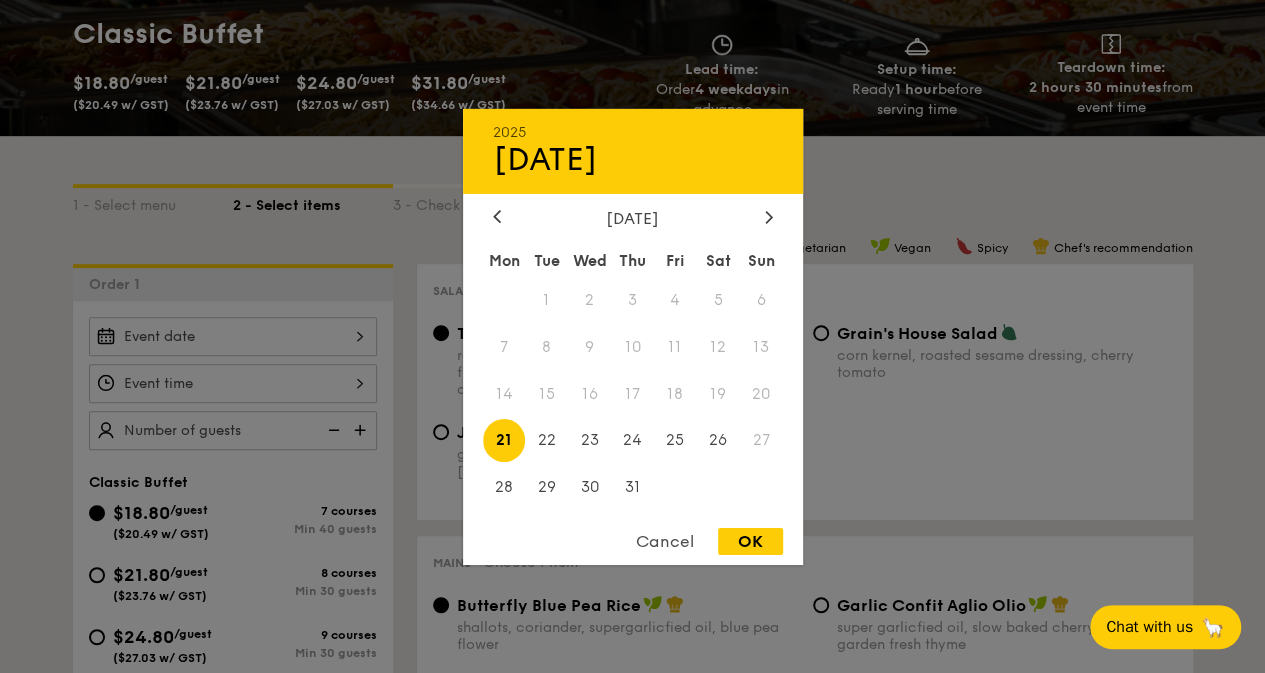 click on "19" at bounding box center (718, 393) 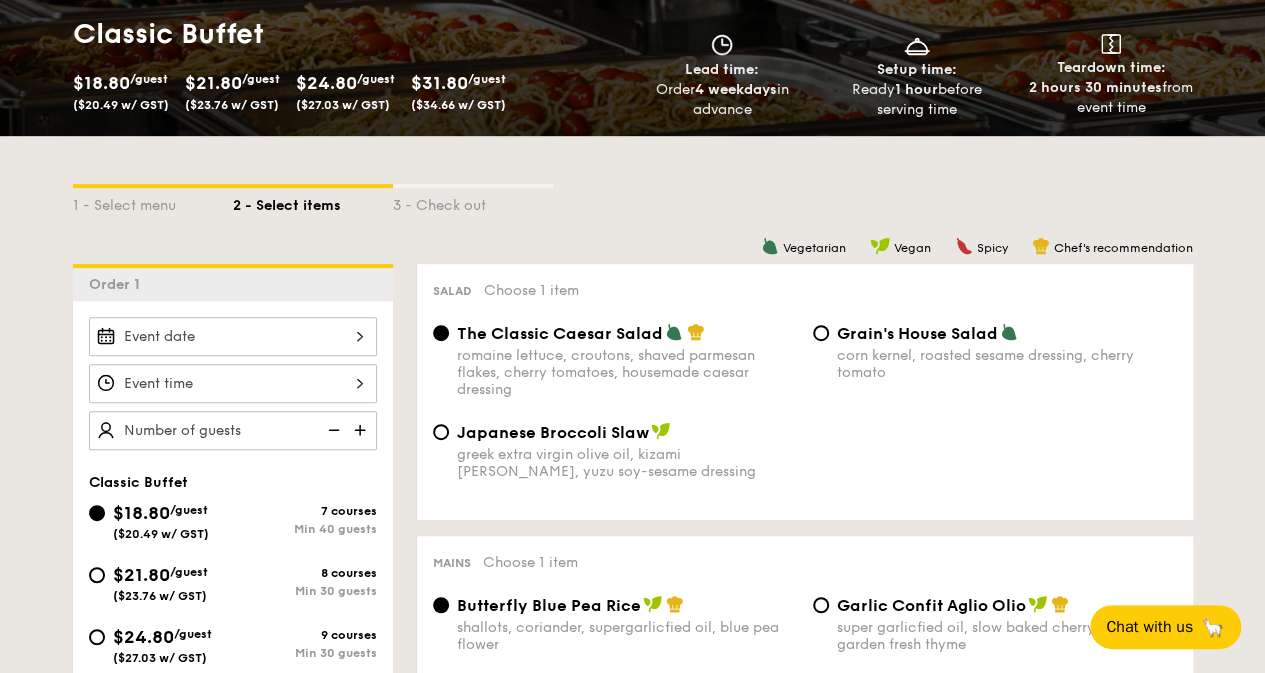 click at bounding box center (233, 336) 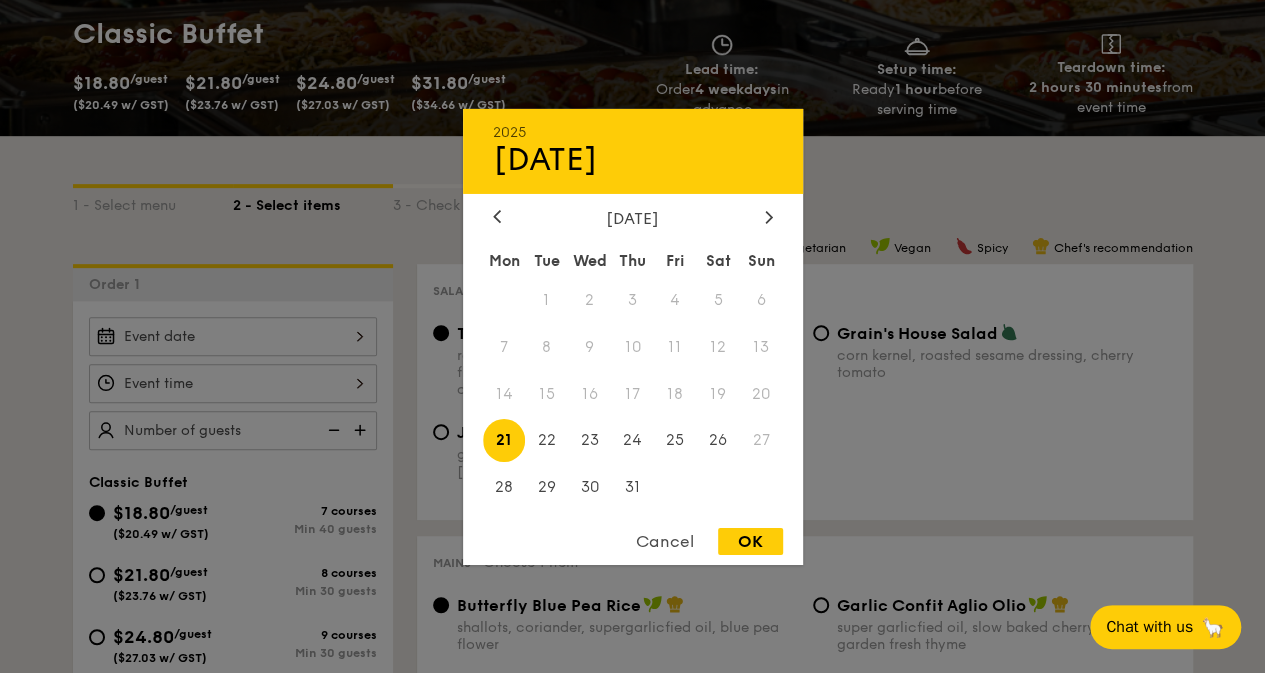 click at bounding box center (632, 336) 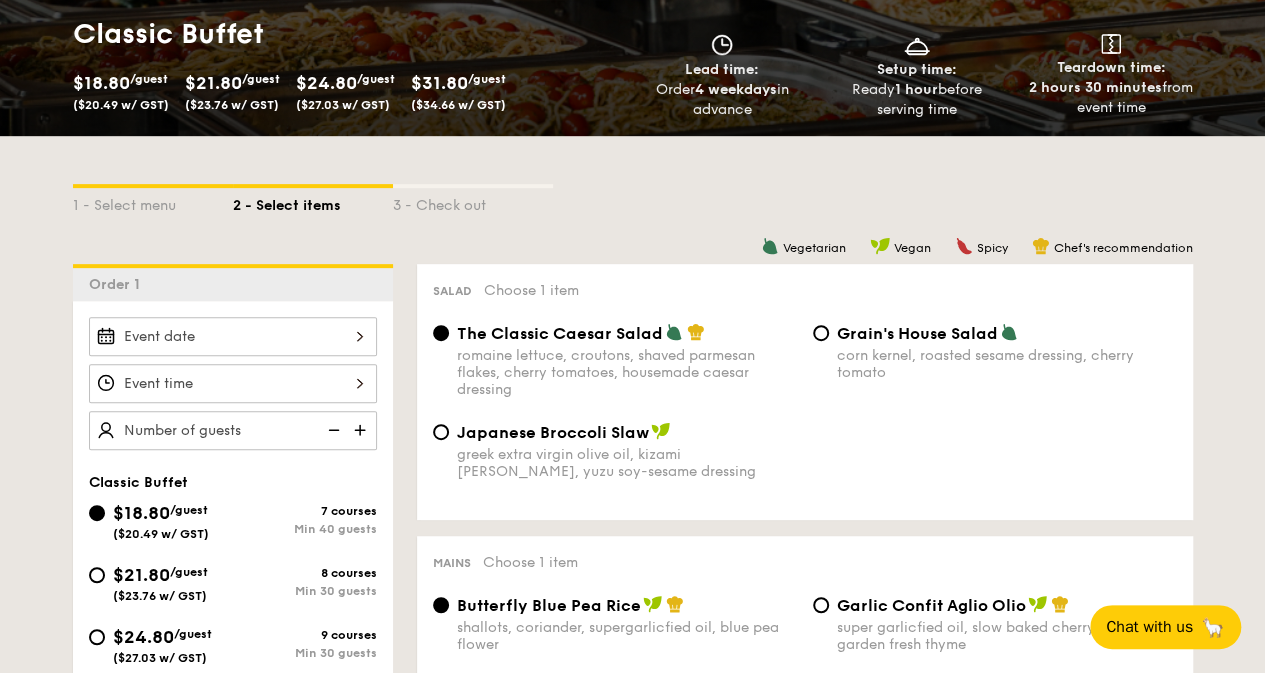 click on "$21.80
/guest
($23.76 w/ GST)" at bounding box center [161, 582] 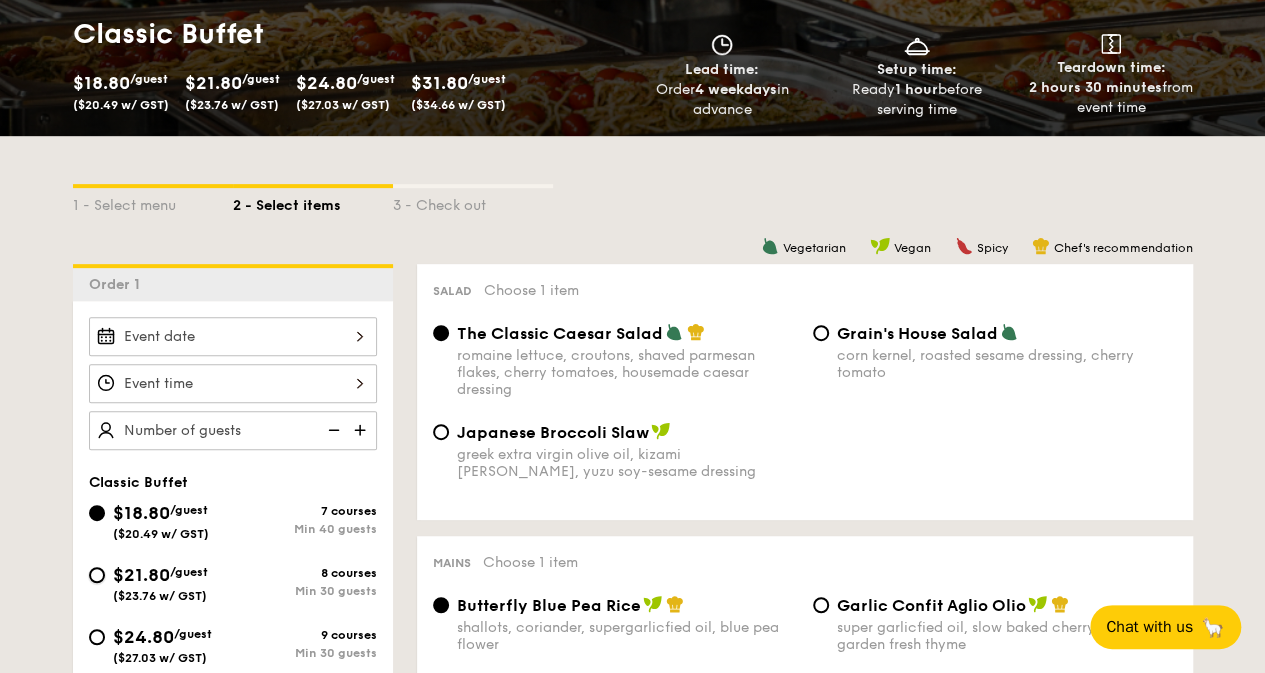click on "$21.80
/guest
($23.76 w/ GST)
8 courses
Min 30 guests" at bounding box center (97, 575) 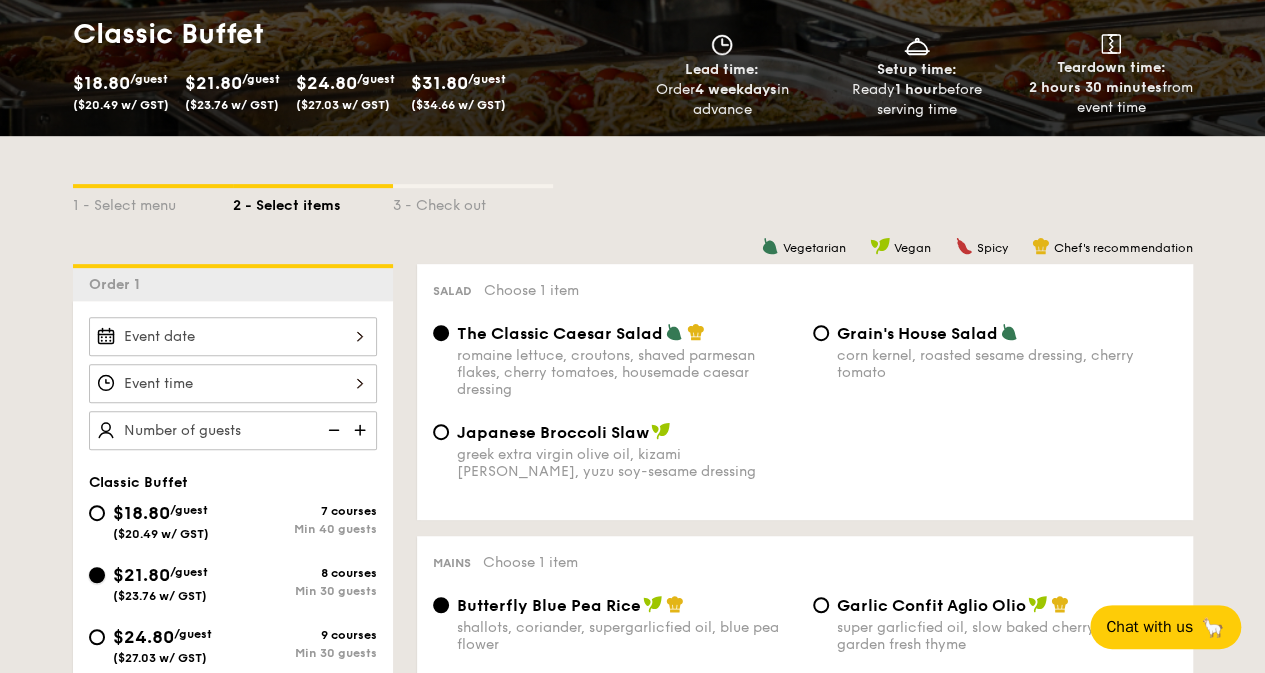radio on "true" 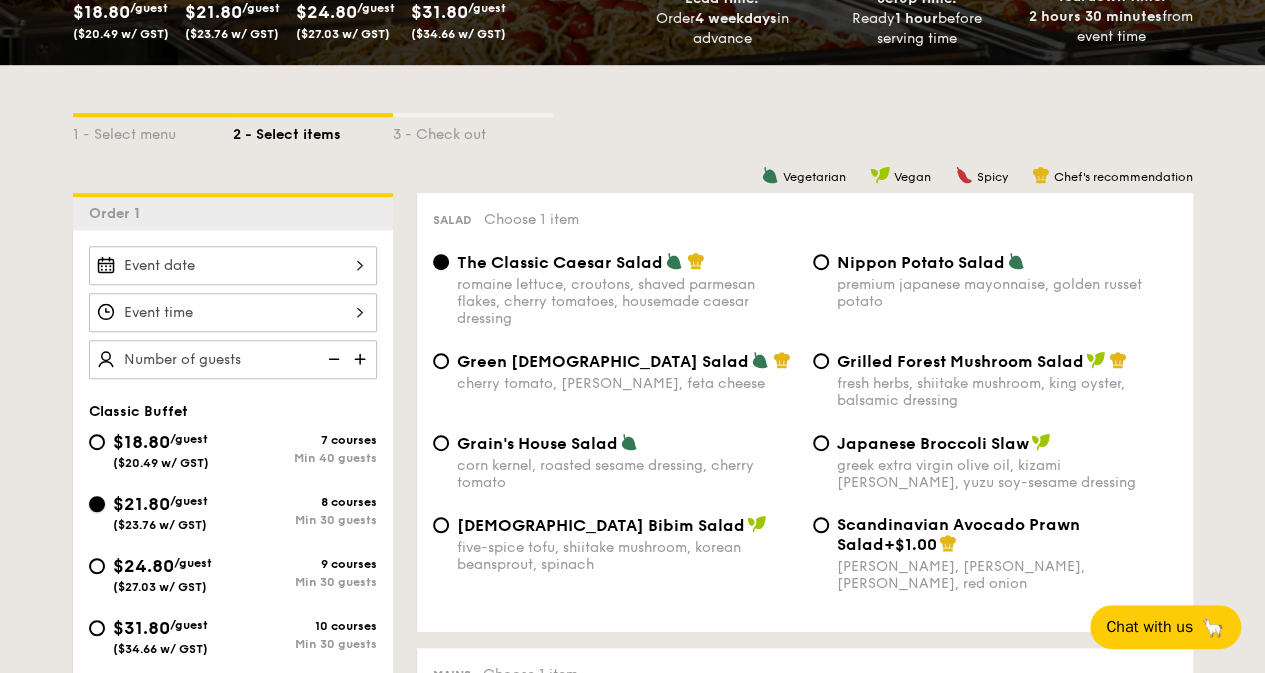 scroll, scrollTop: 400, scrollLeft: 0, axis: vertical 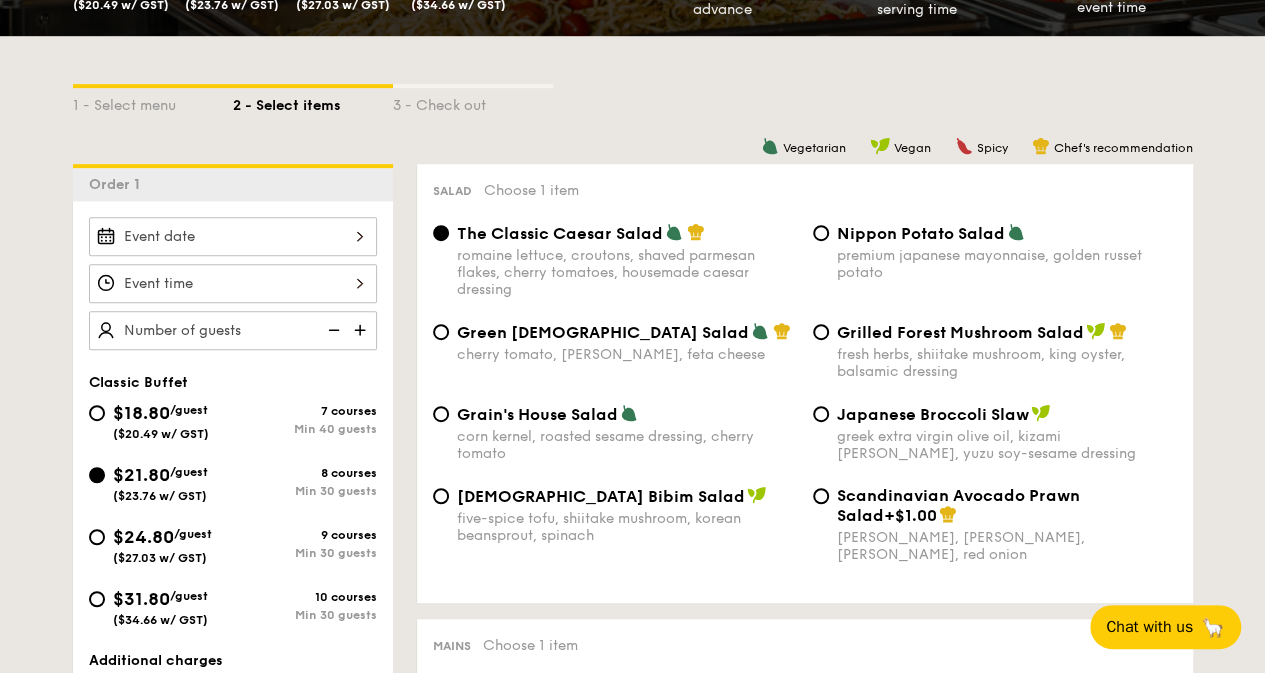 click at bounding box center [233, 236] 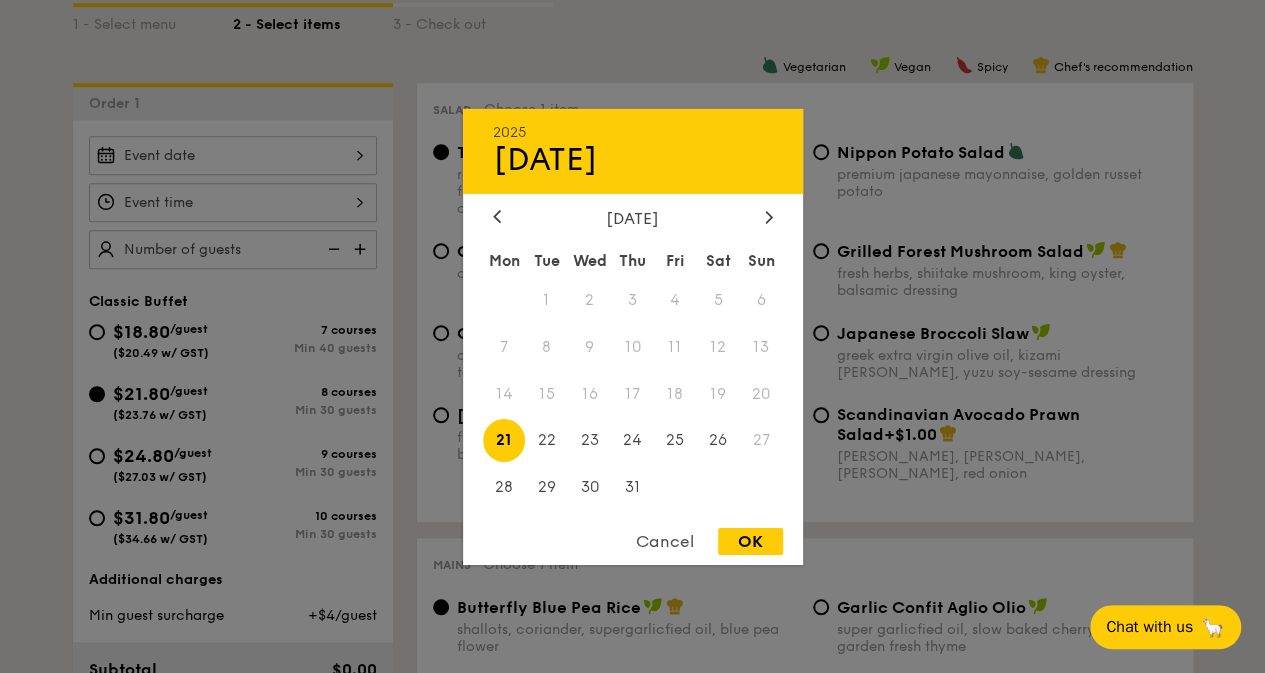 scroll, scrollTop: 500, scrollLeft: 0, axis: vertical 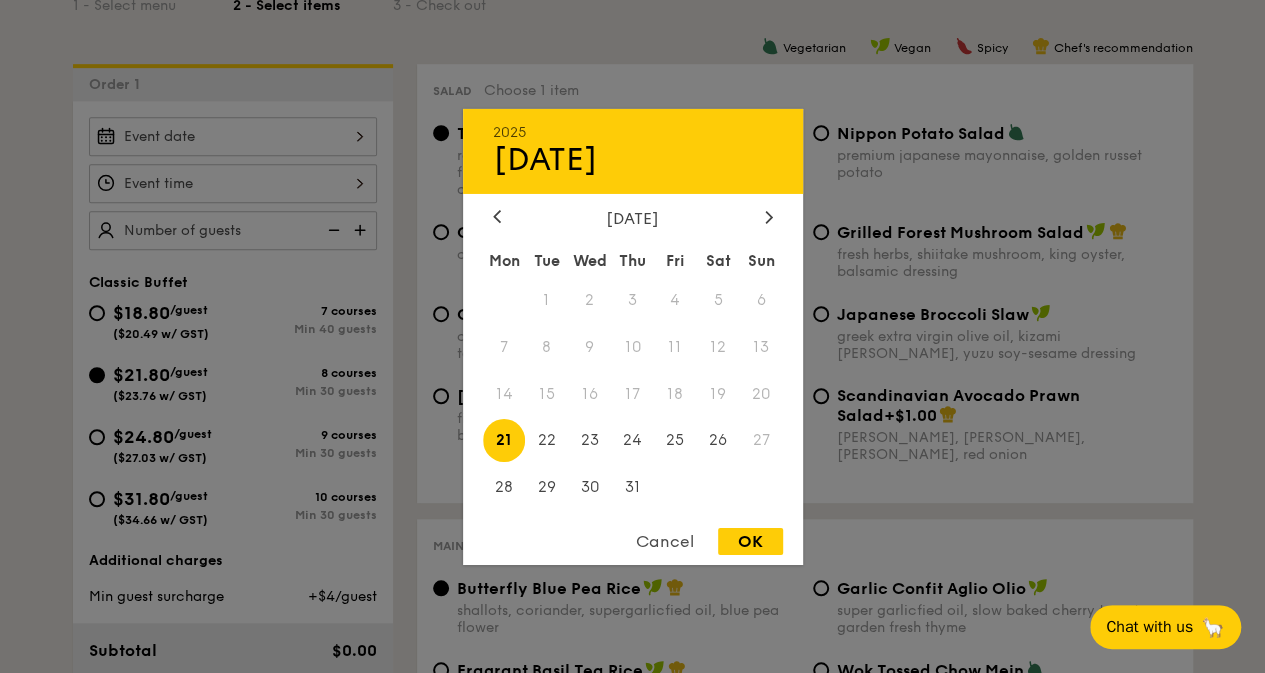 click on "19" at bounding box center [718, 393] 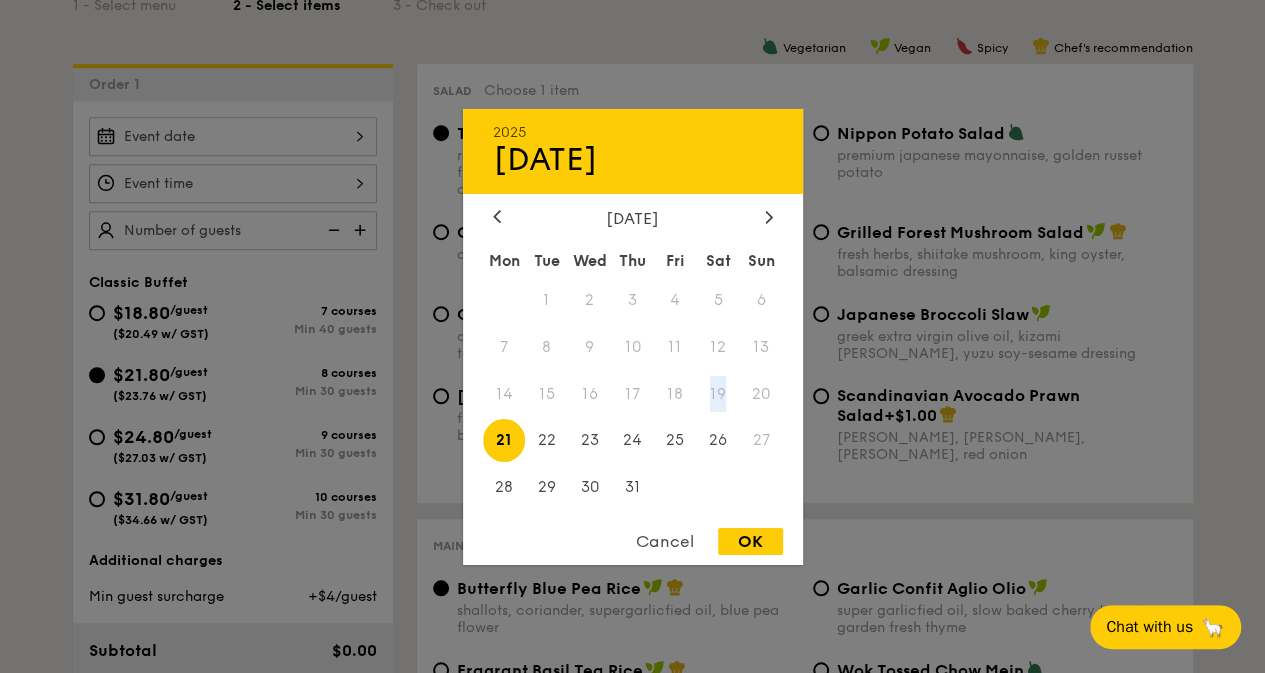 click on "19" at bounding box center [718, 393] 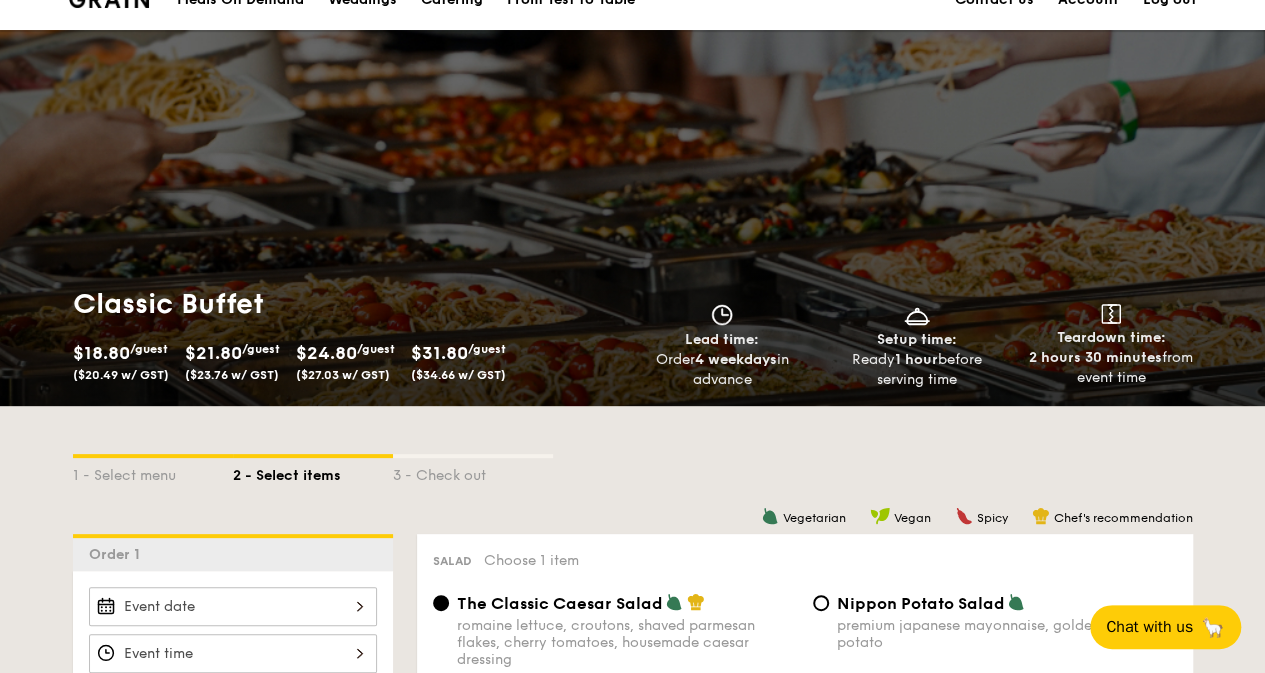 scroll, scrollTop: 0, scrollLeft: 0, axis: both 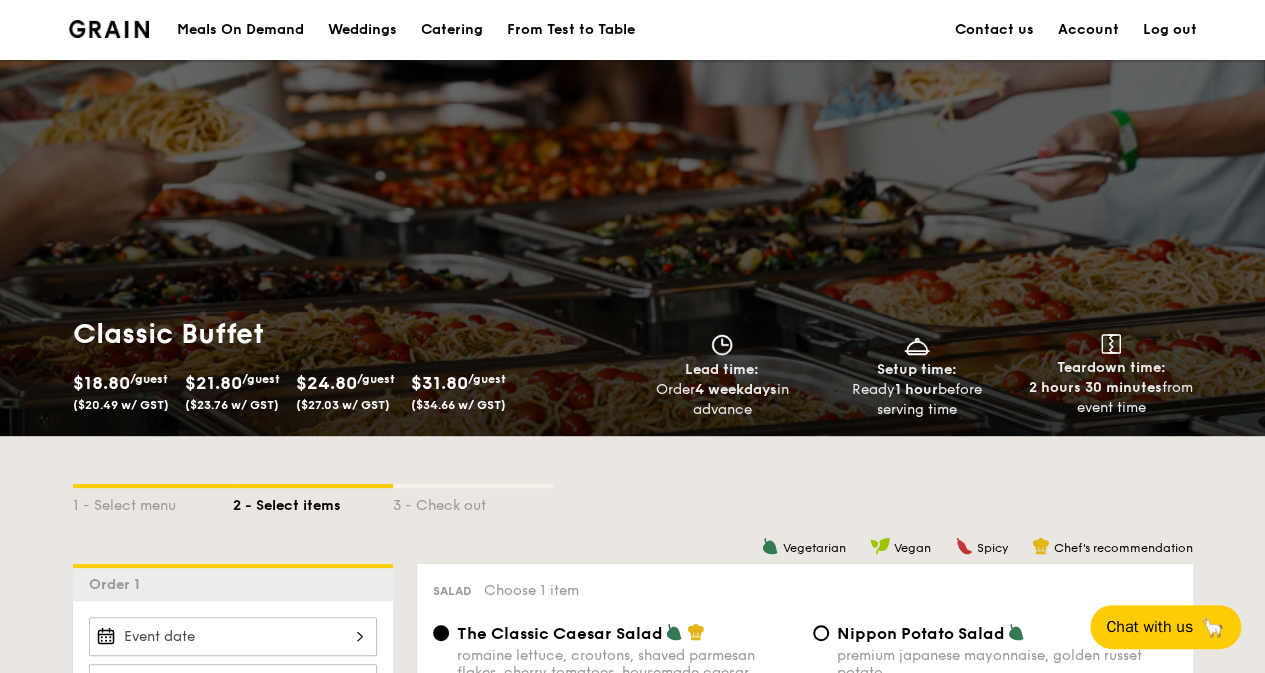 click on "Meals On Demand" at bounding box center [240, 30] 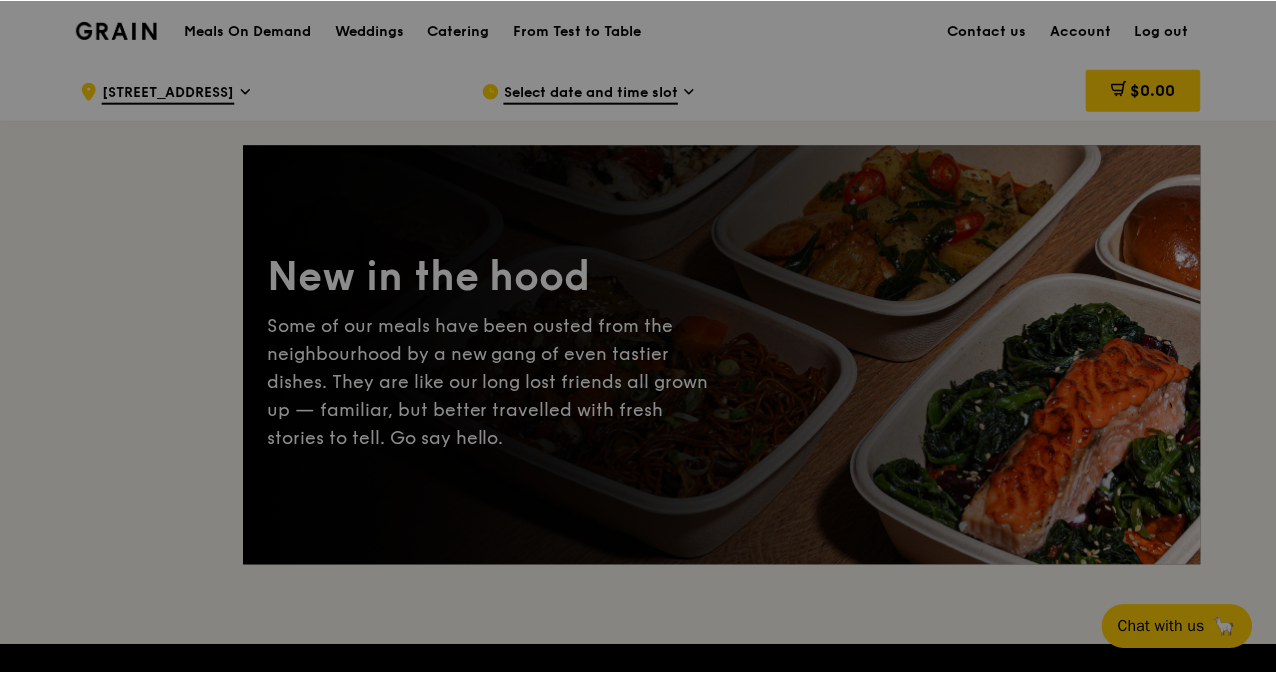 scroll, scrollTop: 0, scrollLeft: 0, axis: both 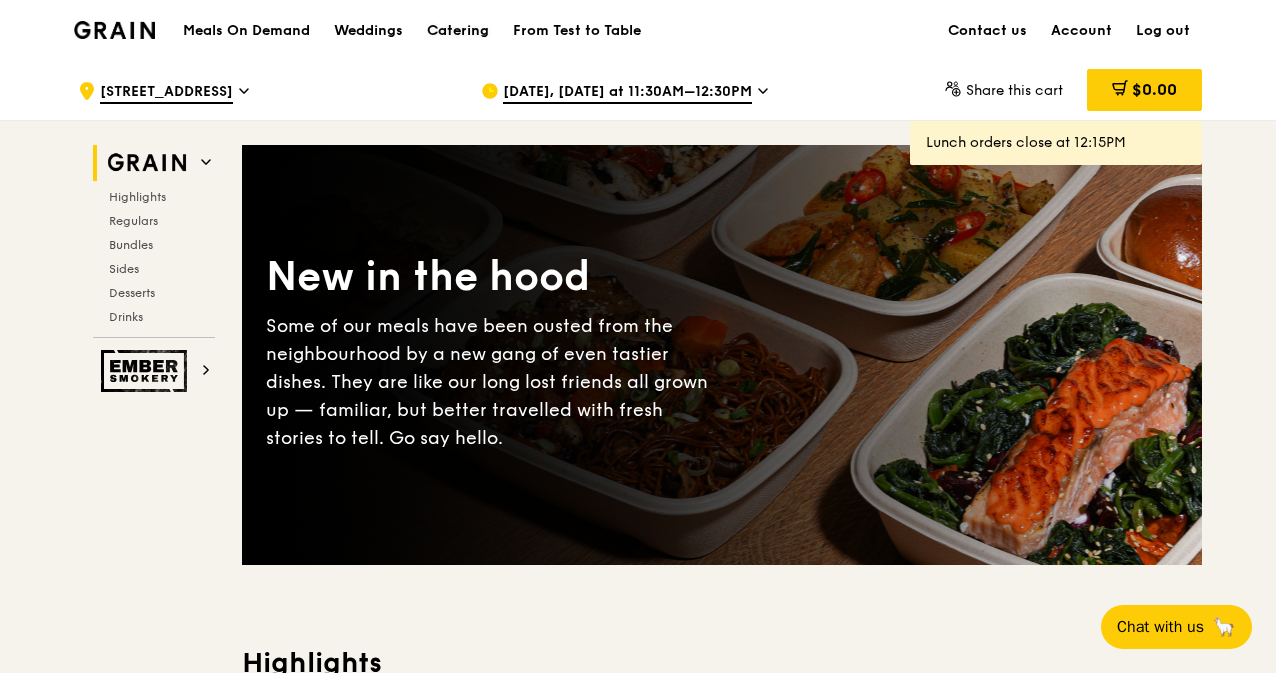 click on "Catering" at bounding box center [458, 31] 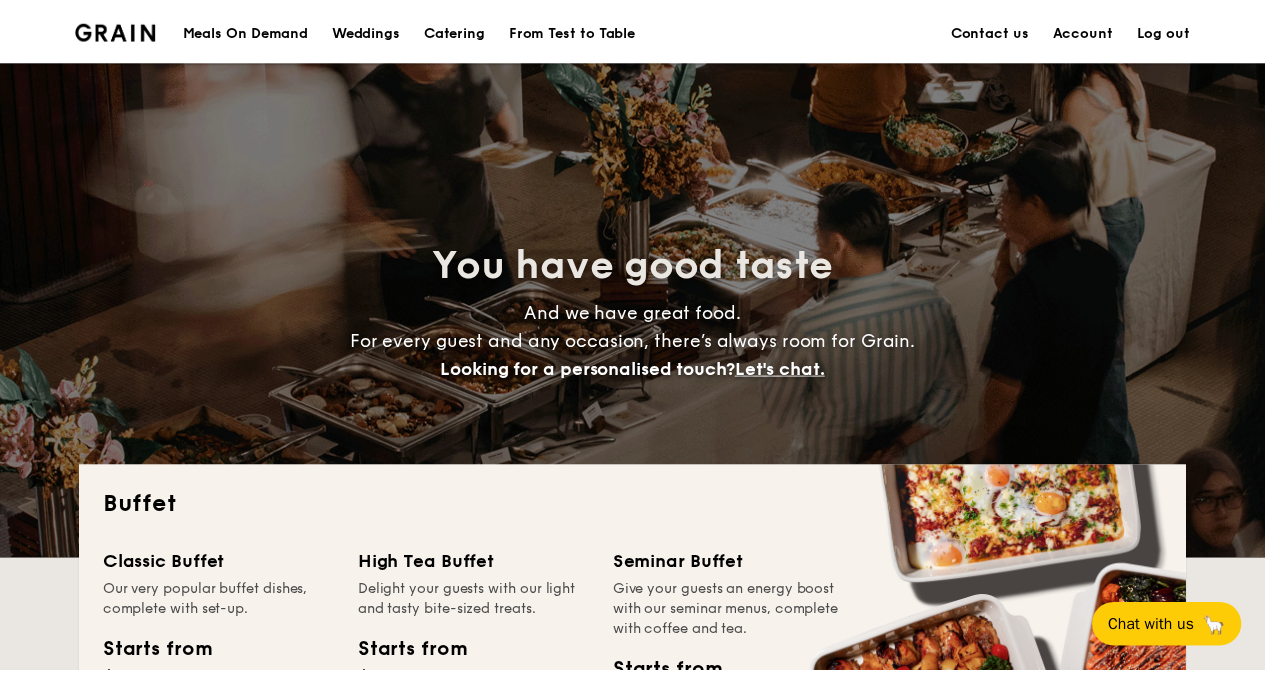 scroll, scrollTop: 0, scrollLeft: 0, axis: both 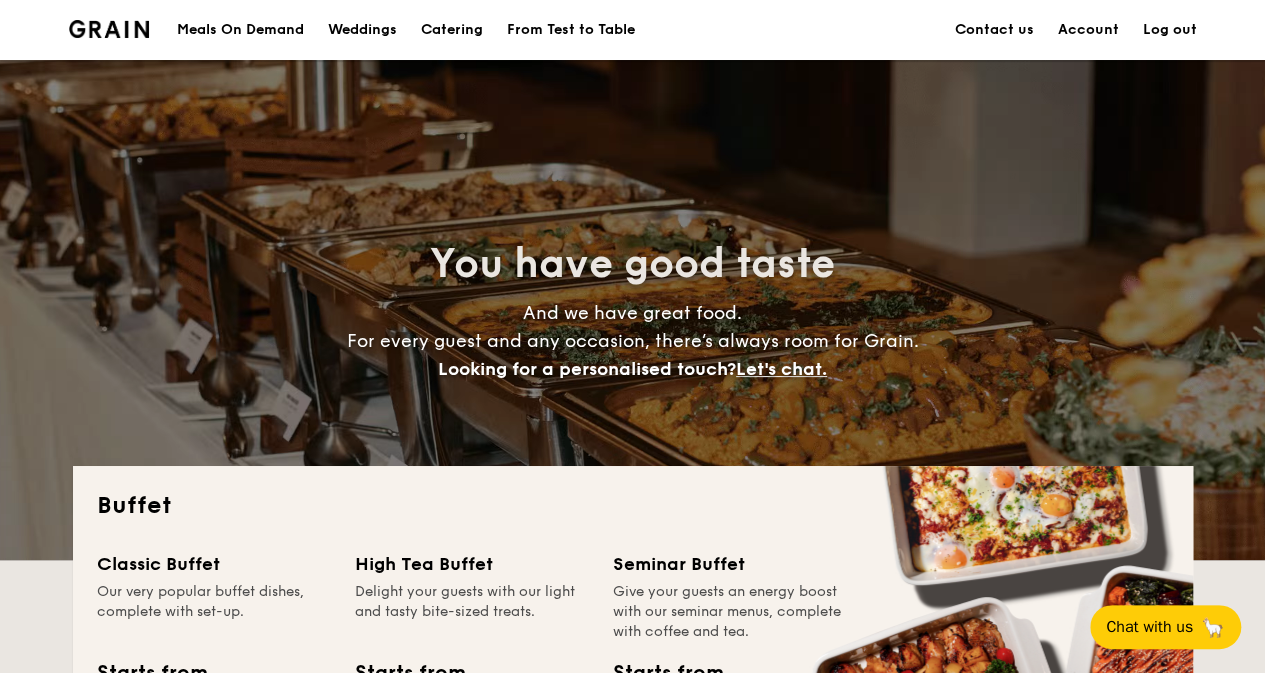 click on "Account" at bounding box center [1088, 30] 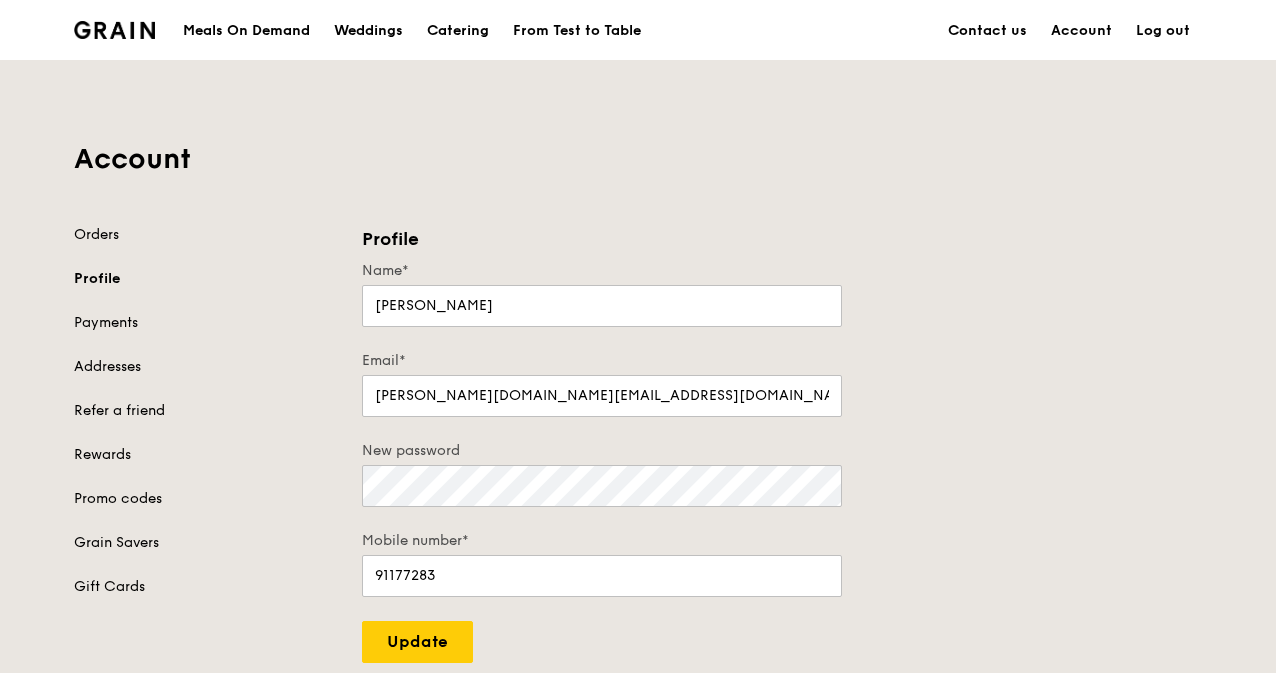 scroll, scrollTop: 0, scrollLeft: 0, axis: both 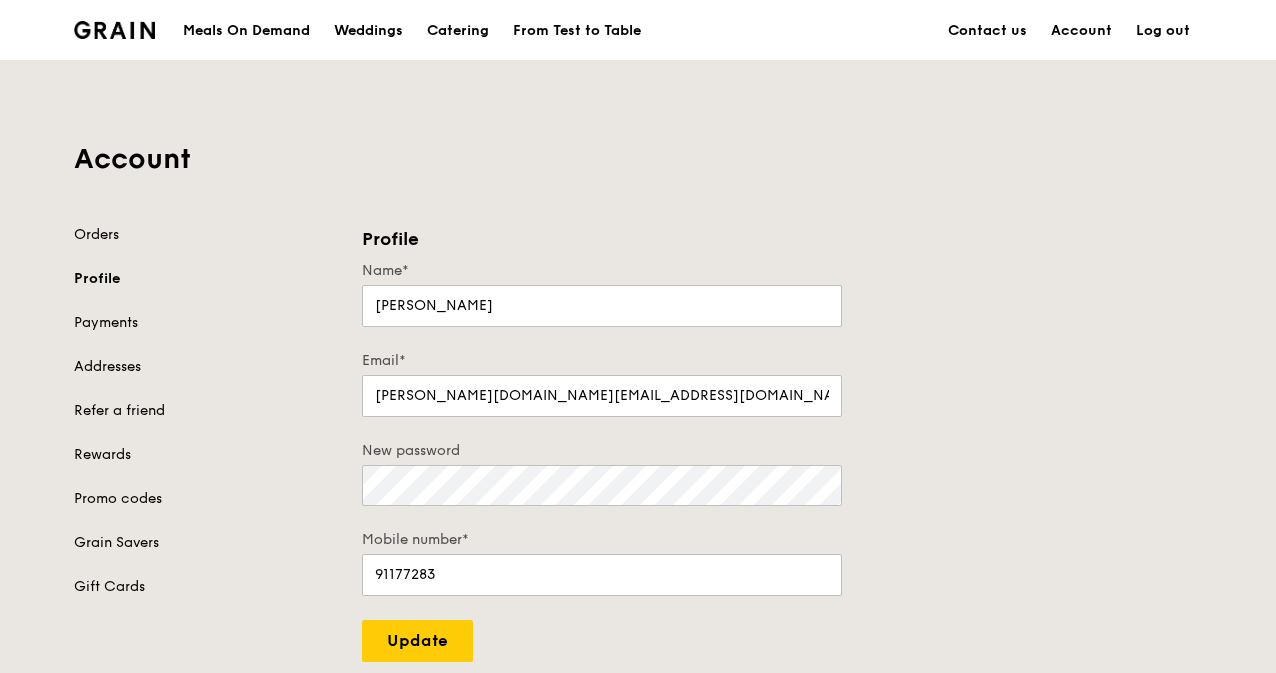 click on "Account
Orders
Profile
Payments
Addresses
Refer a friend
Rewards
Promo codes
Grain Savers
Gift Cards
Profile
Name* [PERSON_NAME]* [DOMAIN_NAME][EMAIL_ADDRESS][DOMAIN_NAME] New password Mobile number* [PHONE_NUMBER] Update" at bounding box center (638, 361) 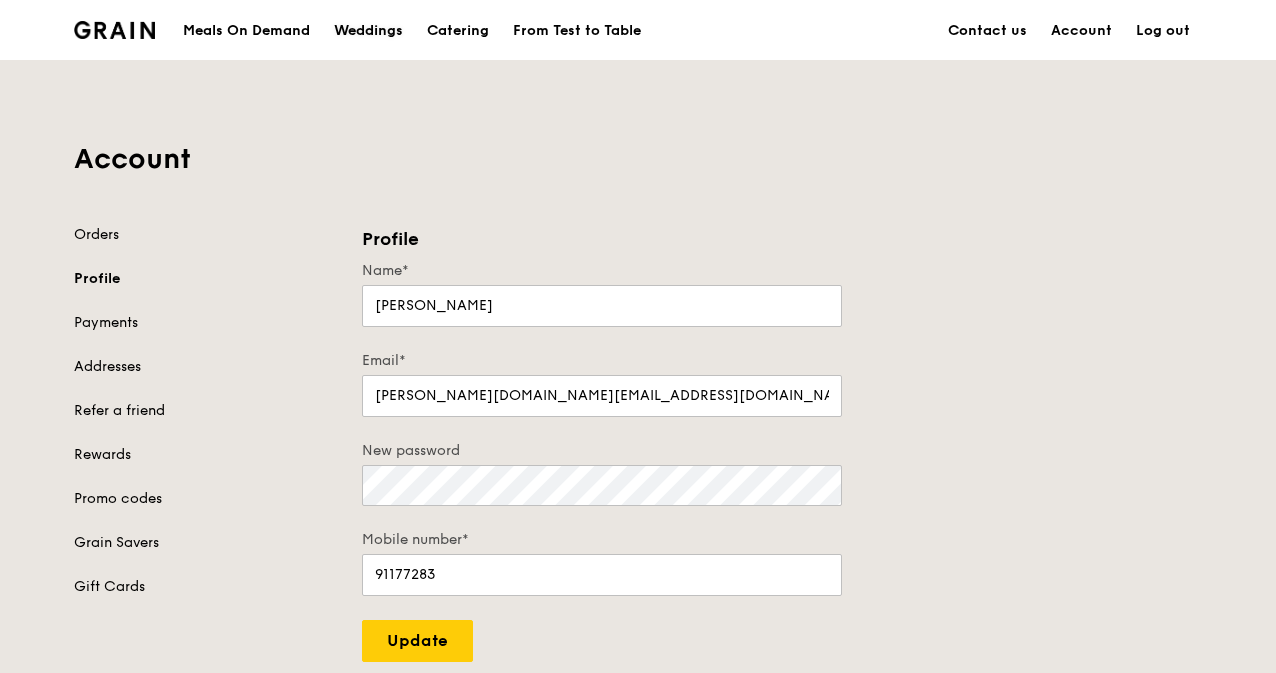 click on "Weddings" at bounding box center (368, 31) 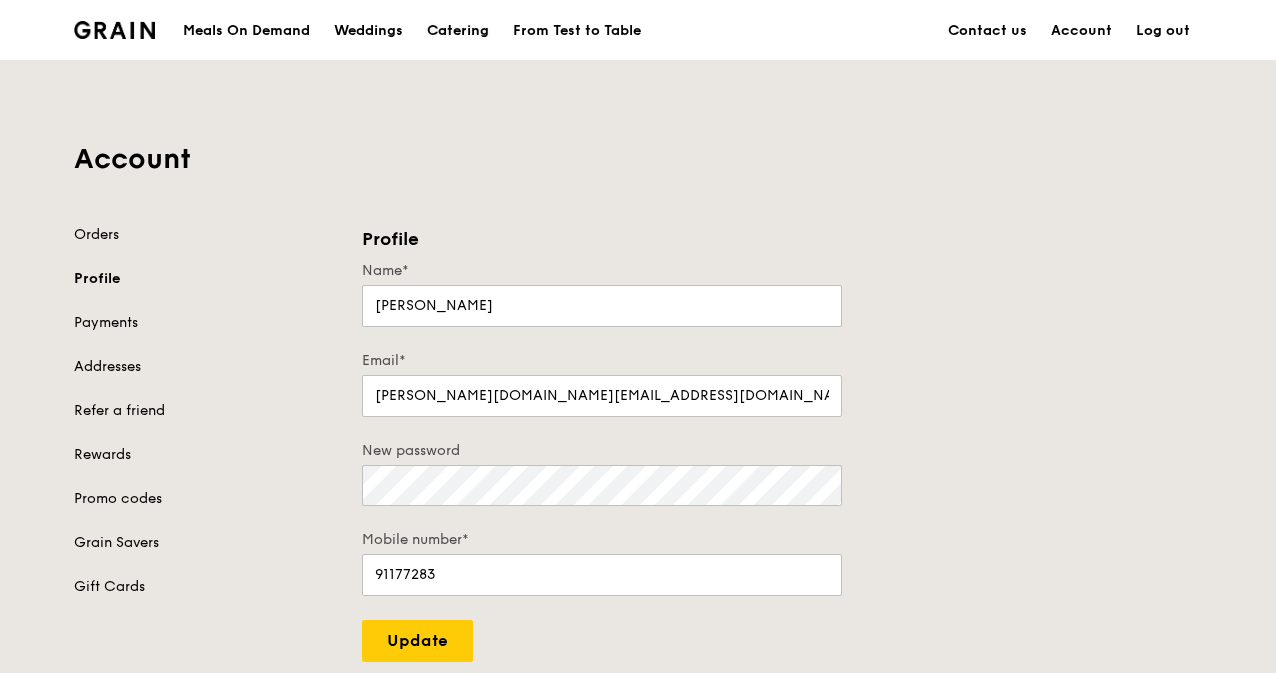 click on "Catering" at bounding box center (458, 31) 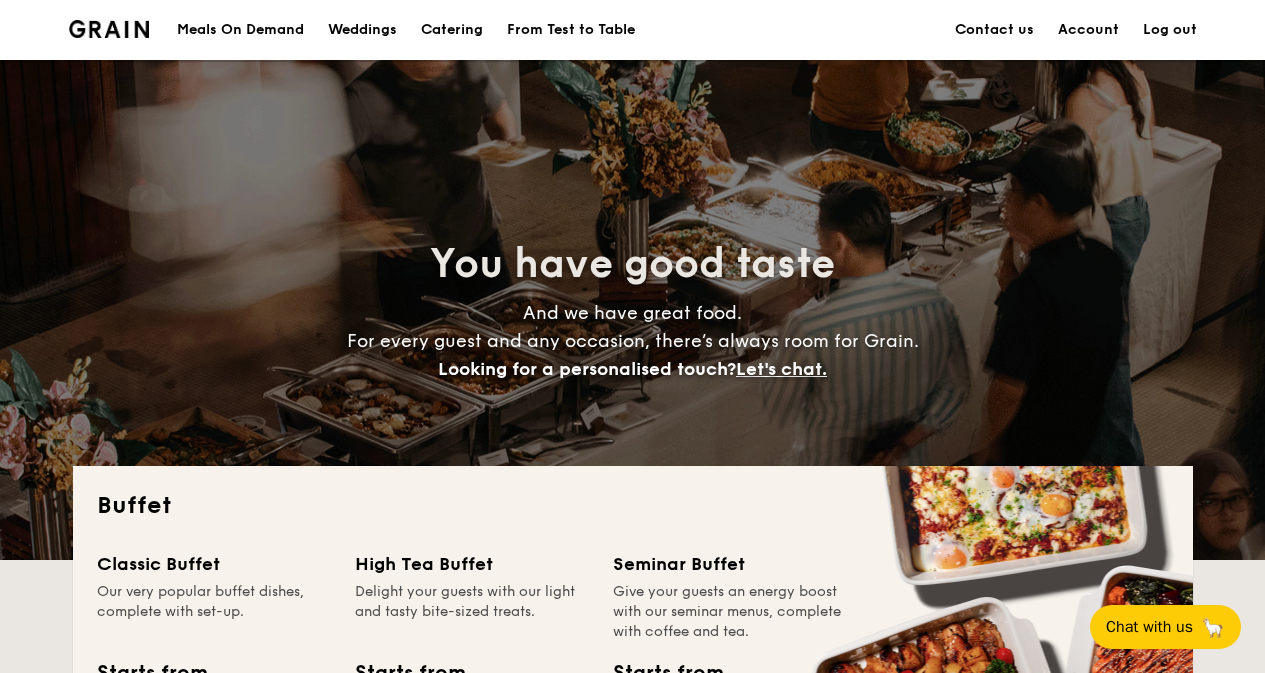 scroll, scrollTop: 0, scrollLeft: 0, axis: both 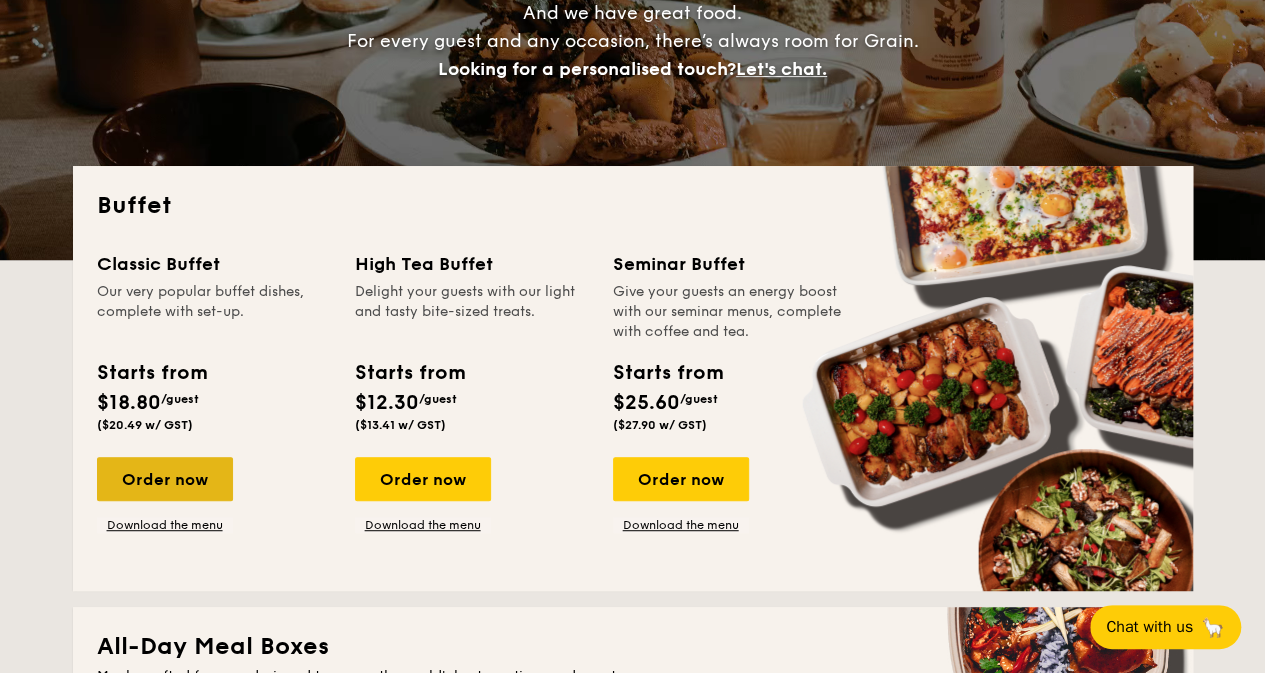 click on "Order now" at bounding box center [165, 479] 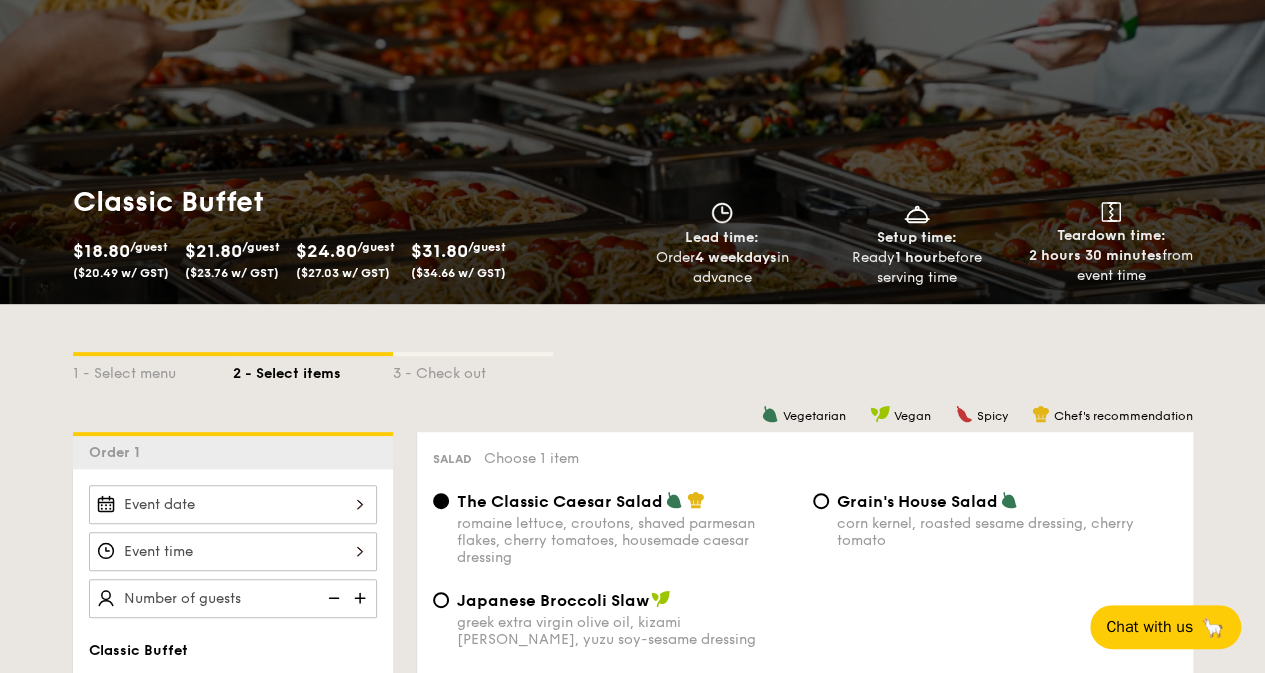 scroll, scrollTop: 200, scrollLeft: 0, axis: vertical 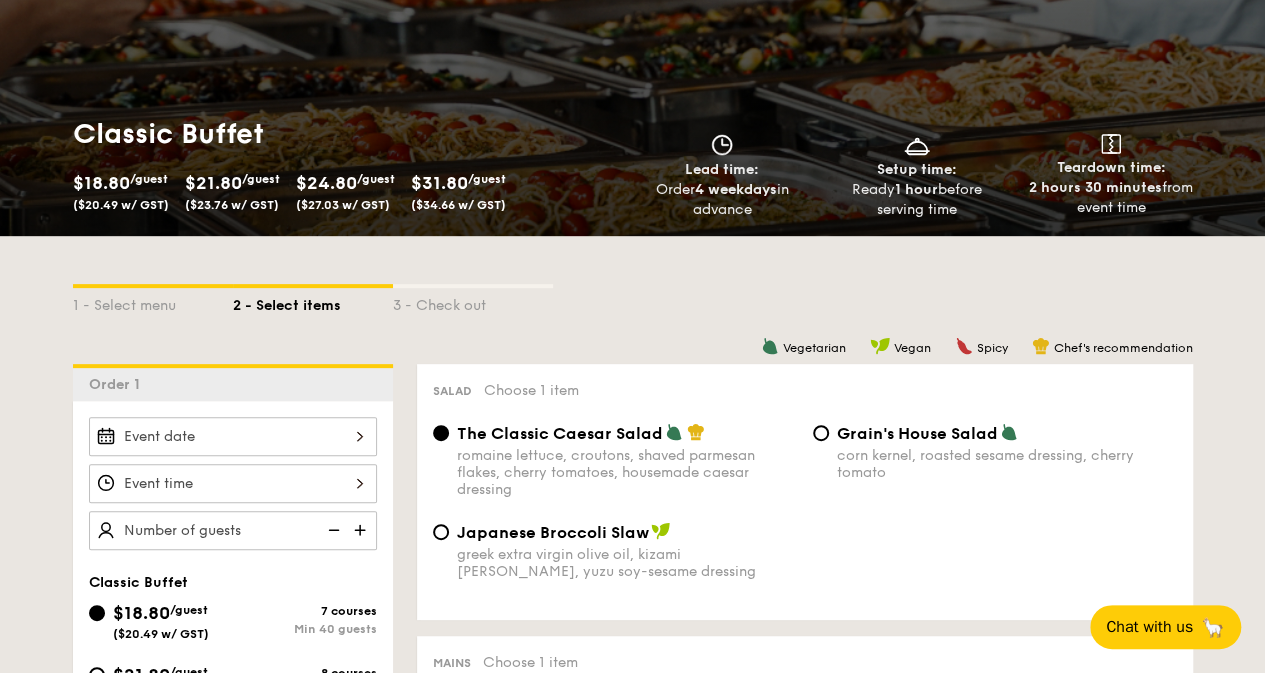 click at bounding box center [233, 436] 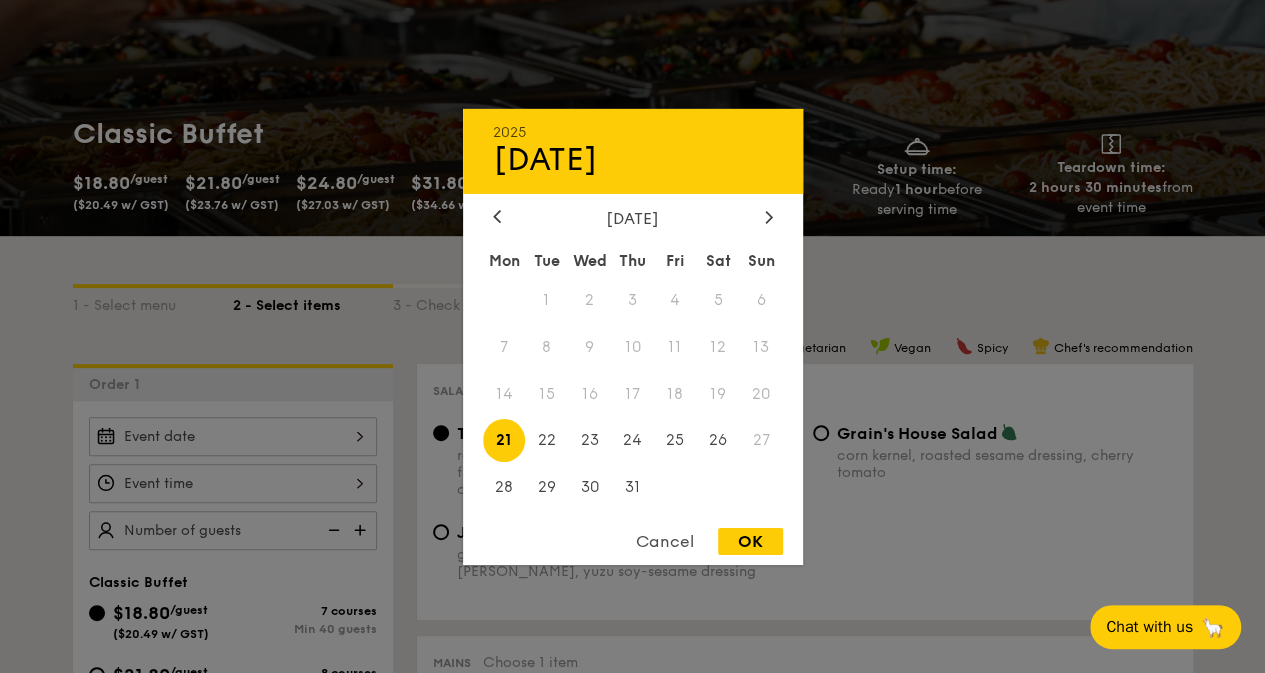 click on "19" at bounding box center (718, 393) 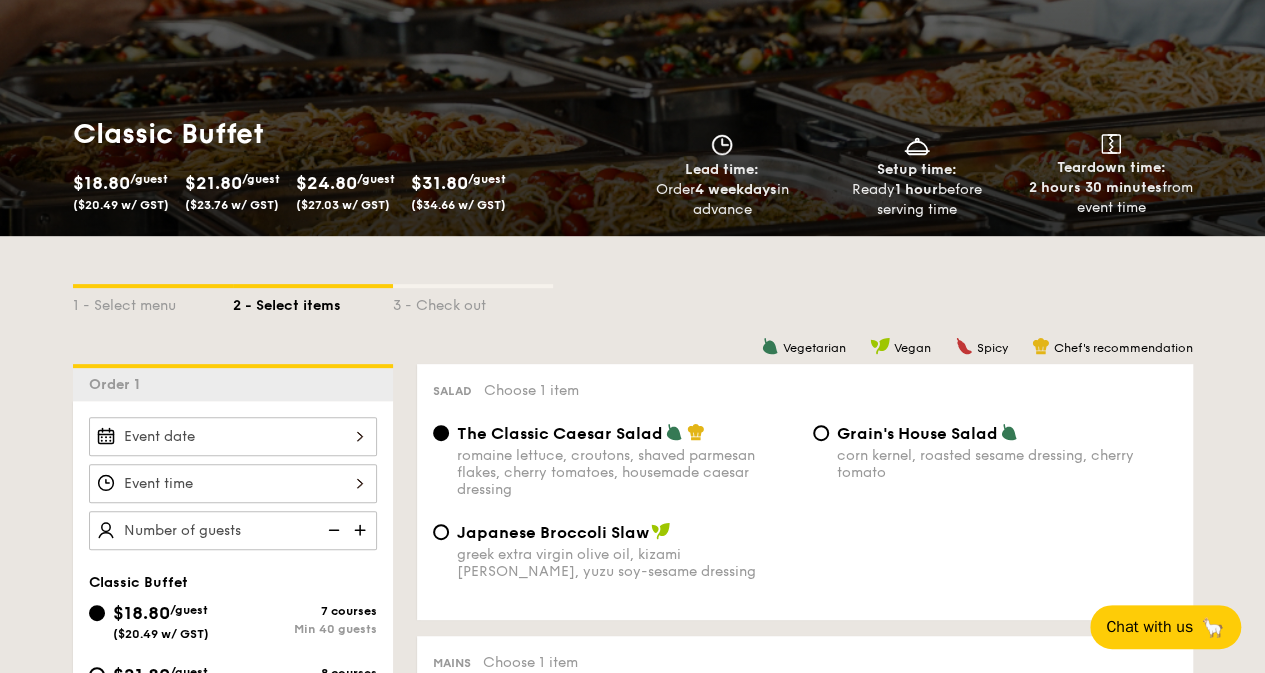 click at bounding box center (233, 436) 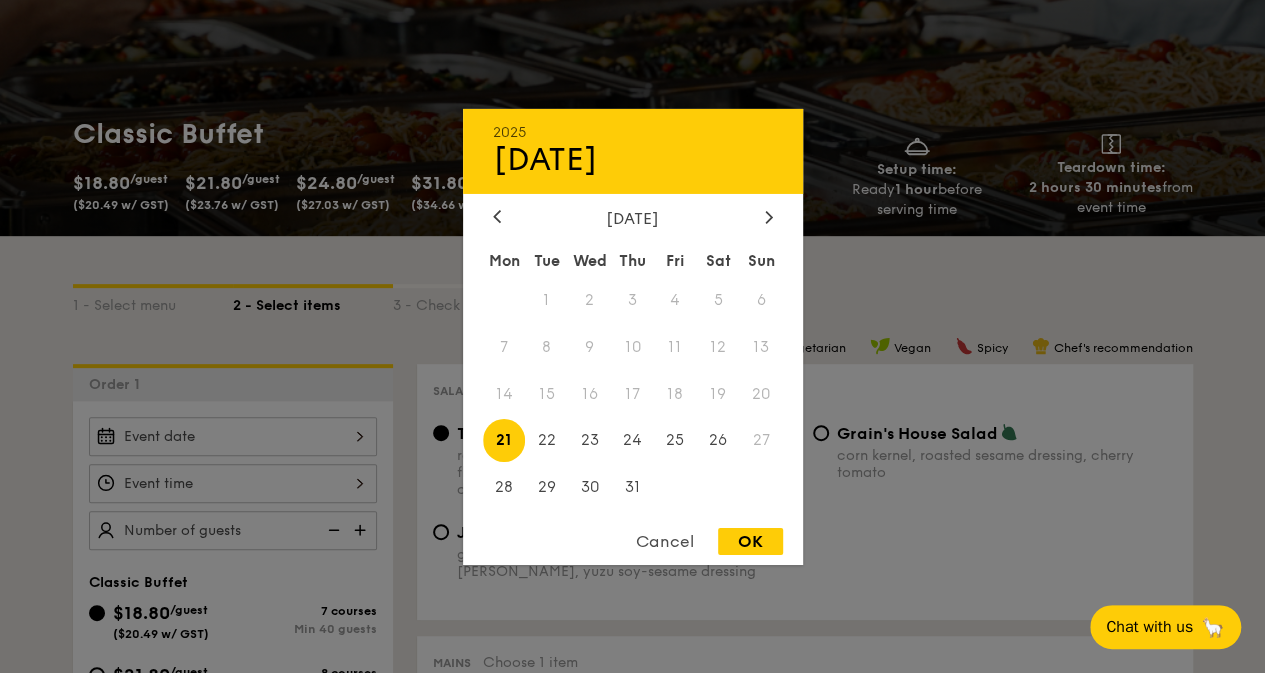 click at bounding box center [632, 336] 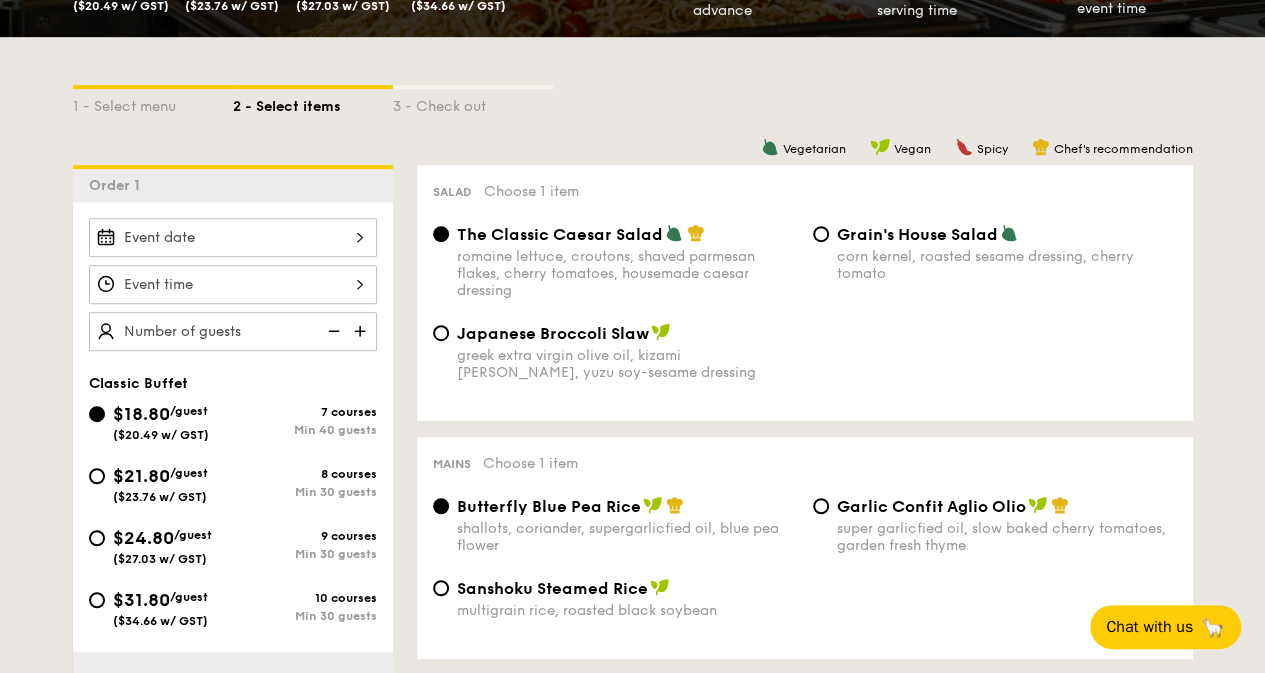 scroll, scrollTop: 400, scrollLeft: 0, axis: vertical 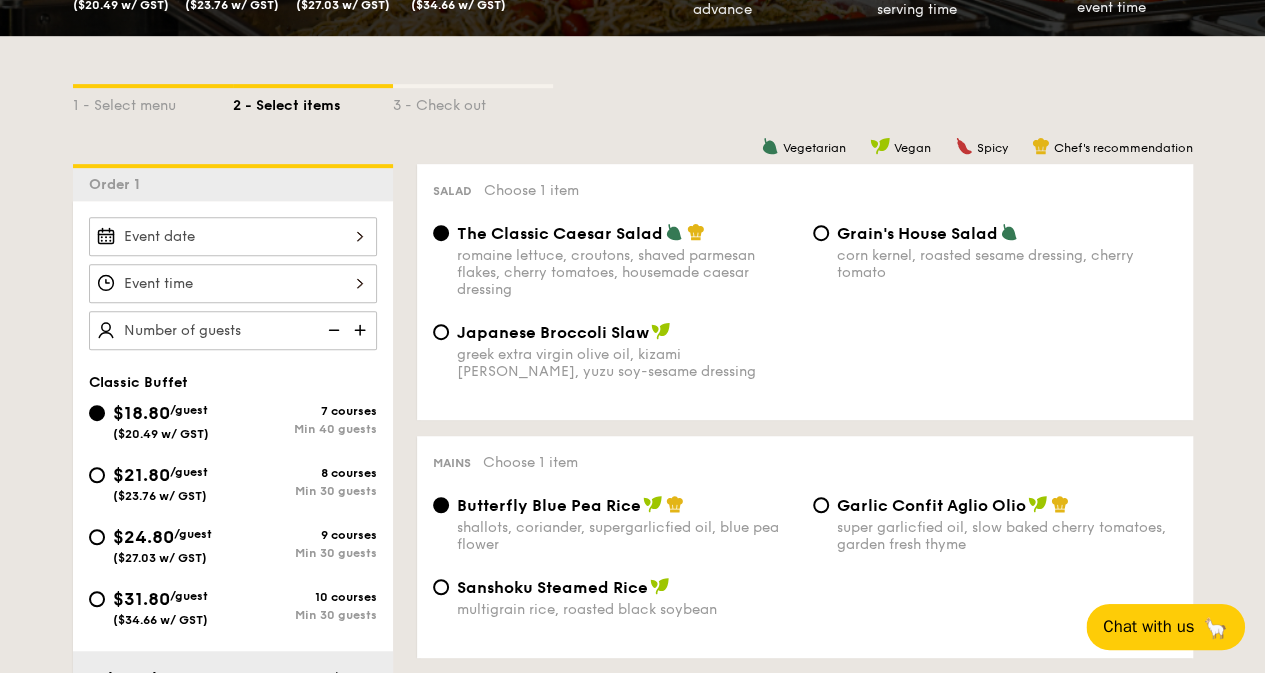 click on "Chat with us" at bounding box center [1148, 627] 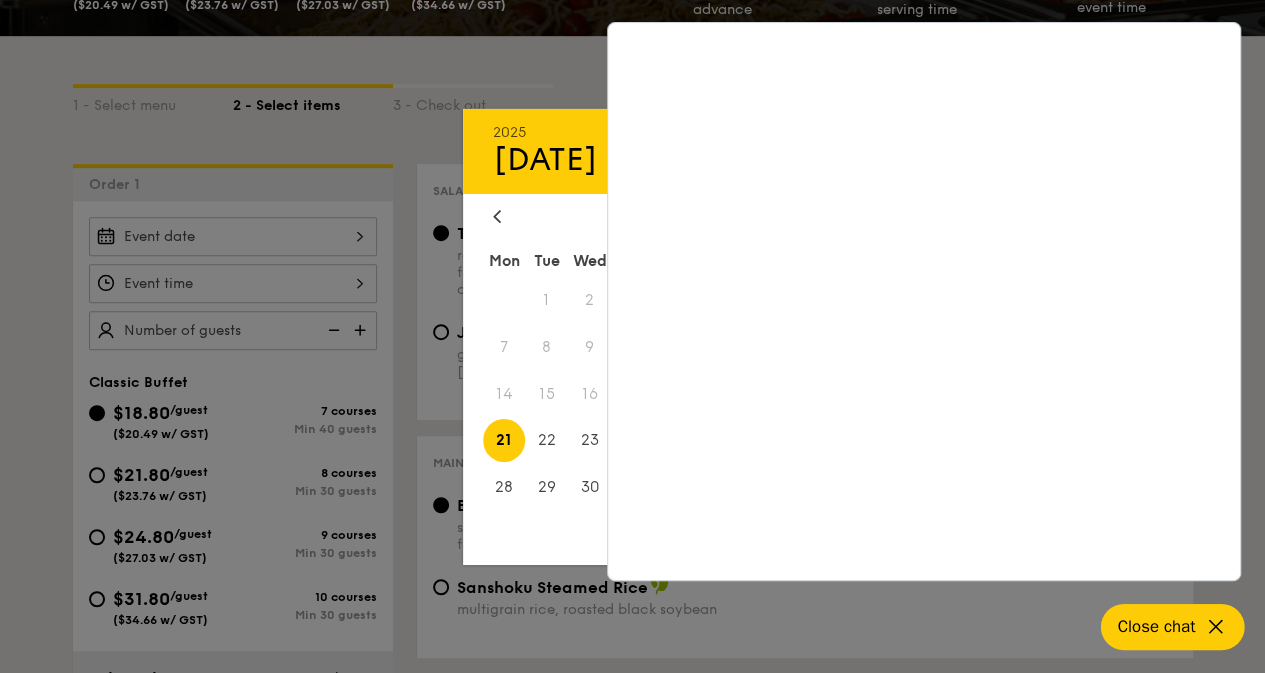 click on "2025   Jul 21       July 2025     Mon Tue Wed Thu Fri Sat Sun   1 2 3 4 5 6 7 8 9 10 11 12 13 14 15 16 17 18 19 20 21 22 23 24 25 26 27 28 29 30 31     Cancel   OK" at bounding box center [233, 236] 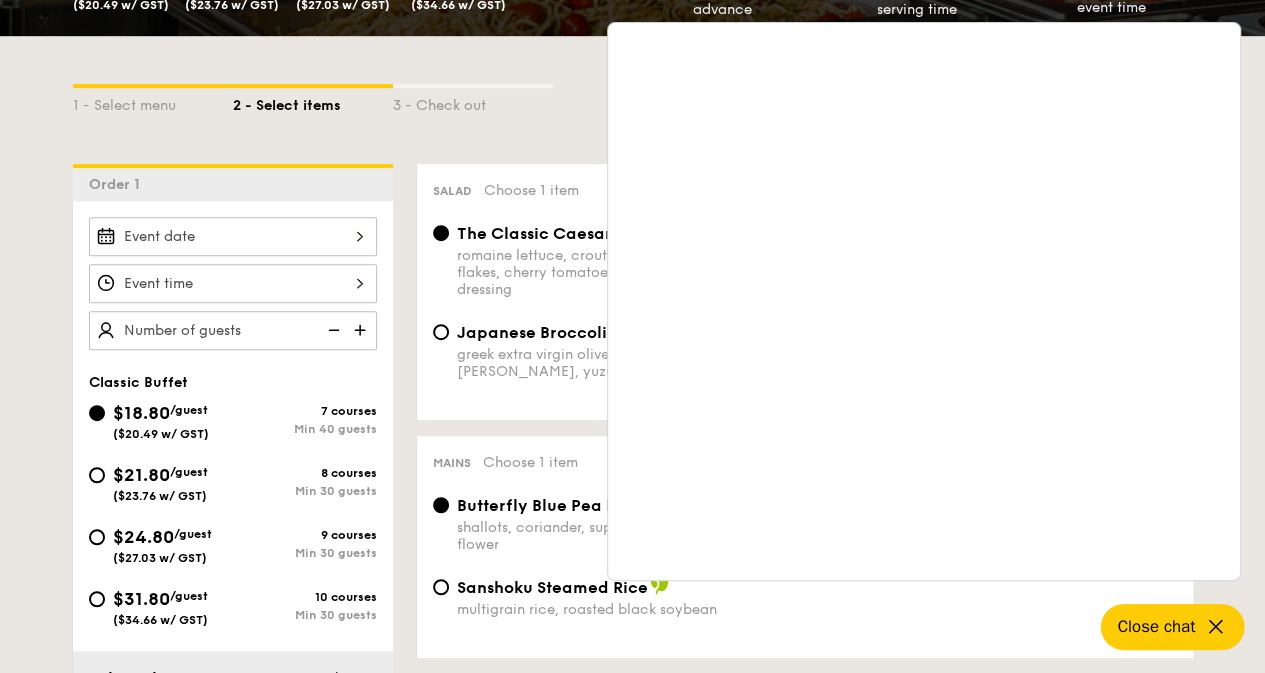 click on "$21.80" at bounding box center (141, 475) 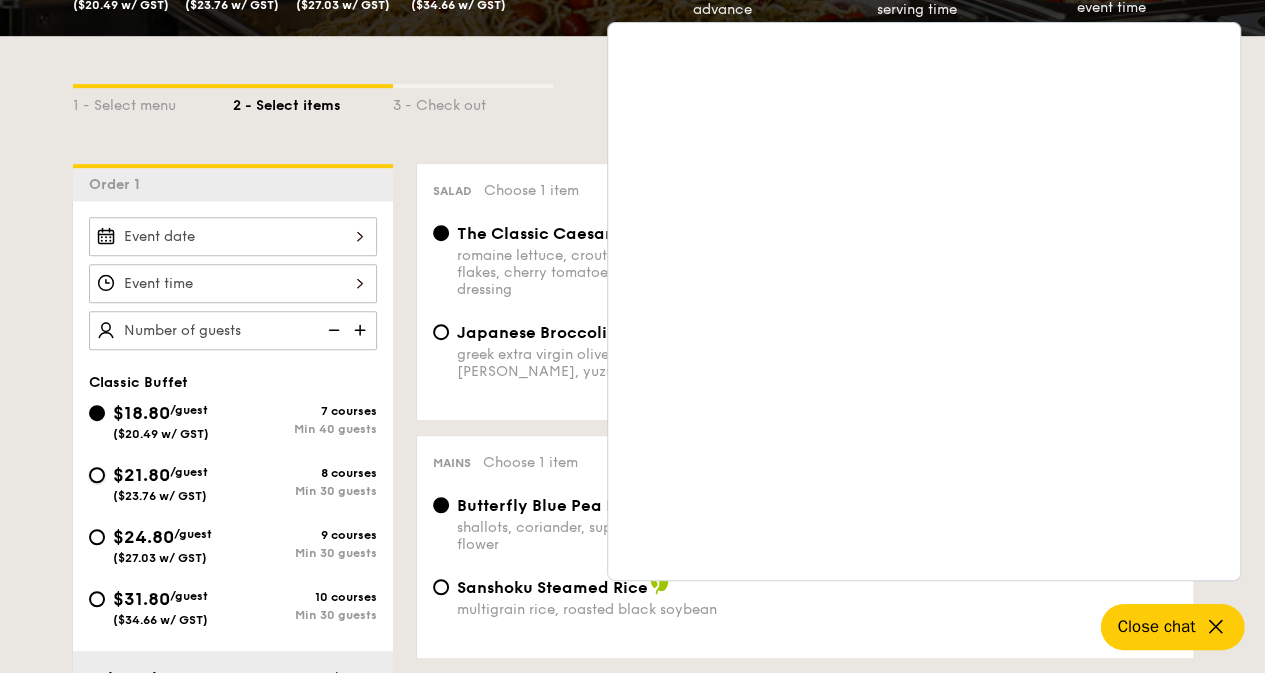 click on "$21.80
/guest
($23.76 w/ GST)
8 courses
Min 30 guests" at bounding box center [97, 475] 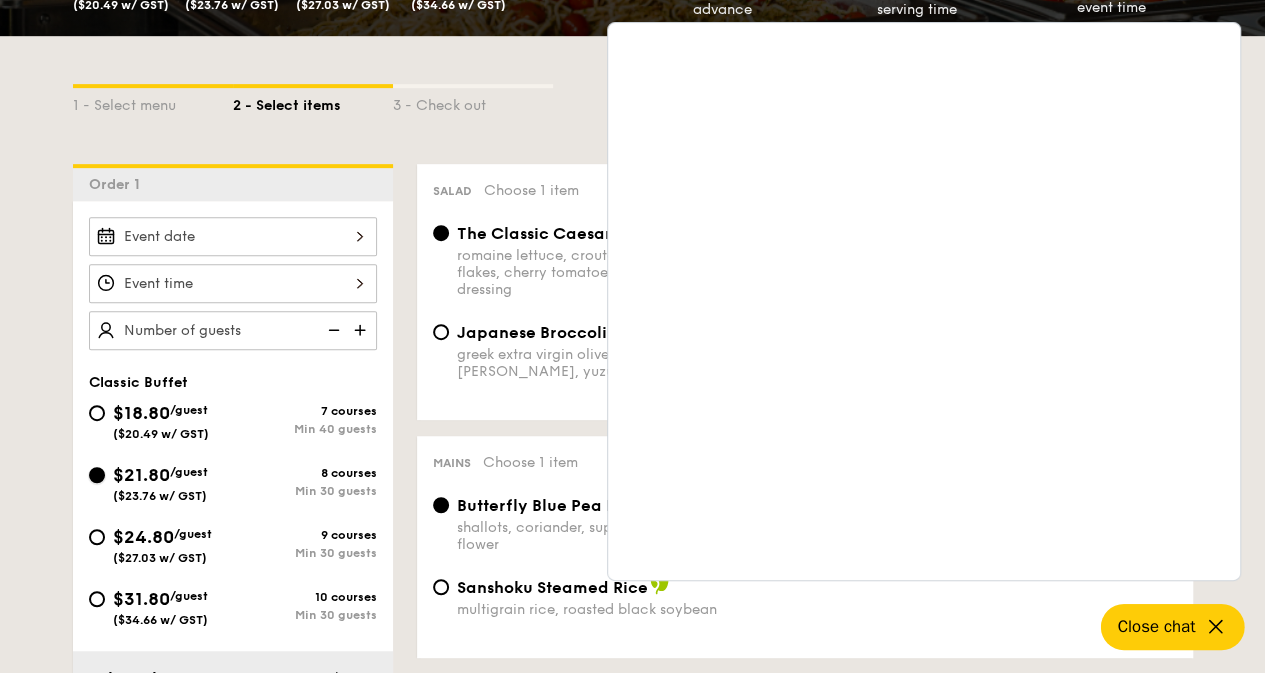 radio on "true" 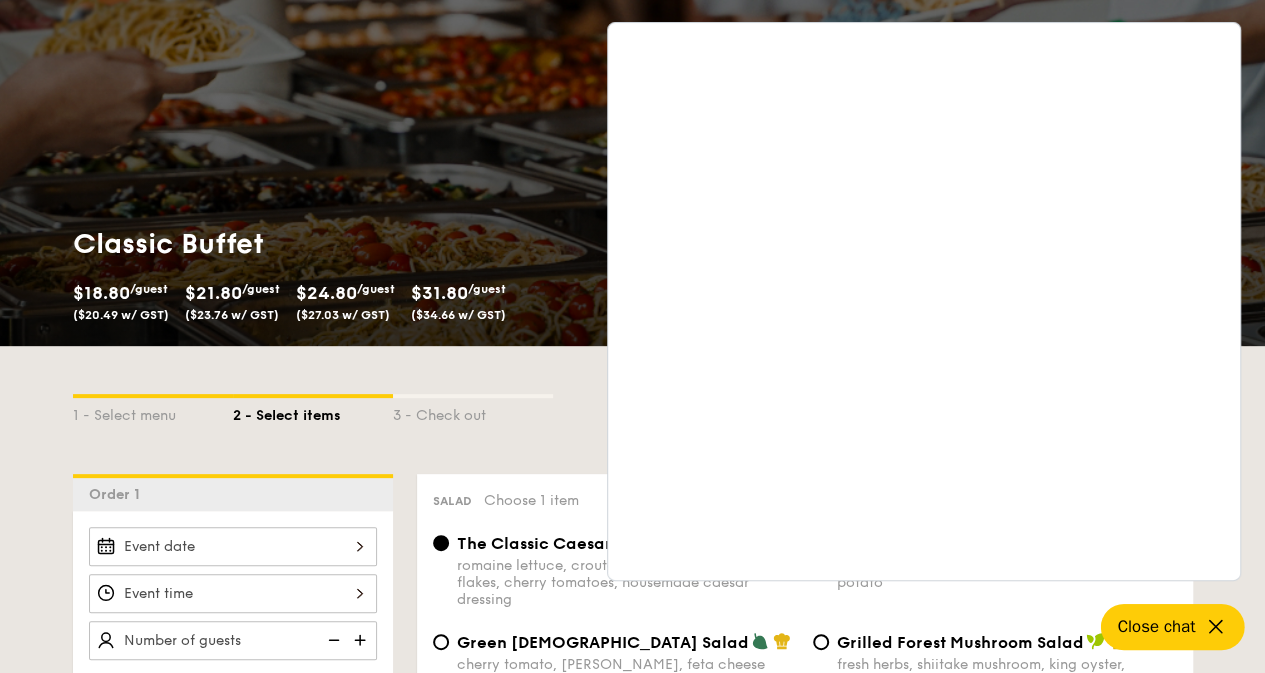 scroll, scrollTop: 0, scrollLeft: 0, axis: both 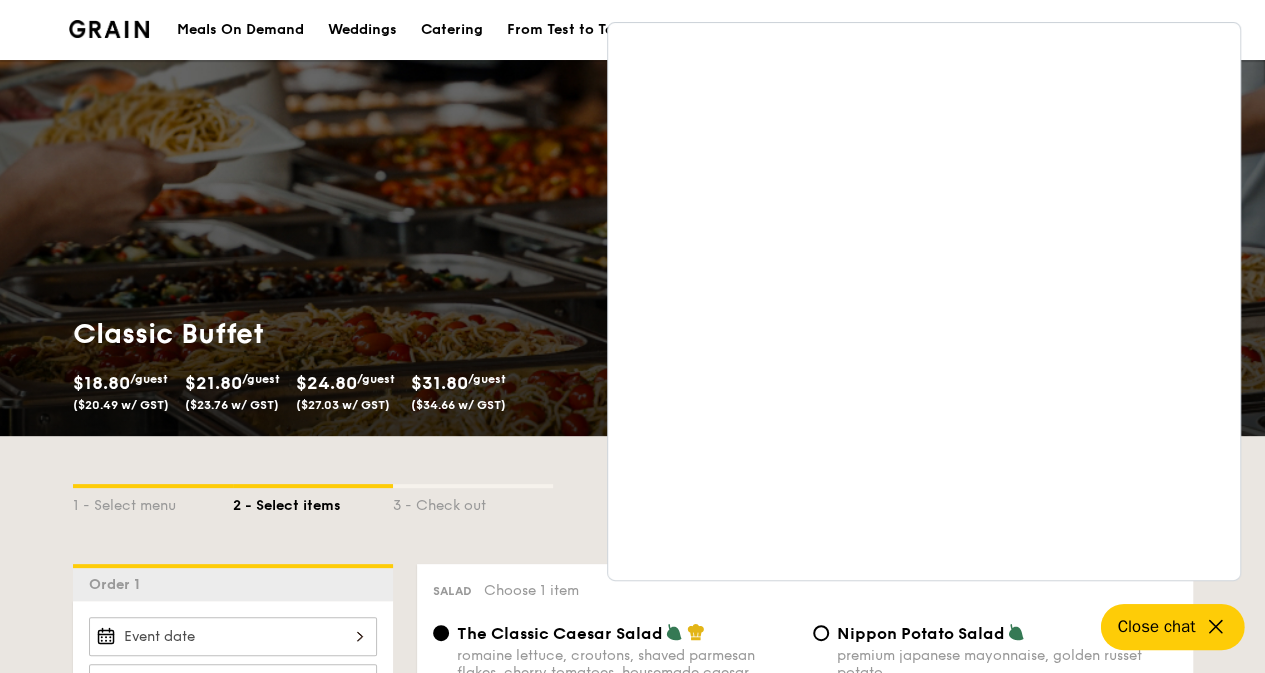 click on "Classic Buffet
$18.80
/guest
($20.49 w/ GST)
$21.80
/guest
($23.76 w/ GST)
$24.80
/guest
($27.03 w/ GST)
$31.80
/guest
($34.66 w/ GST)
Lead time:
Order  4 weekdays  in advance
Setup time:
Ready  1 hour  before serving time
Teardown time:
2 hours 30 minutes  from event time" at bounding box center (632, 248) 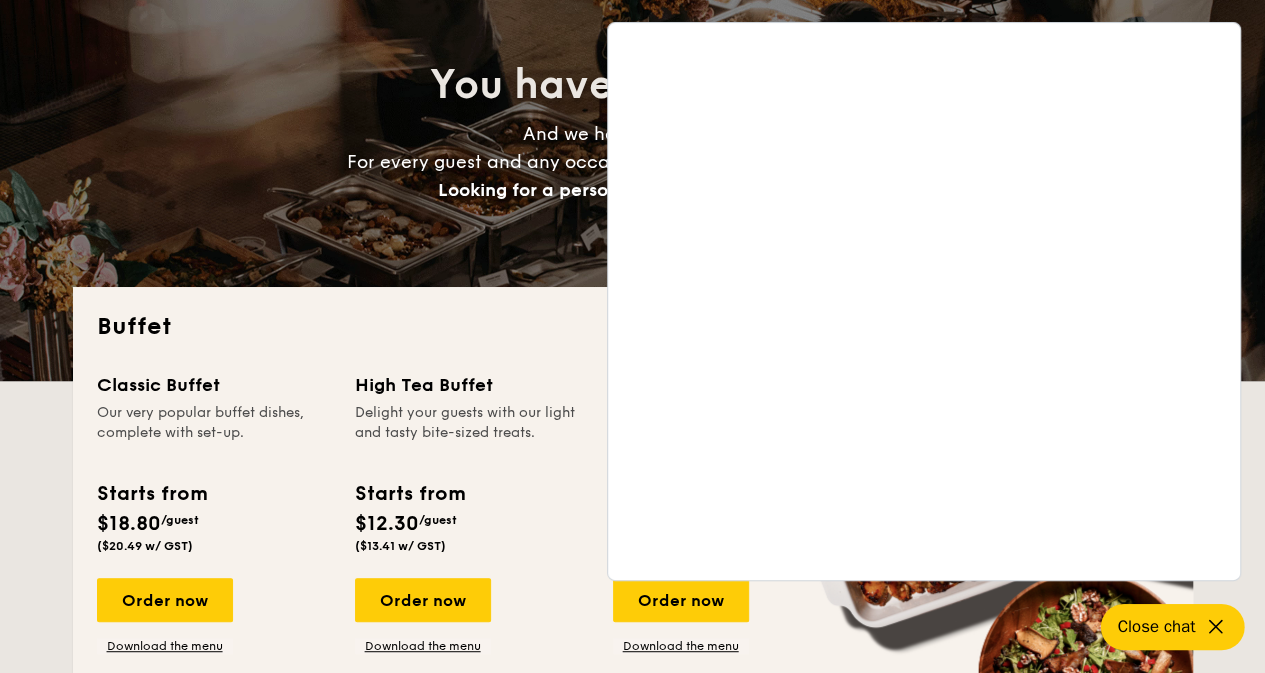 scroll, scrollTop: 219, scrollLeft: 0, axis: vertical 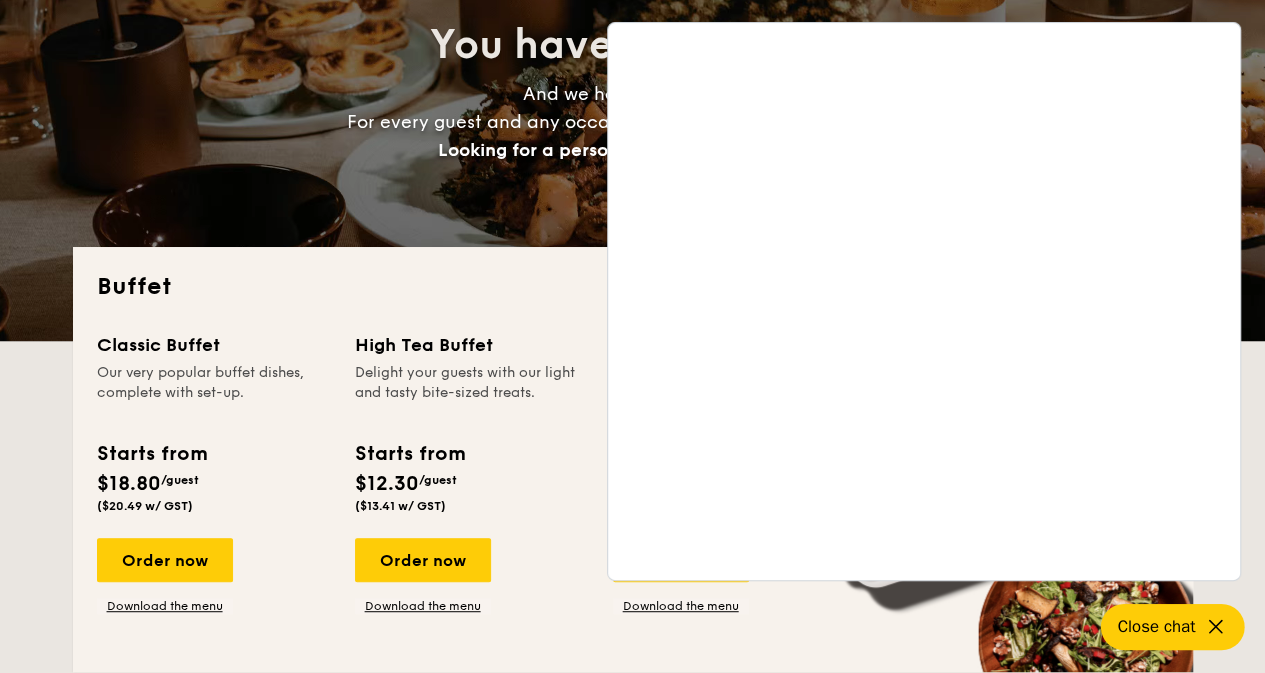 click 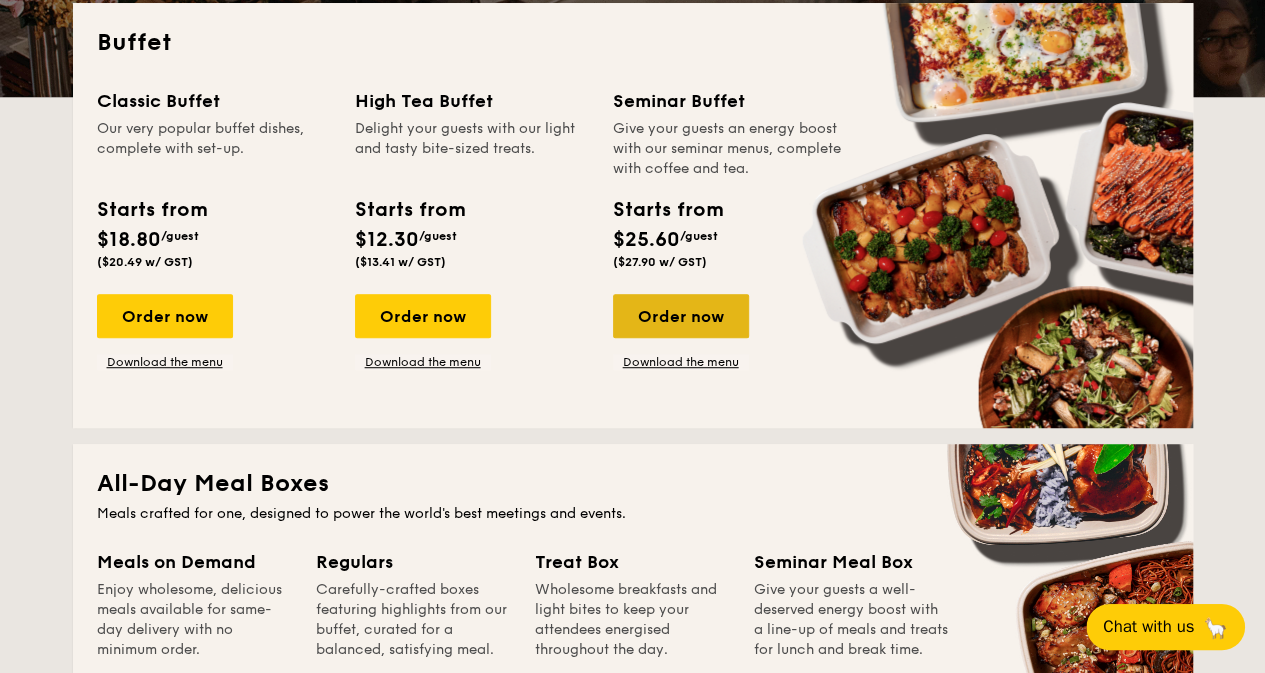 scroll, scrollTop: 464, scrollLeft: 0, axis: vertical 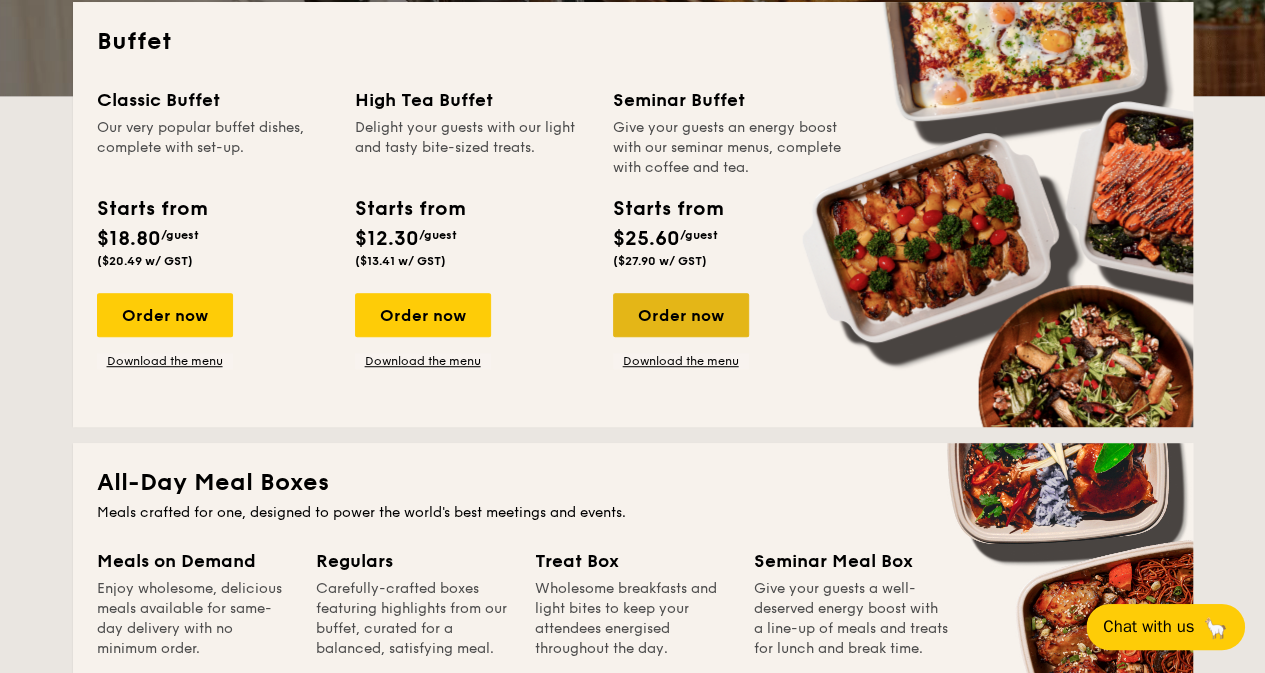 click on "Order now" at bounding box center [681, 315] 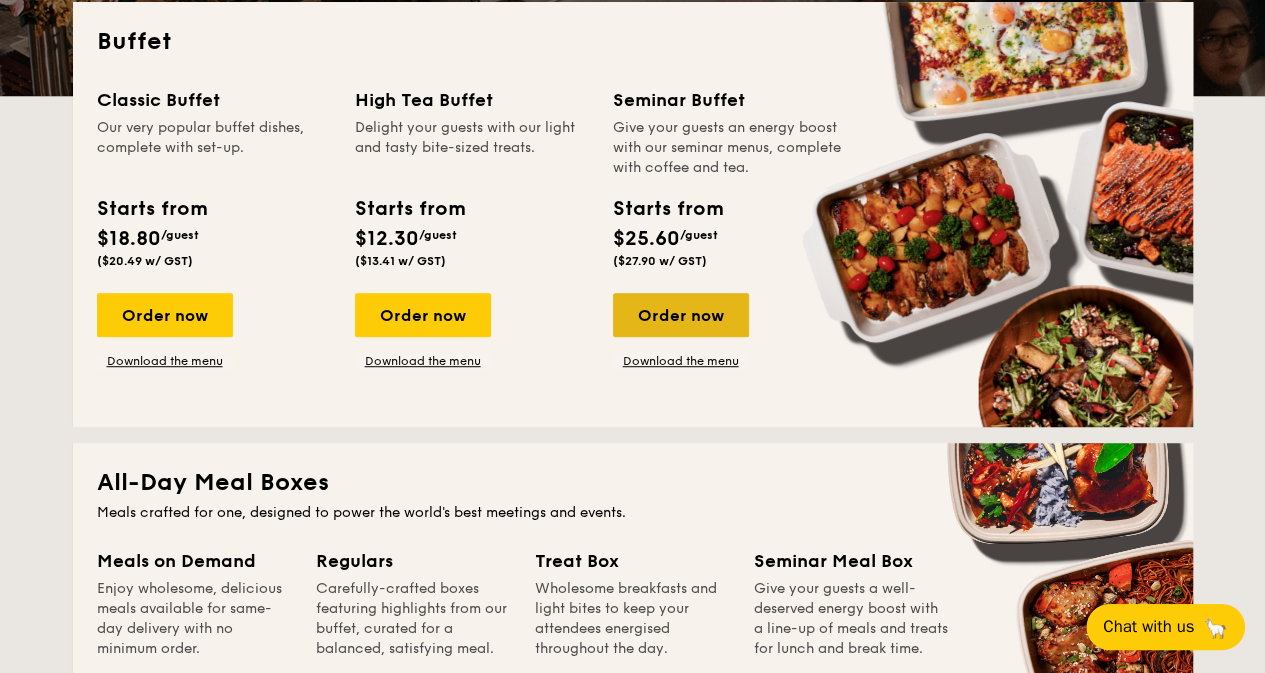 scroll, scrollTop: 0, scrollLeft: 0, axis: both 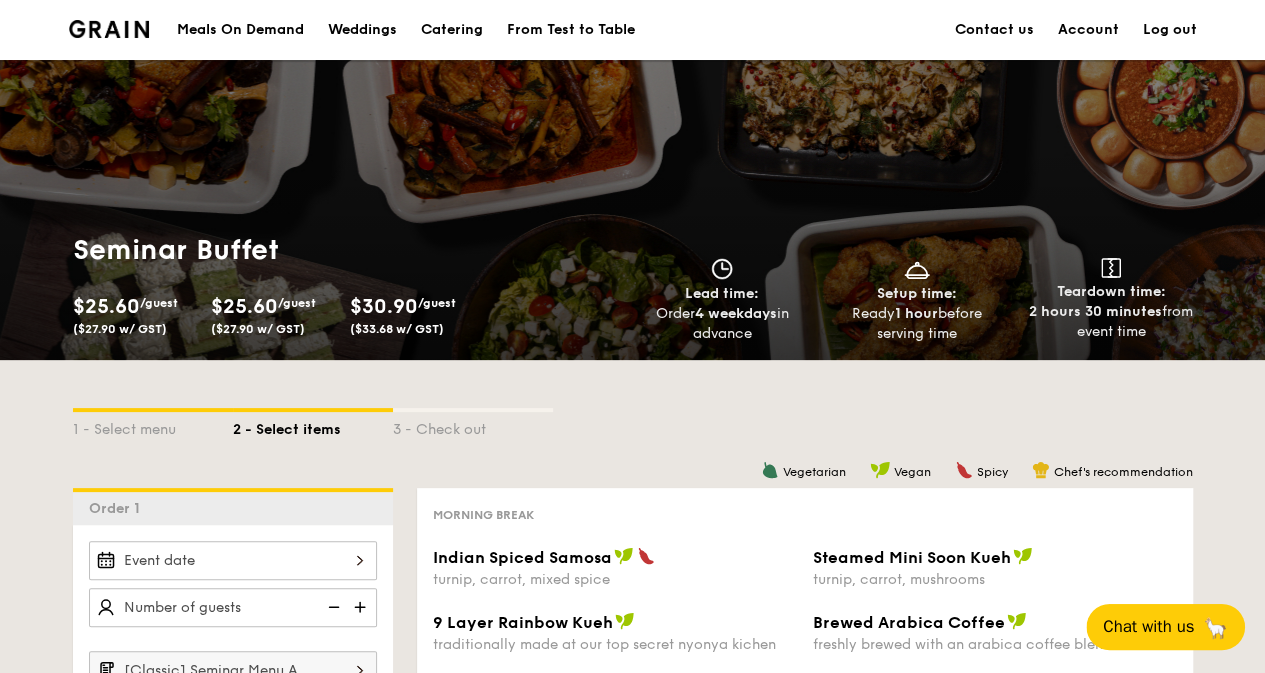 click at bounding box center [233, 560] 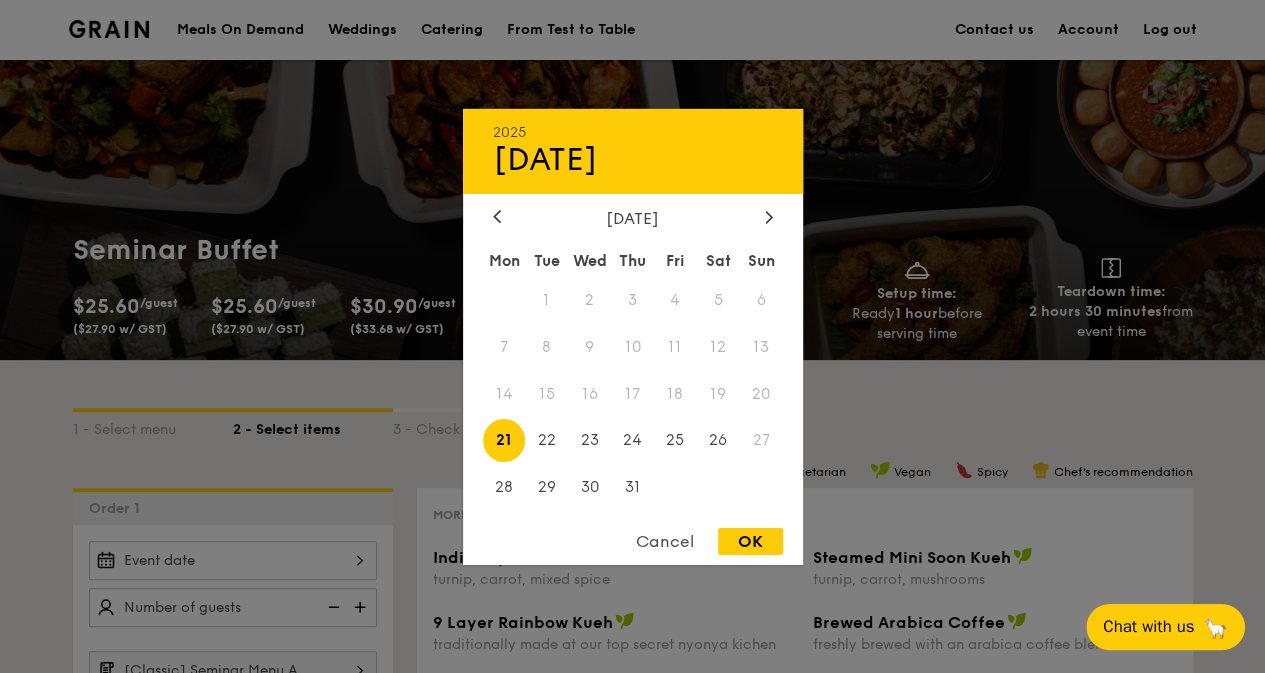click on "19" at bounding box center (718, 393) 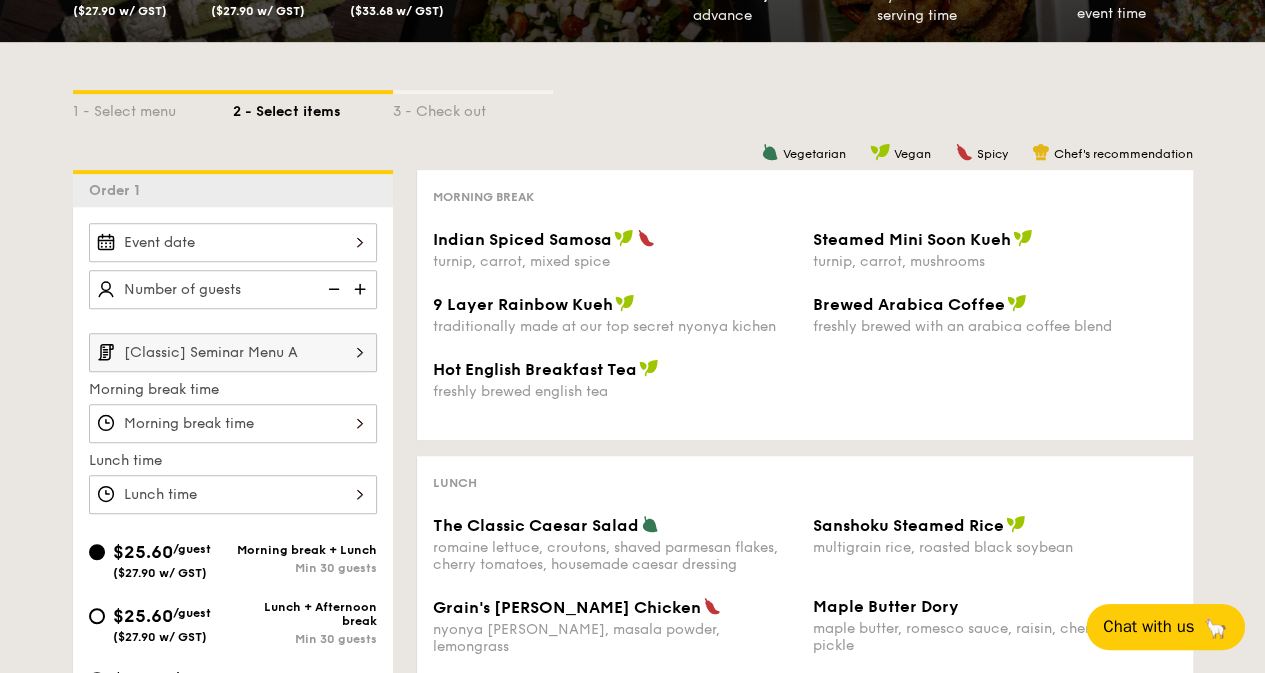 scroll, scrollTop: 0, scrollLeft: 0, axis: both 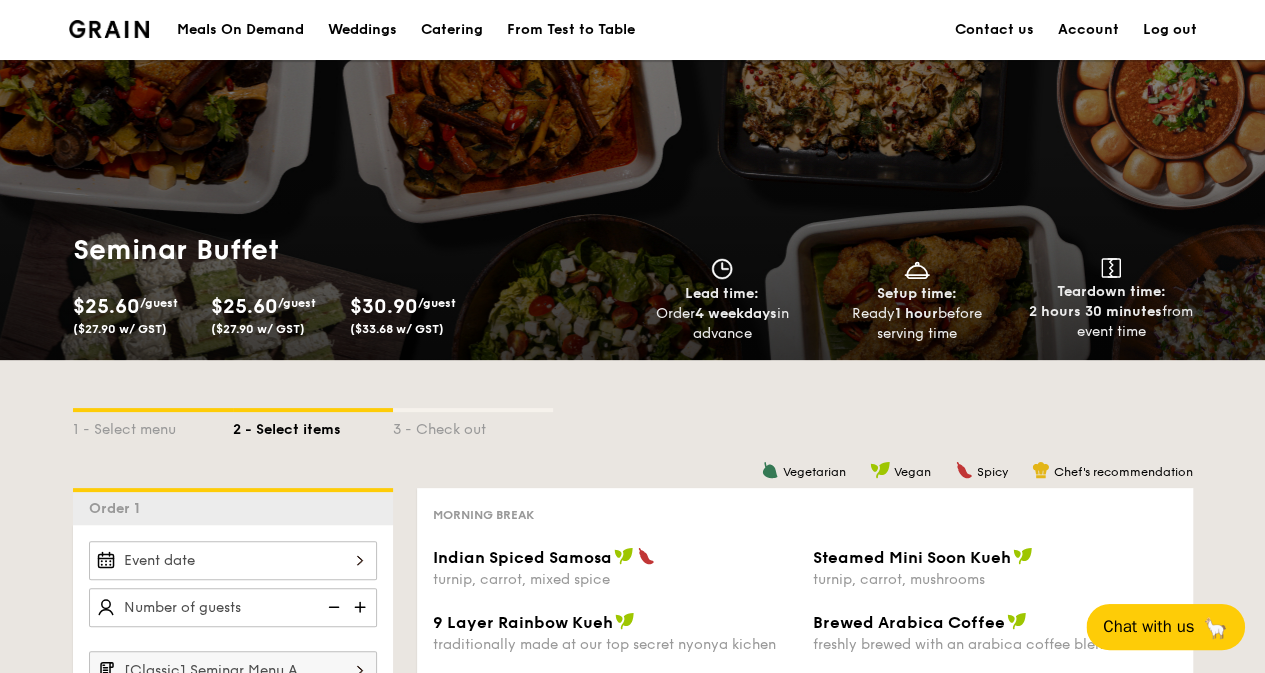 click on "Meals On Demand" at bounding box center (240, 30) 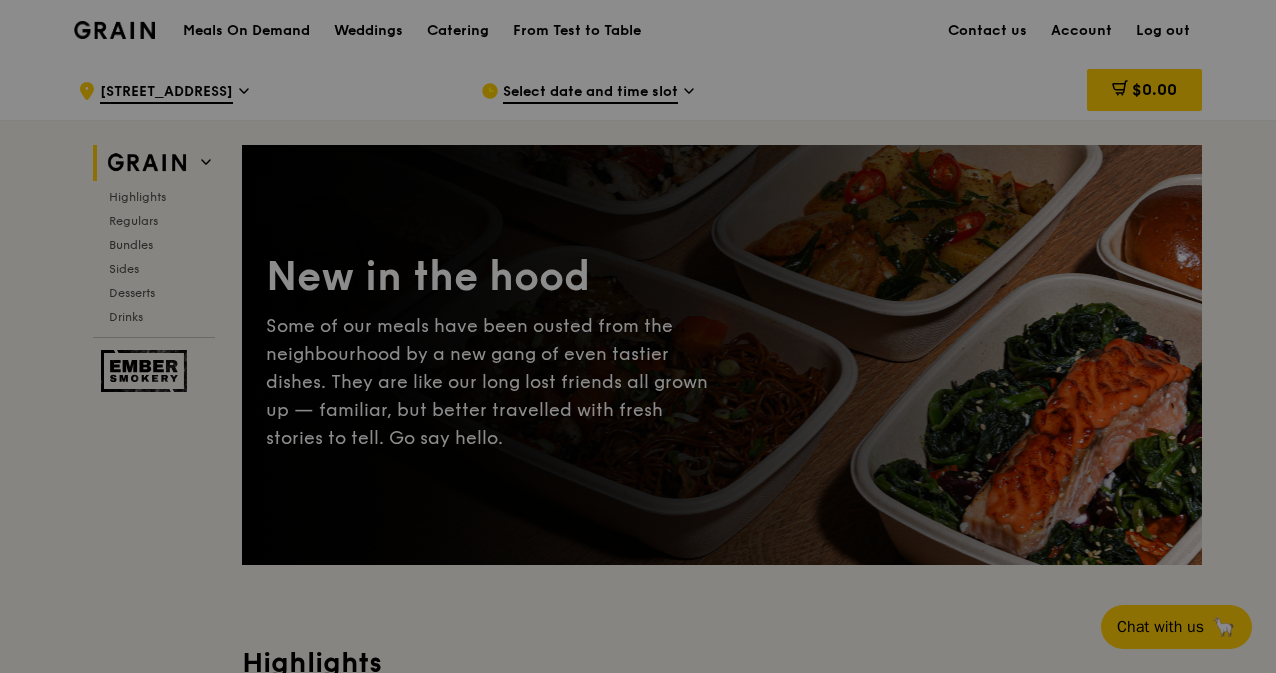 scroll, scrollTop: 0, scrollLeft: 0, axis: both 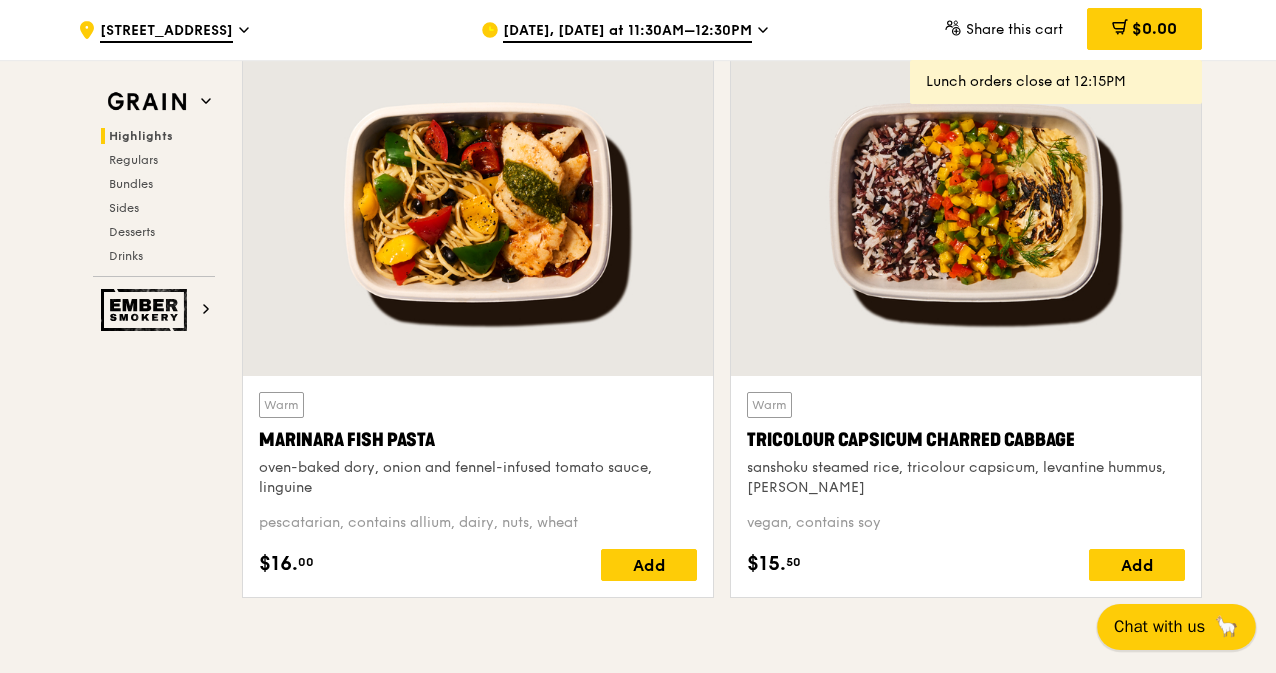 click on "Chat with us" at bounding box center (1159, 626) 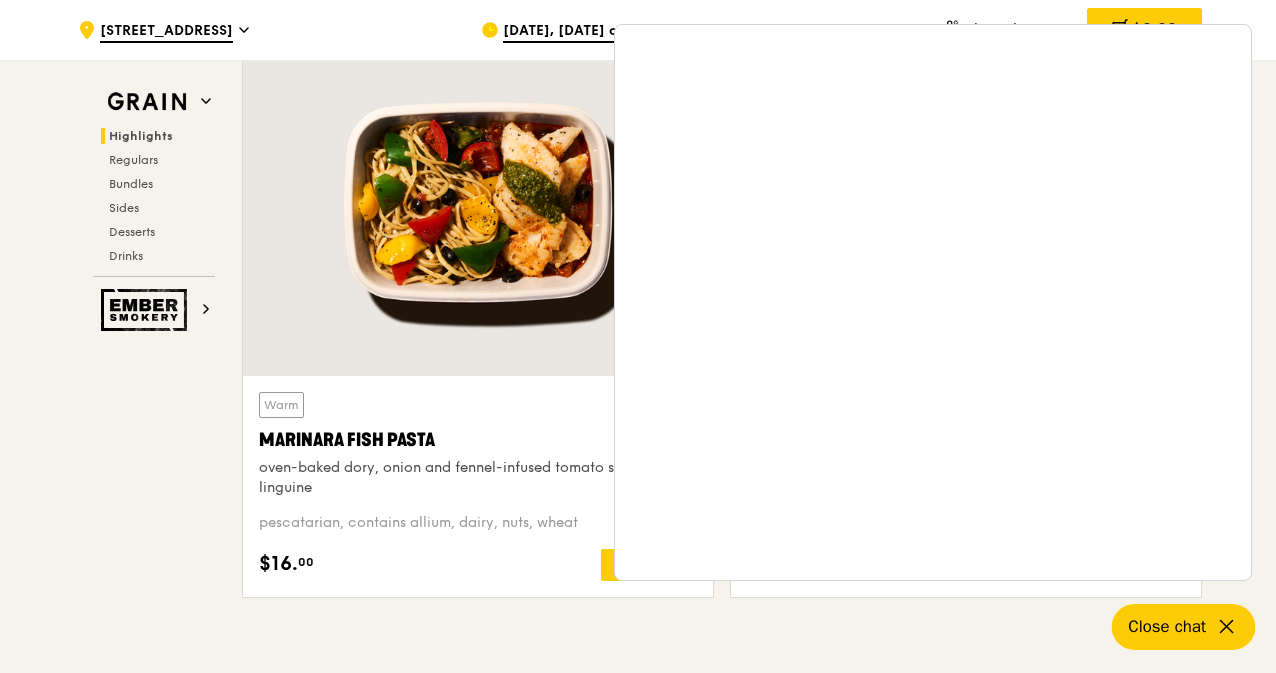click on "Grain
Highlights
Regulars
Bundles
Sides
Desserts
Drinks
Ember Smokery
New in the hood Some of our meals have been ousted from the neighbourhood by a new gang of even tastier dishes. They are like our long lost friends all grown up — familiar, but better travelled with fresh stories to tell. Go say hello.
Highlights
Weekly rotating dishes inspired by flavours from around the world.
Warm
Marinara Fish Pasta
oven-baked dory, onion and fennel-infused tomato sauce, linguine
pescatarian, contains allium, dairy, nuts, wheat
$16.
00
Add
Warm
Tricolour Capsicum Charred Cabbage
sanshoku steamed rice, tricolour capsicum, levantine hummus, [PERSON_NAME]
vegan, contains soy
$15.
50
Add
Regulars
Meals you can enjoy day in day out.
$15." at bounding box center (638, 3607) 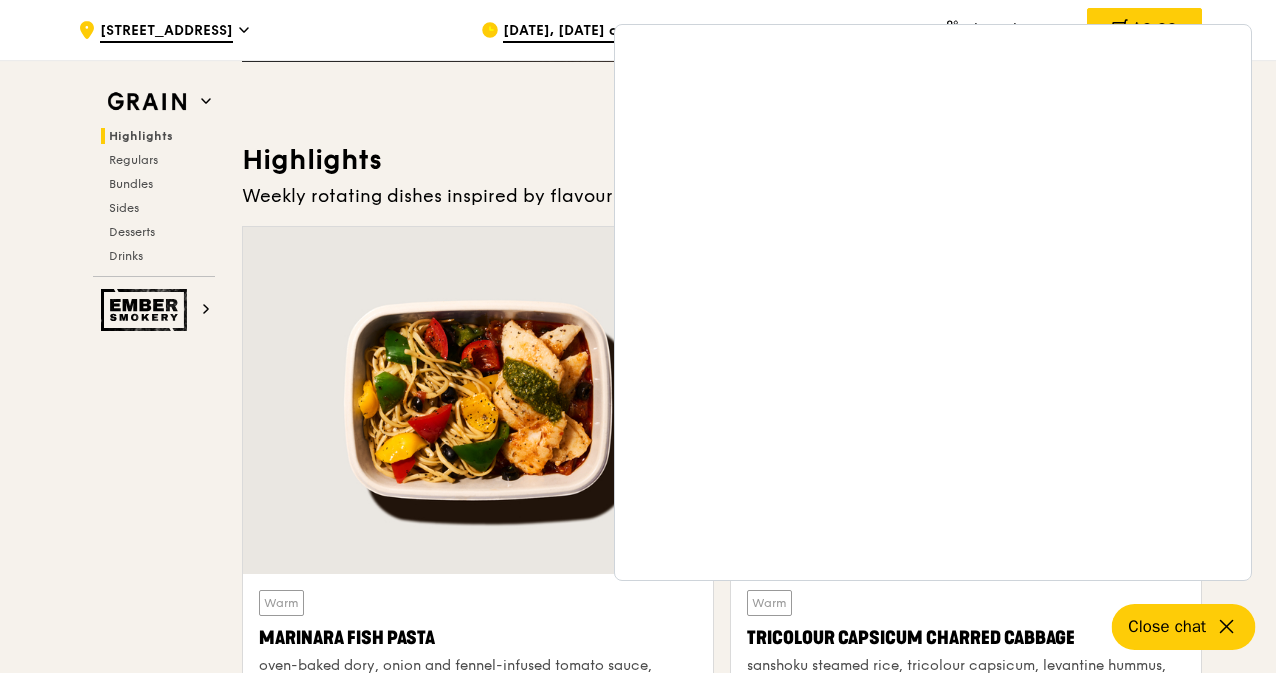 scroll, scrollTop: 500, scrollLeft: 0, axis: vertical 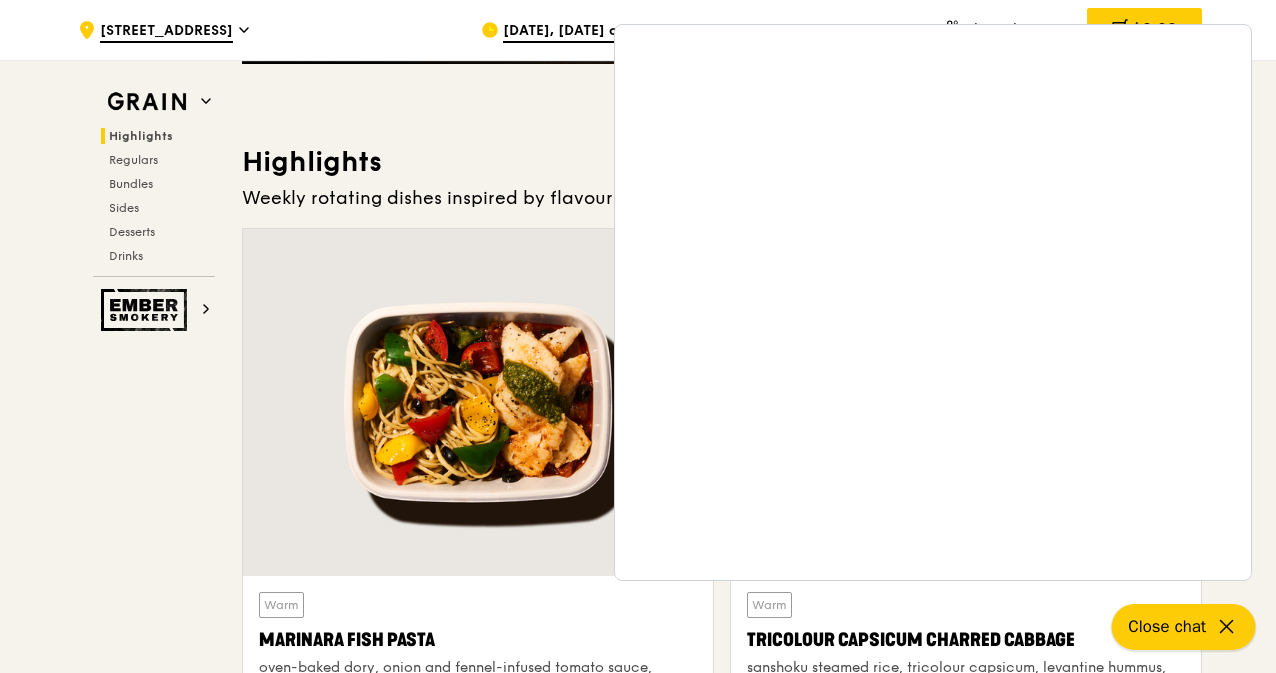 click on "Close chat" at bounding box center (1167, 626) 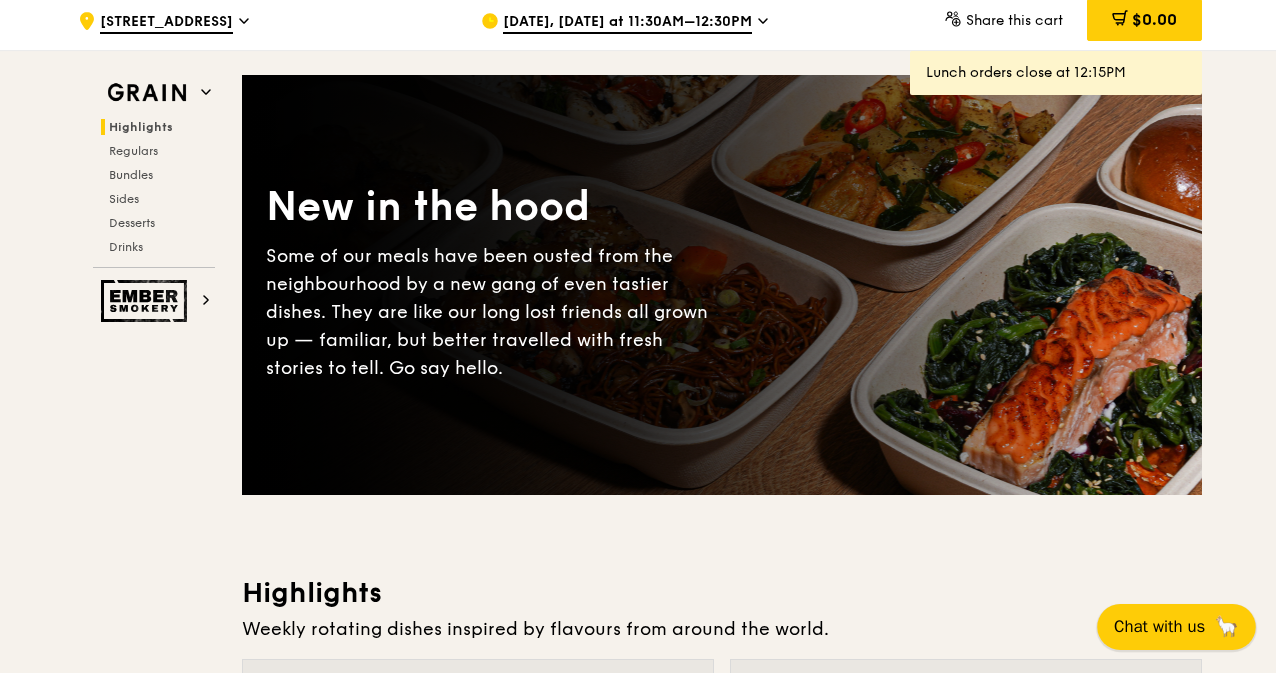 scroll, scrollTop: 0, scrollLeft: 0, axis: both 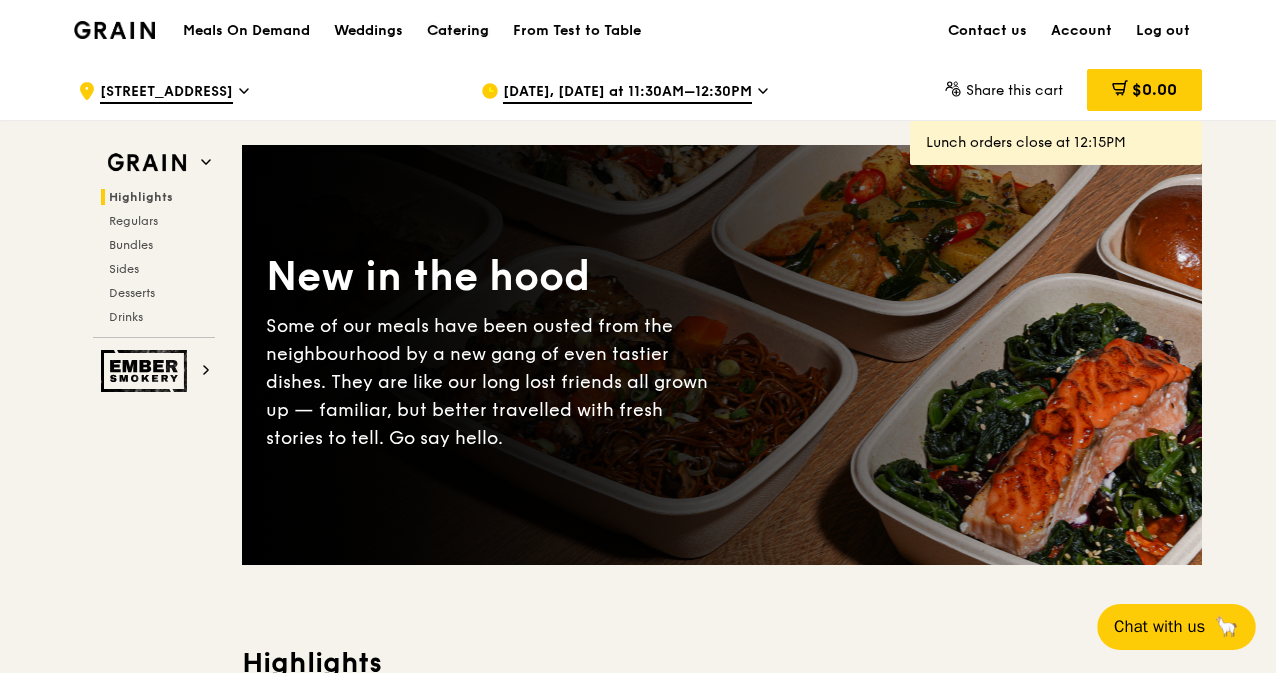 click on "Catering" at bounding box center (458, 31) 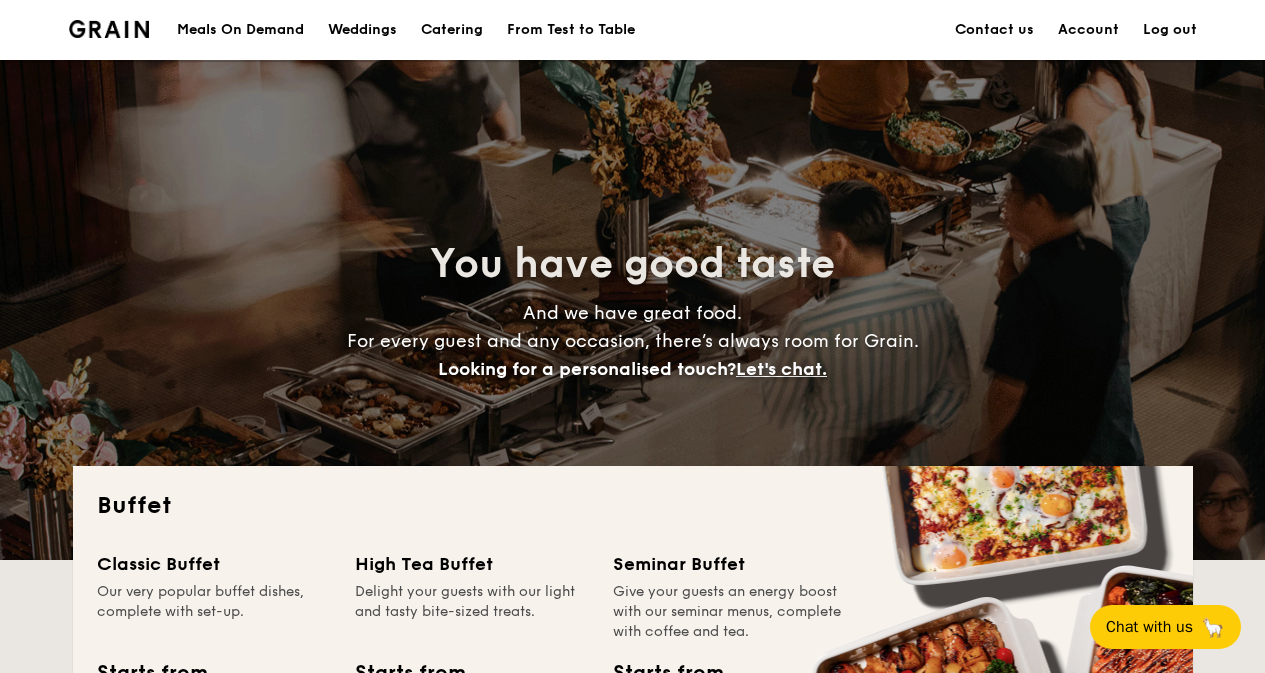 scroll, scrollTop: 0, scrollLeft: 0, axis: both 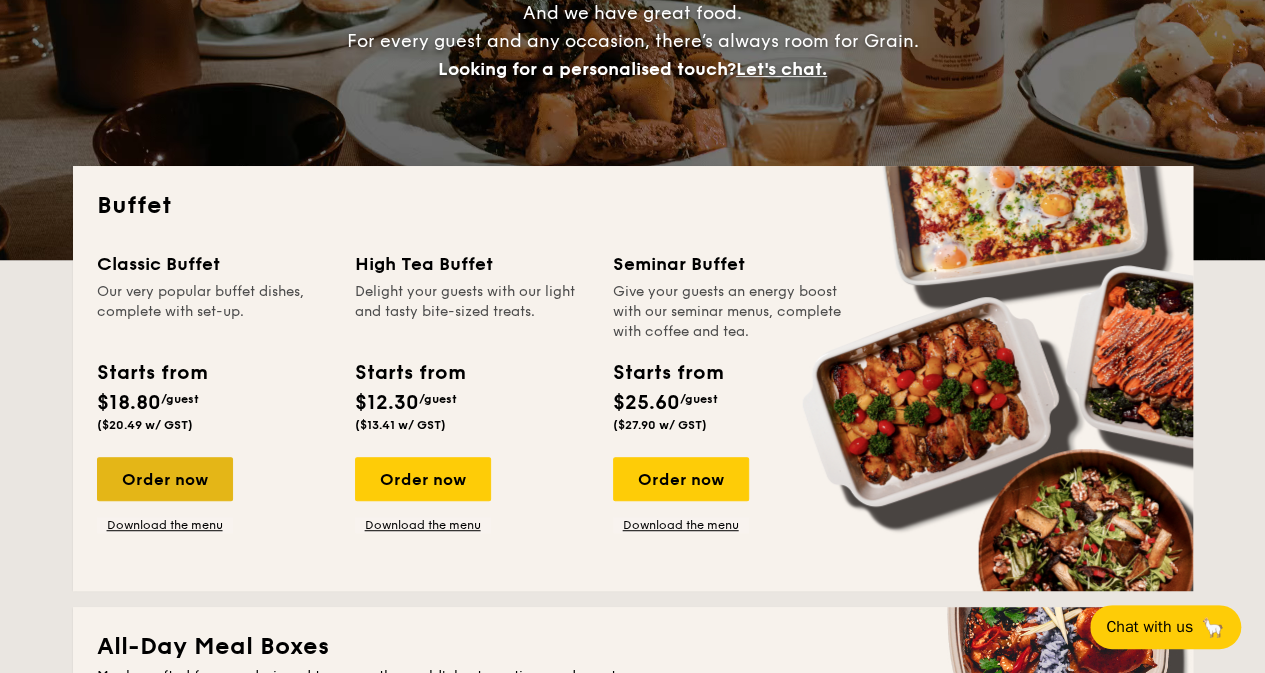 click on "Order now" at bounding box center [165, 479] 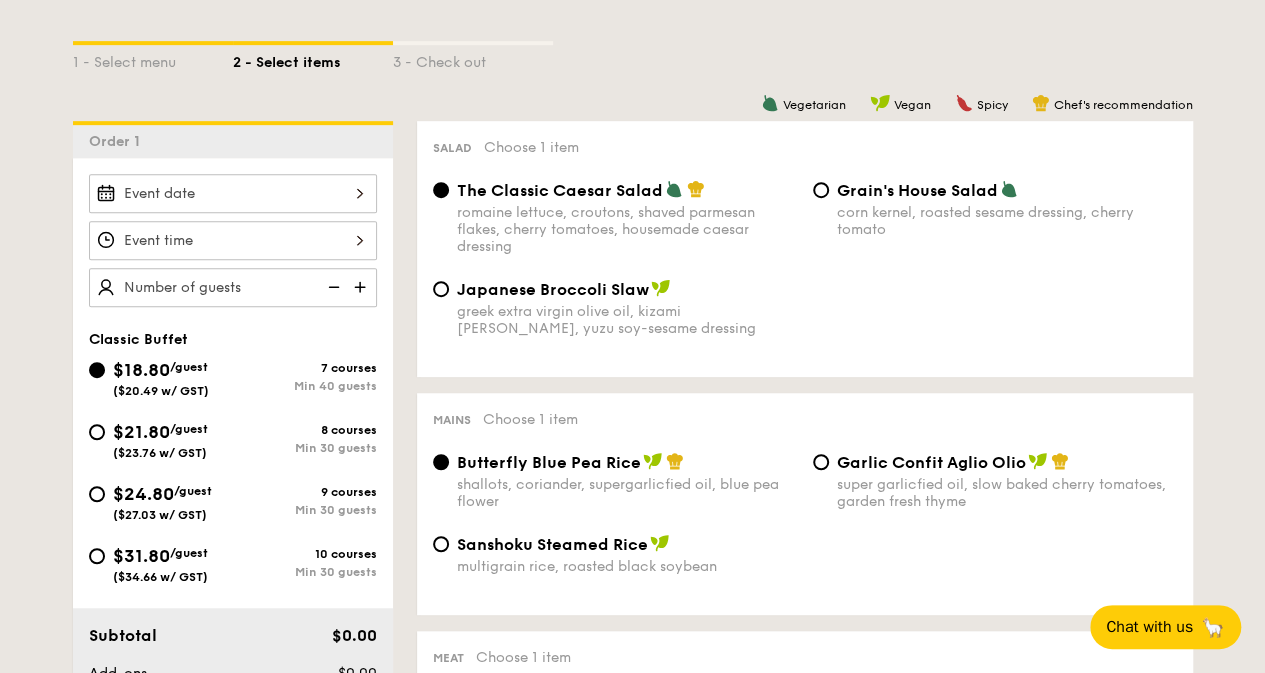 scroll, scrollTop: 447, scrollLeft: 0, axis: vertical 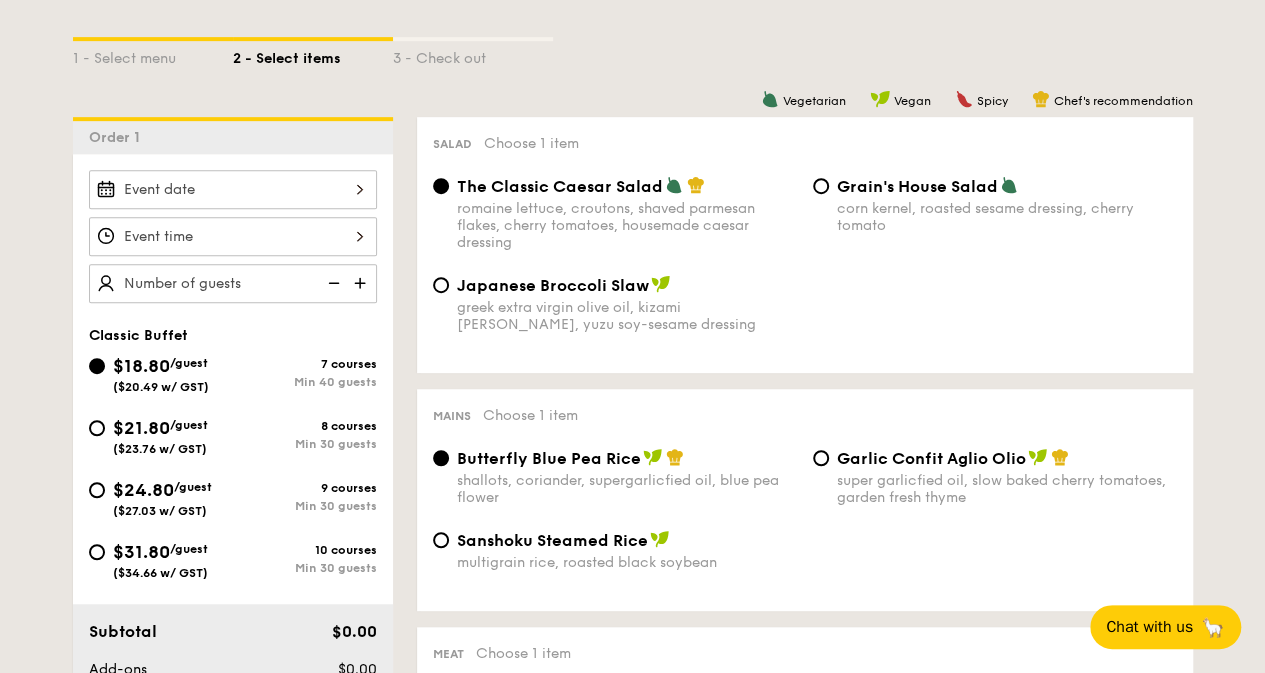 click at bounding box center [233, 189] 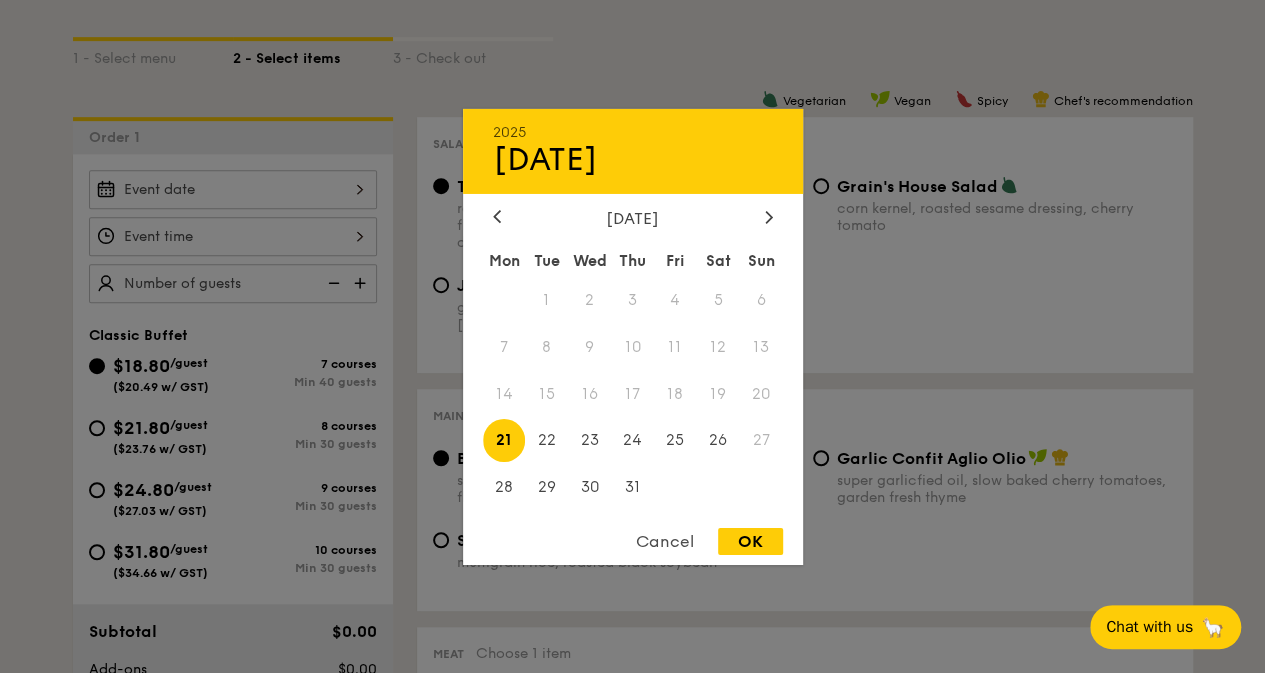 click on "OK" at bounding box center [750, 541] 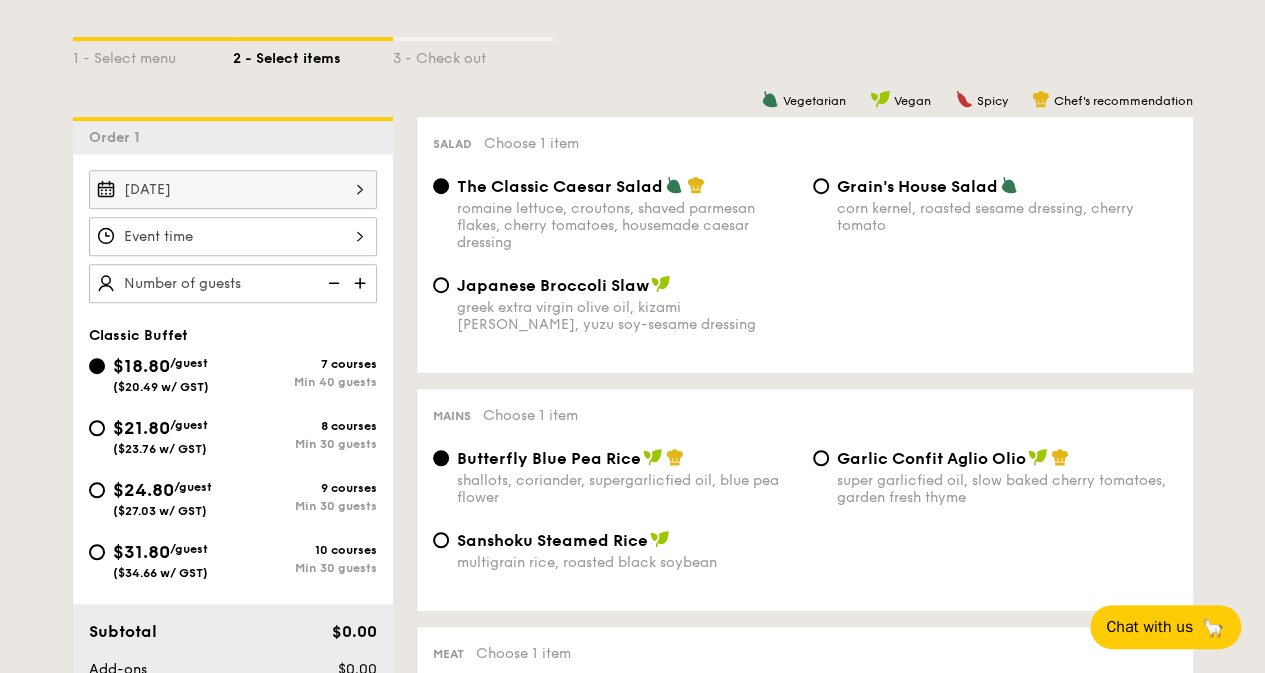 click on "Japanese Broccoli Slaw" at bounding box center (553, 285) 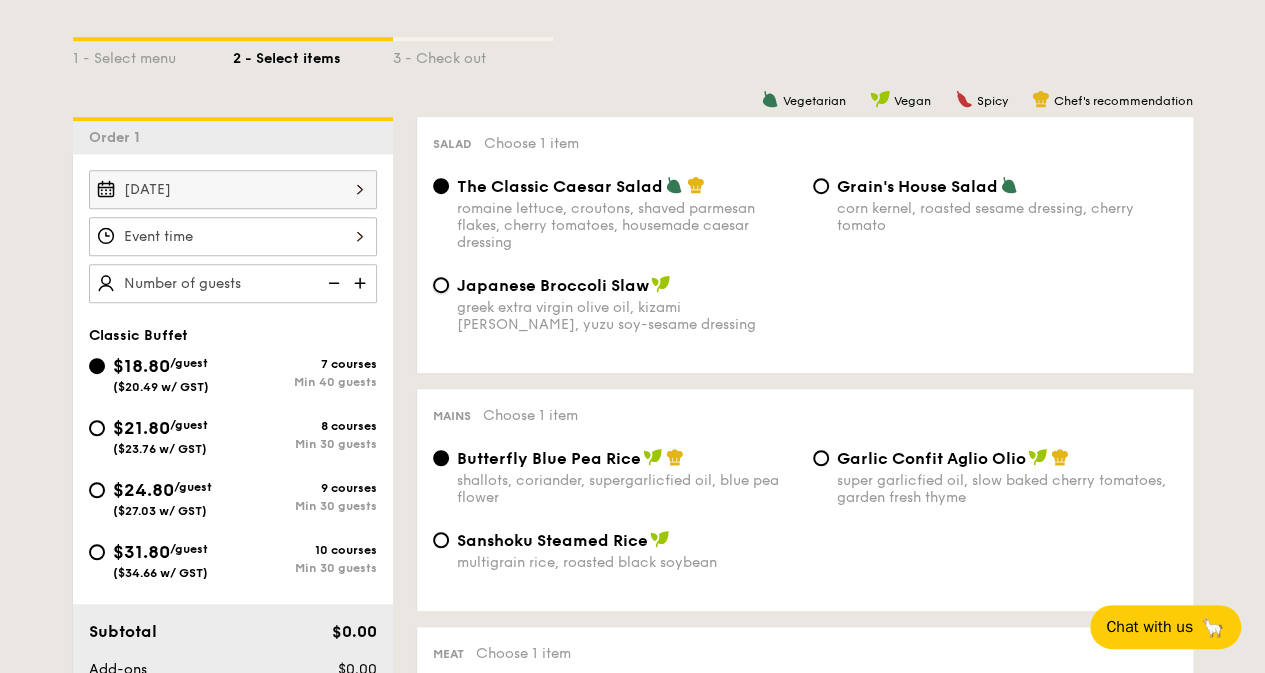 click on "Japanese Broccoli Slaw greek extra virgin olive oil, kizami nori, ginger, yuzu soy-sesame dressing" at bounding box center (441, 285) 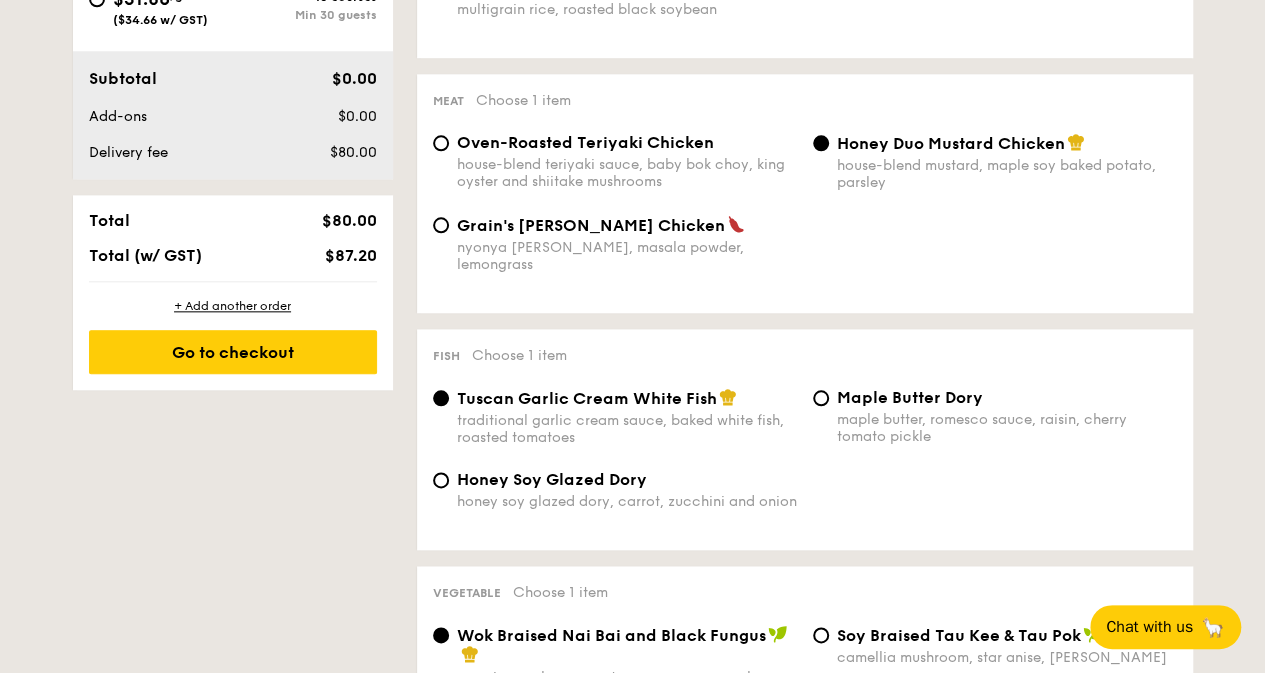 scroll, scrollTop: 996, scrollLeft: 0, axis: vertical 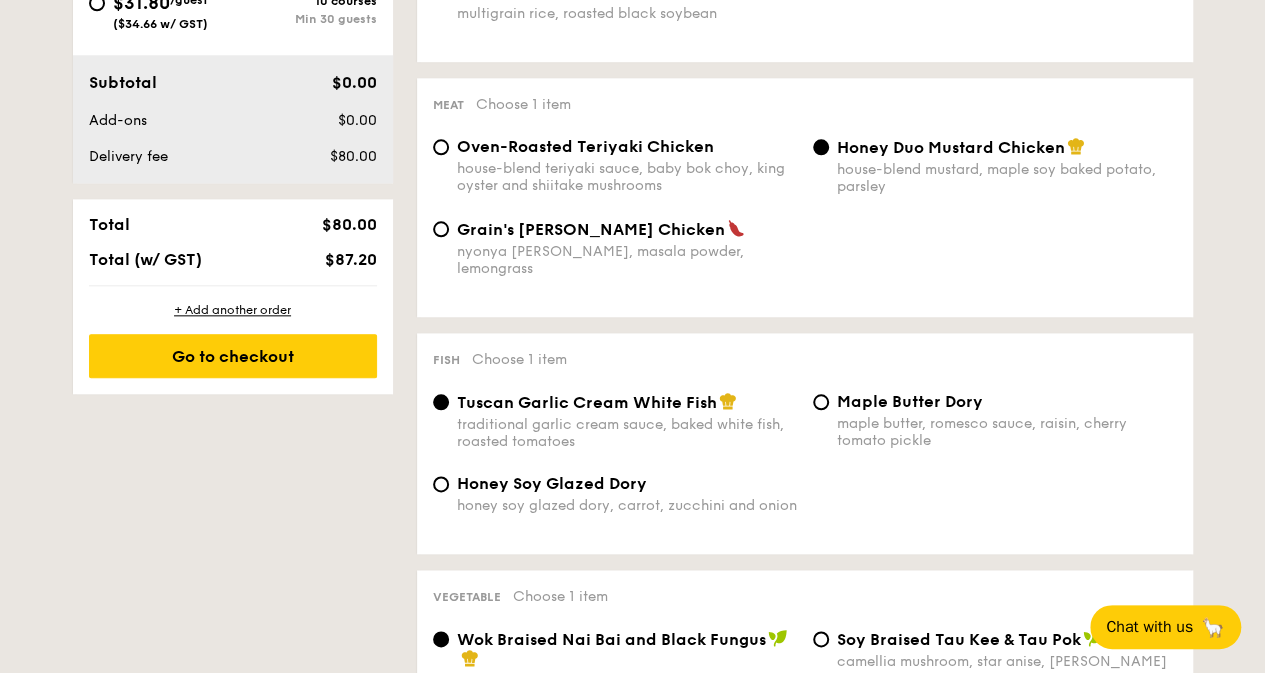 click on "Grain's Curry Chicken" at bounding box center [591, 229] 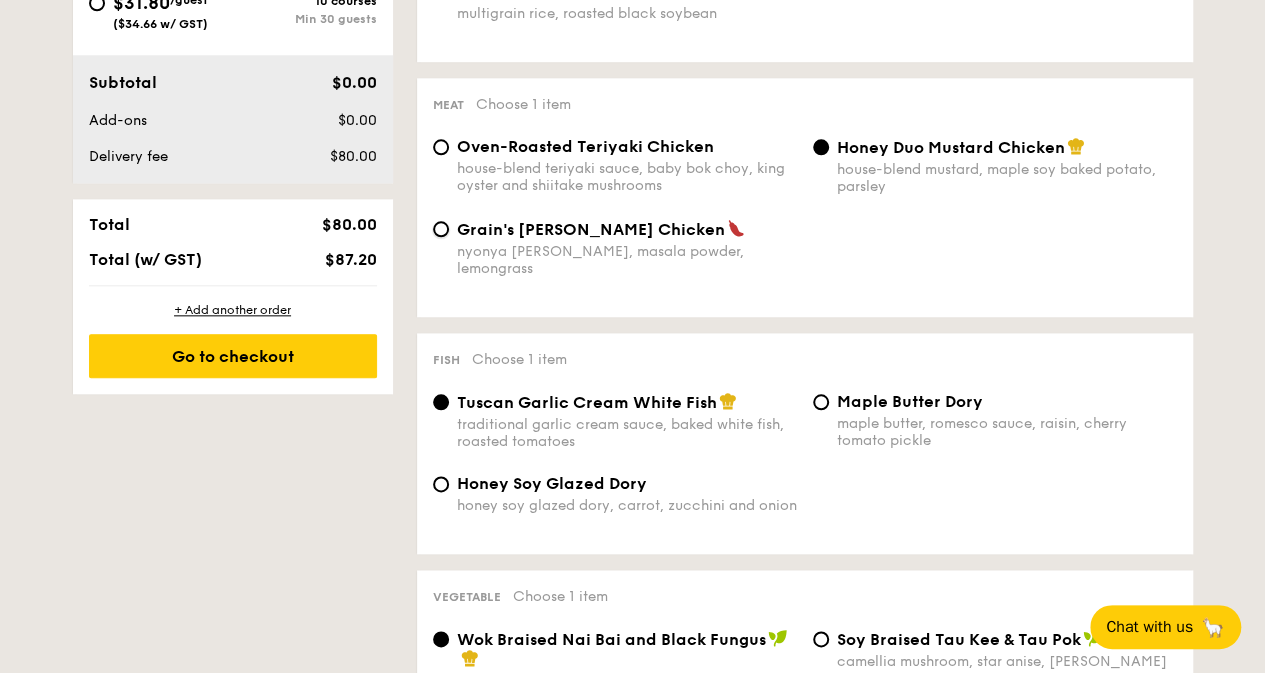 click on "Grain's Curry Chicken nyonya curry, masala powder, lemongrass" at bounding box center [441, 229] 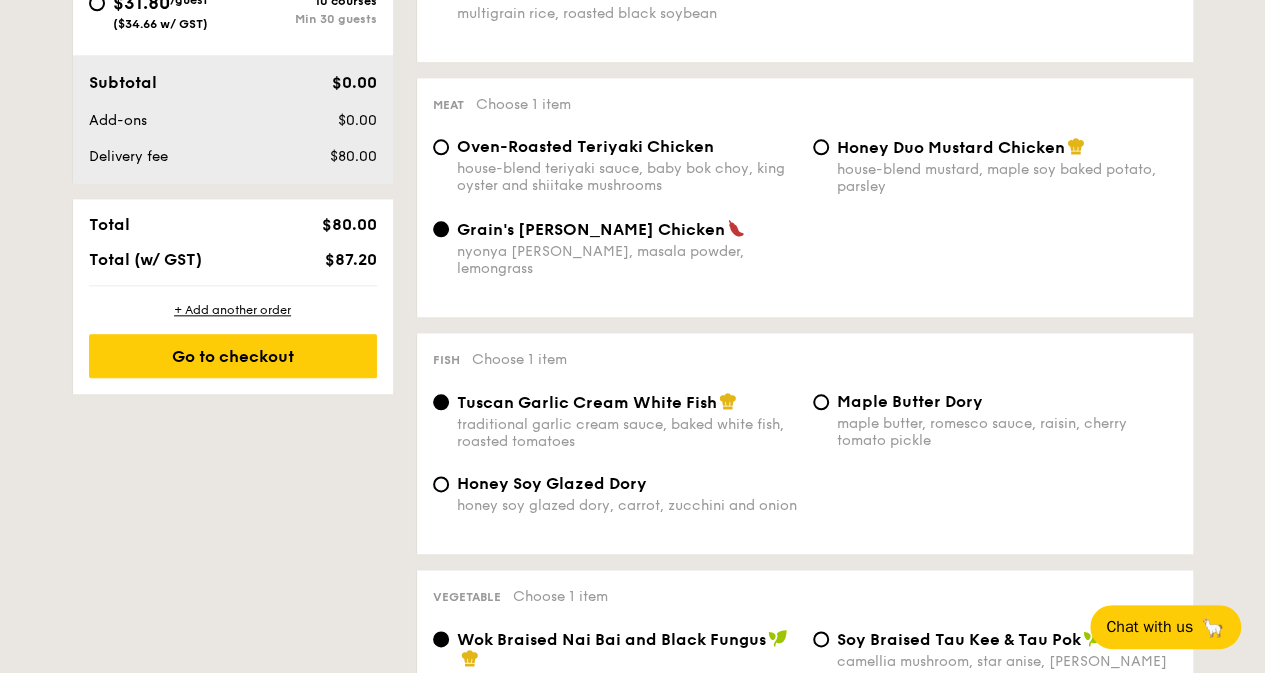 click on "Fish
Choose 1 item
Tuscan Garlic Cream White Fish traditional garlic cream sauce, baked white fish, roasted tomatoes  Maple Butter Dory maple butter, romesco sauce, raisin, cherry tomato pickle Honey Soy Glazed Dory honey soy glazed dory, carrot, zucchini and onion" at bounding box center [805, 443] 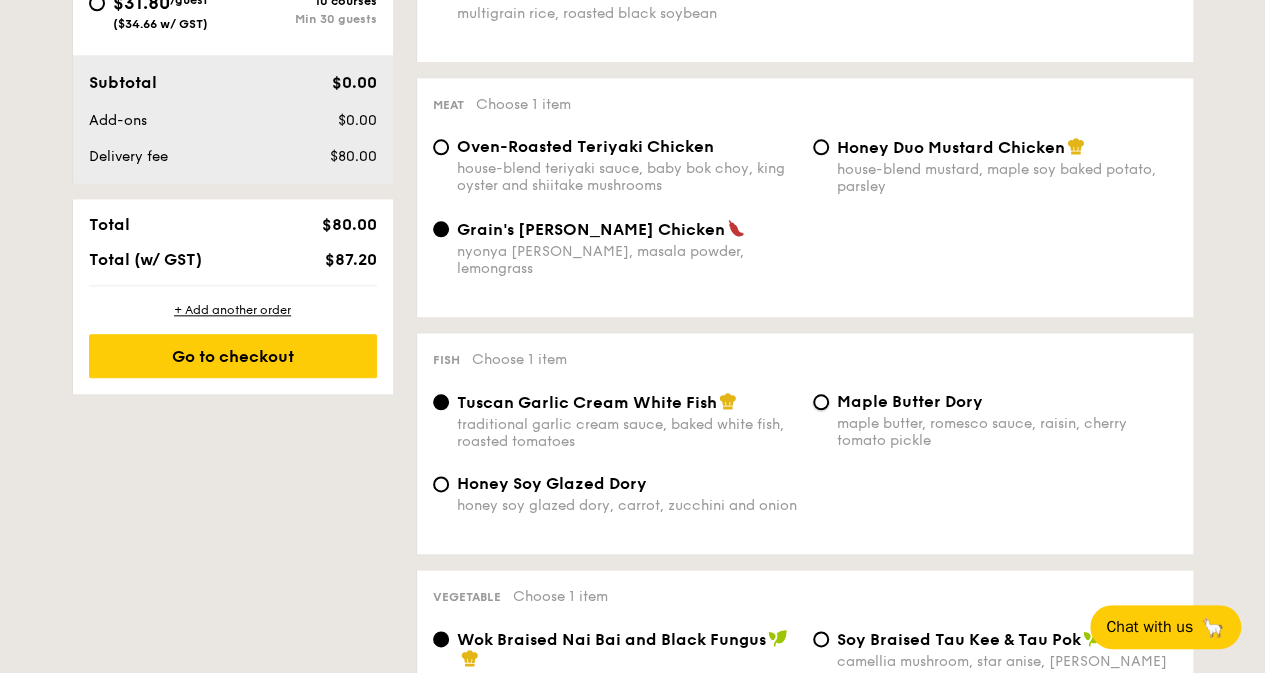 click on "Maple Butter Dory maple butter, romesco sauce, raisin, cherry tomato pickle" at bounding box center [821, 402] 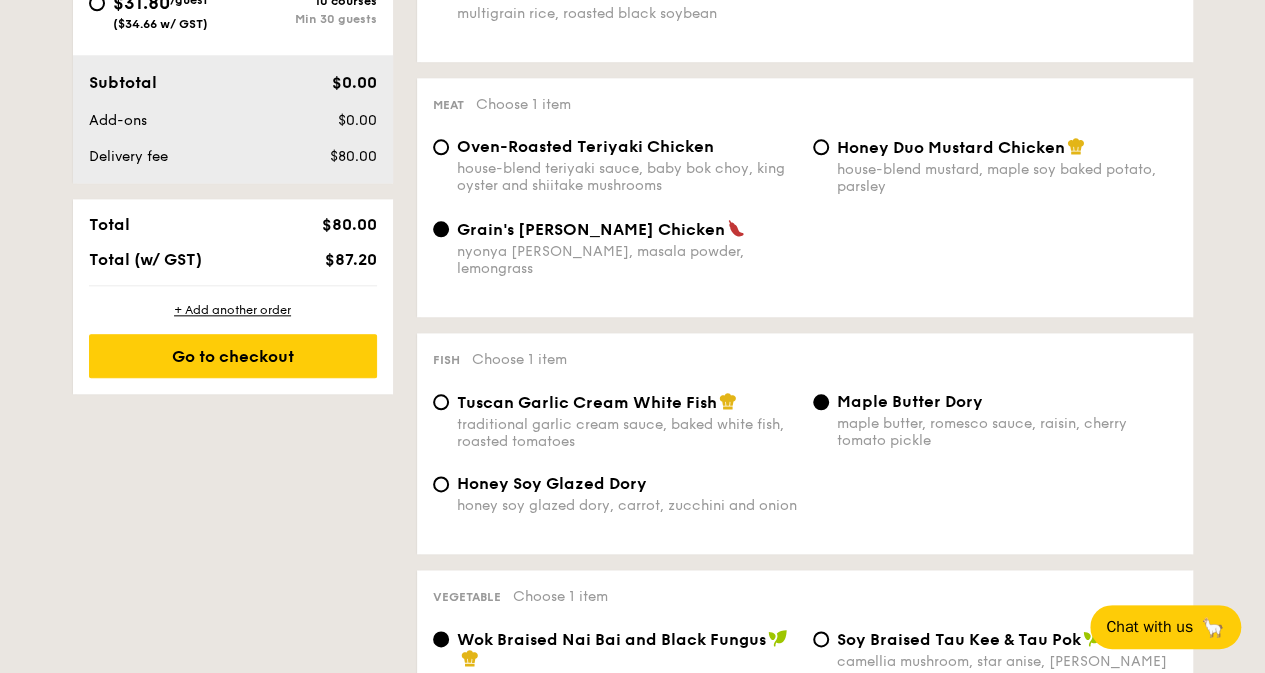 click on "Honey Soy Glazed Dory" at bounding box center [552, 483] 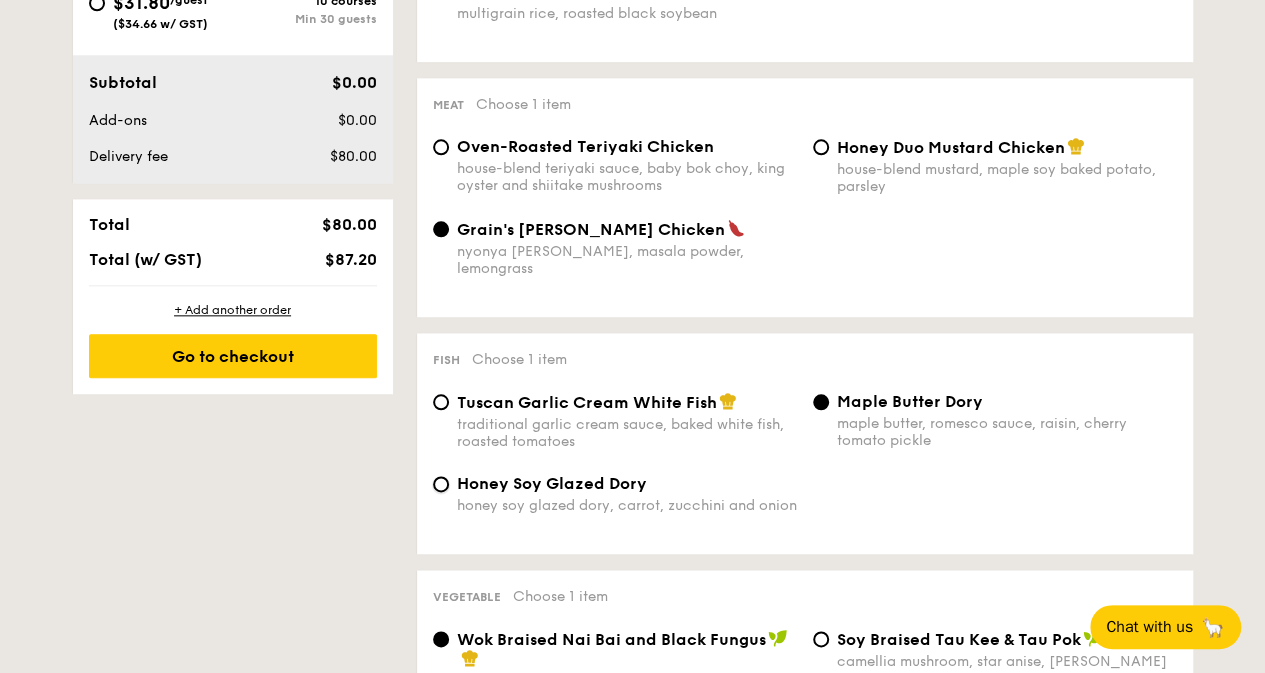 click on "Honey Soy Glazed Dory honey soy glazed dory, carrot, zucchini and onion" at bounding box center (441, 484) 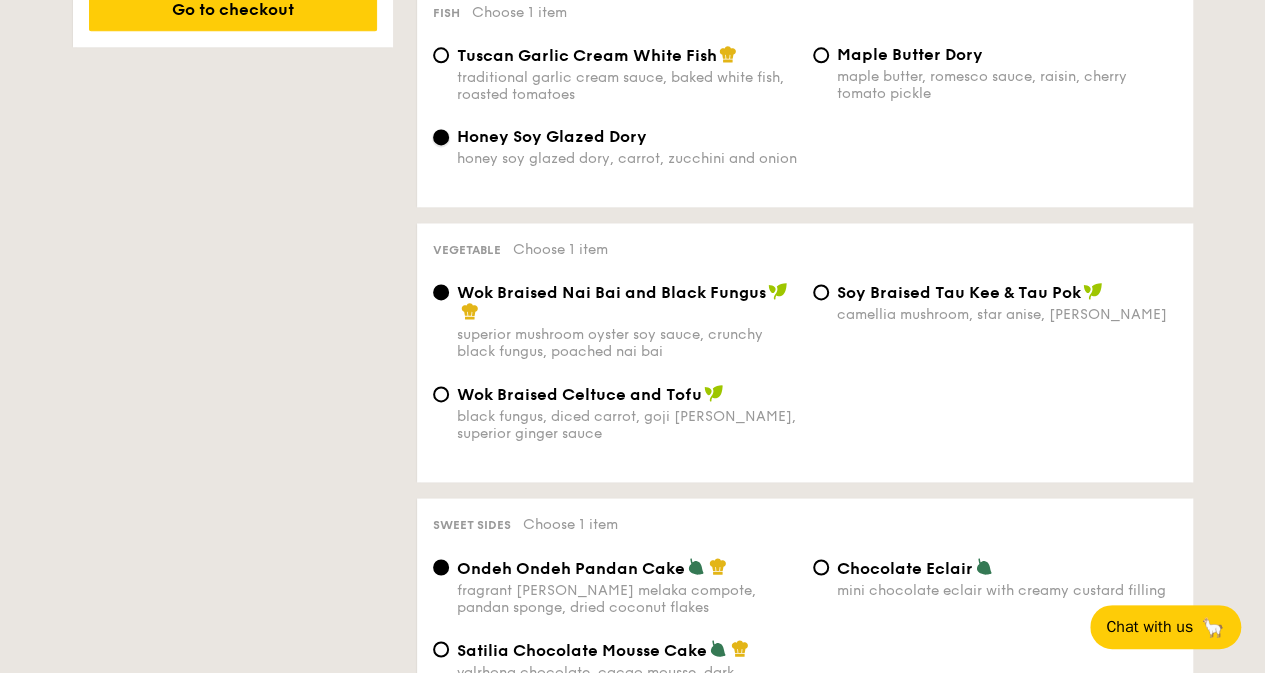 scroll, scrollTop: 1344, scrollLeft: 0, axis: vertical 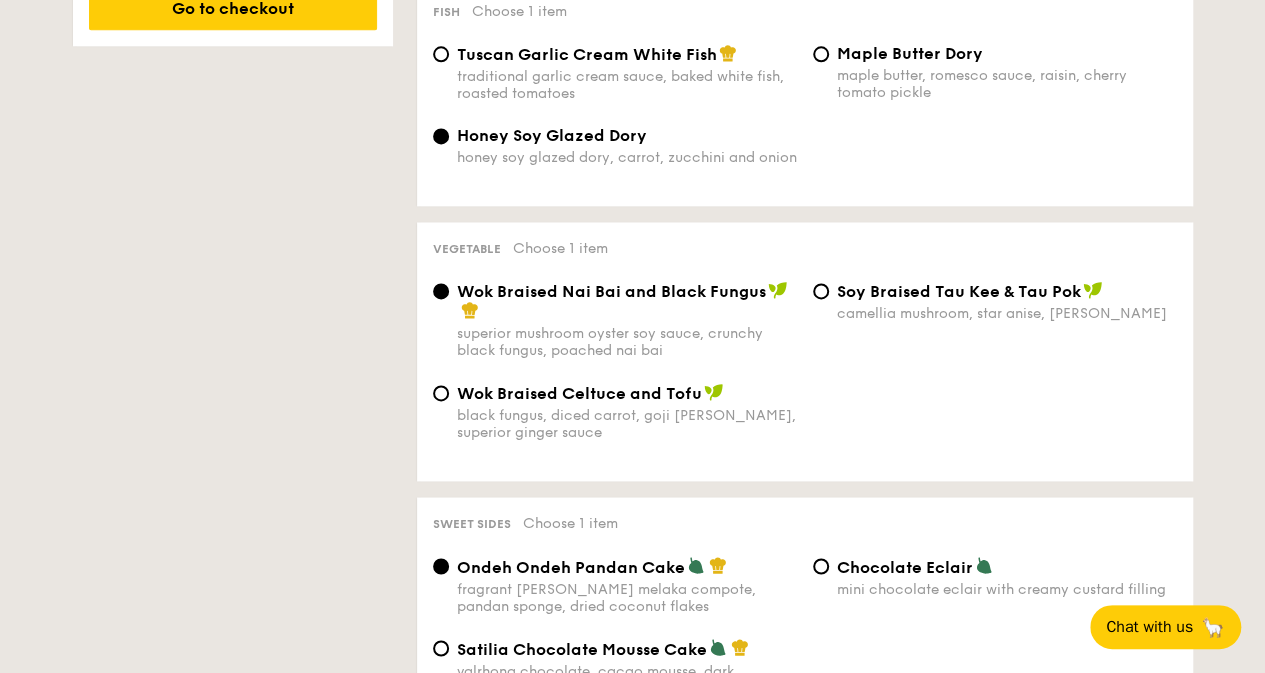 click on "Wok Braised Celtuce and Tofu" at bounding box center [579, 393] 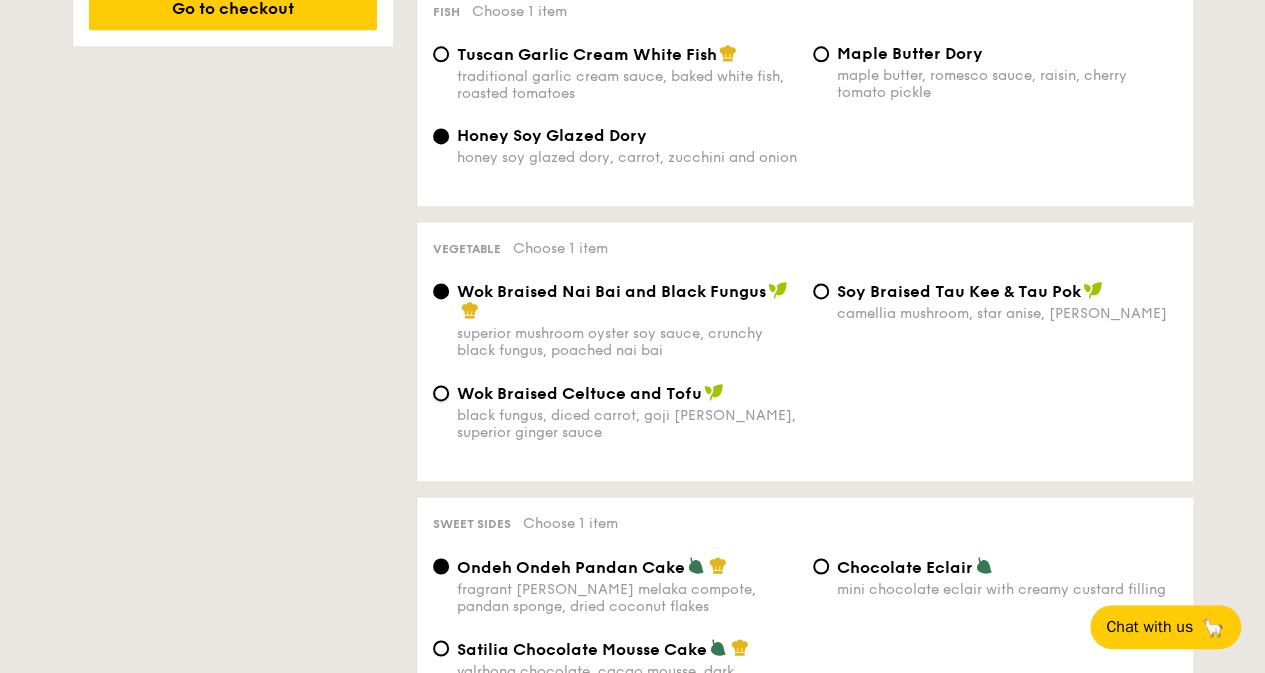 click on "Wok Braised Celtuce and Tofu black fungus, diced carrot, goji berry, superior ginger sauce" at bounding box center (441, 393) 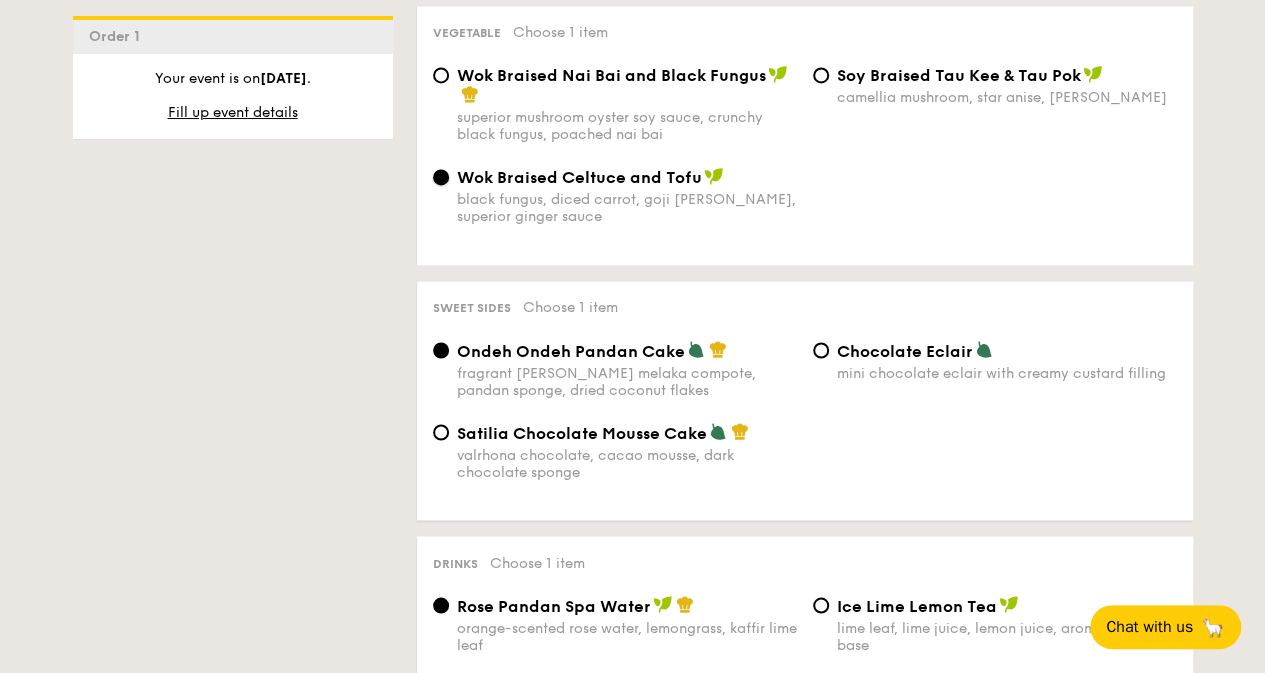 scroll, scrollTop: 1562, scrollLeft: 0, axis: vertical 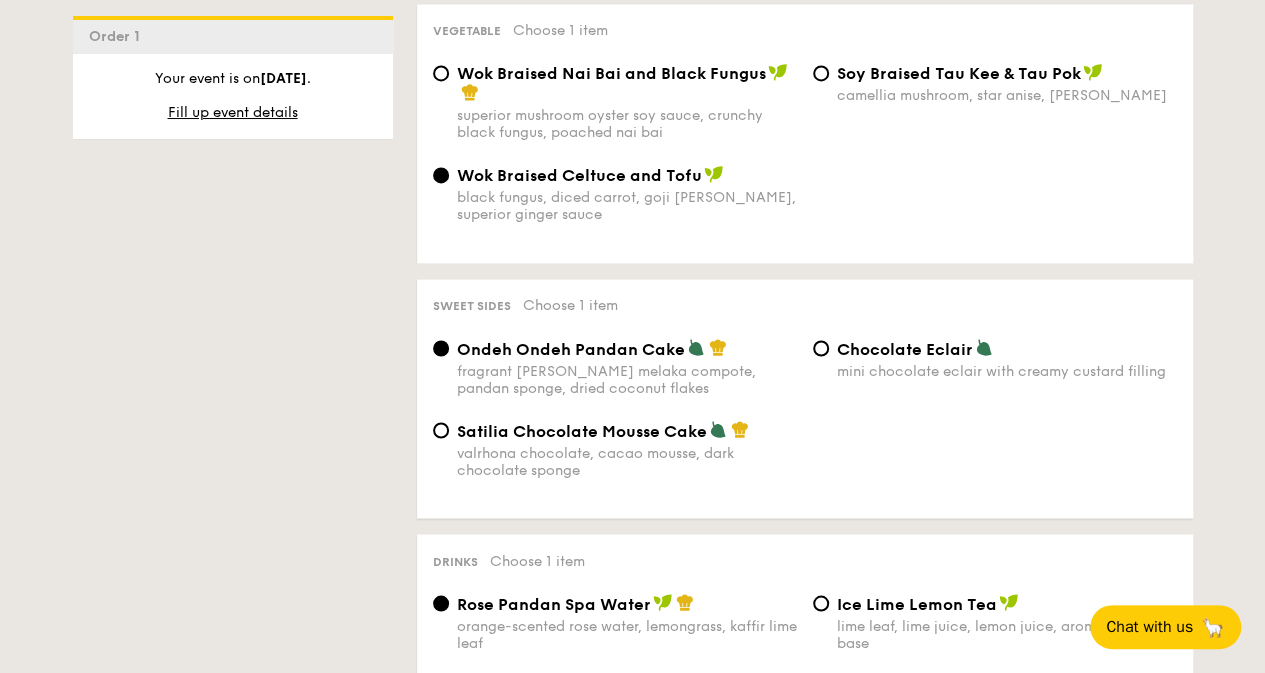 click on "Satilia Chocolate Mousse Cake" at bounding box center (582, 430) 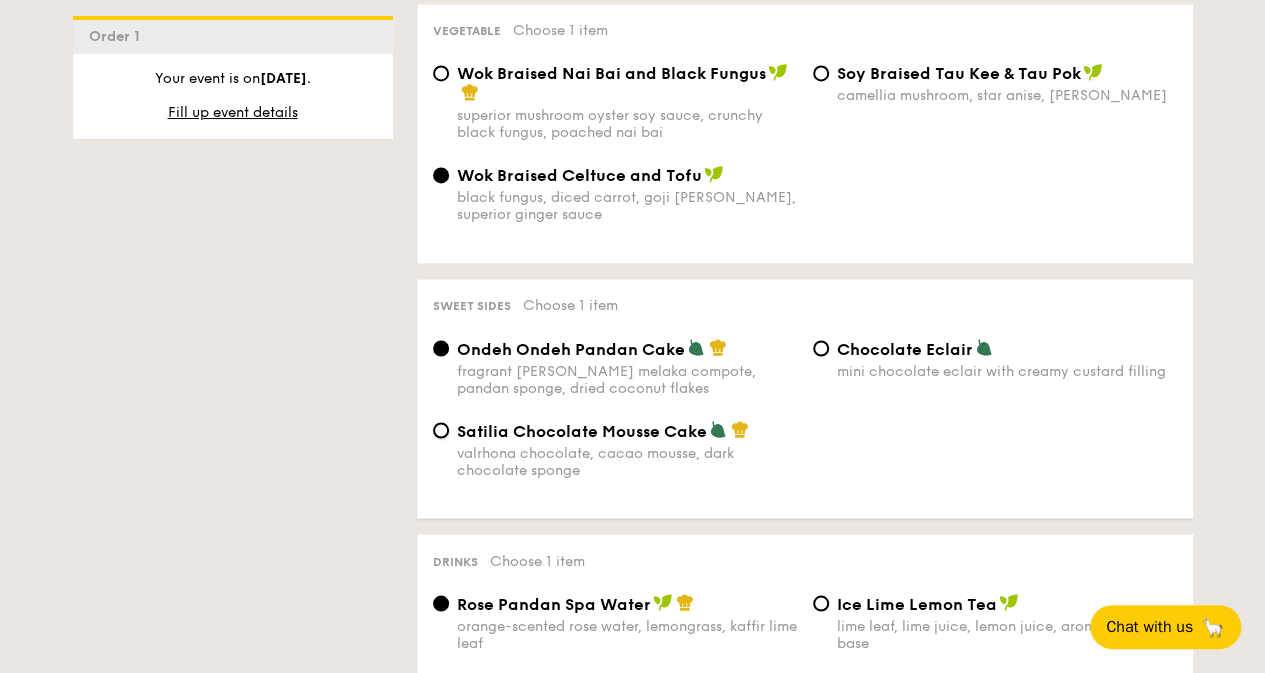 click on "Satilia Chocolate Mousse Cake valrhona chocolate, cacao mousse, dark chocolate sponge" at bounding box center (441, 430) 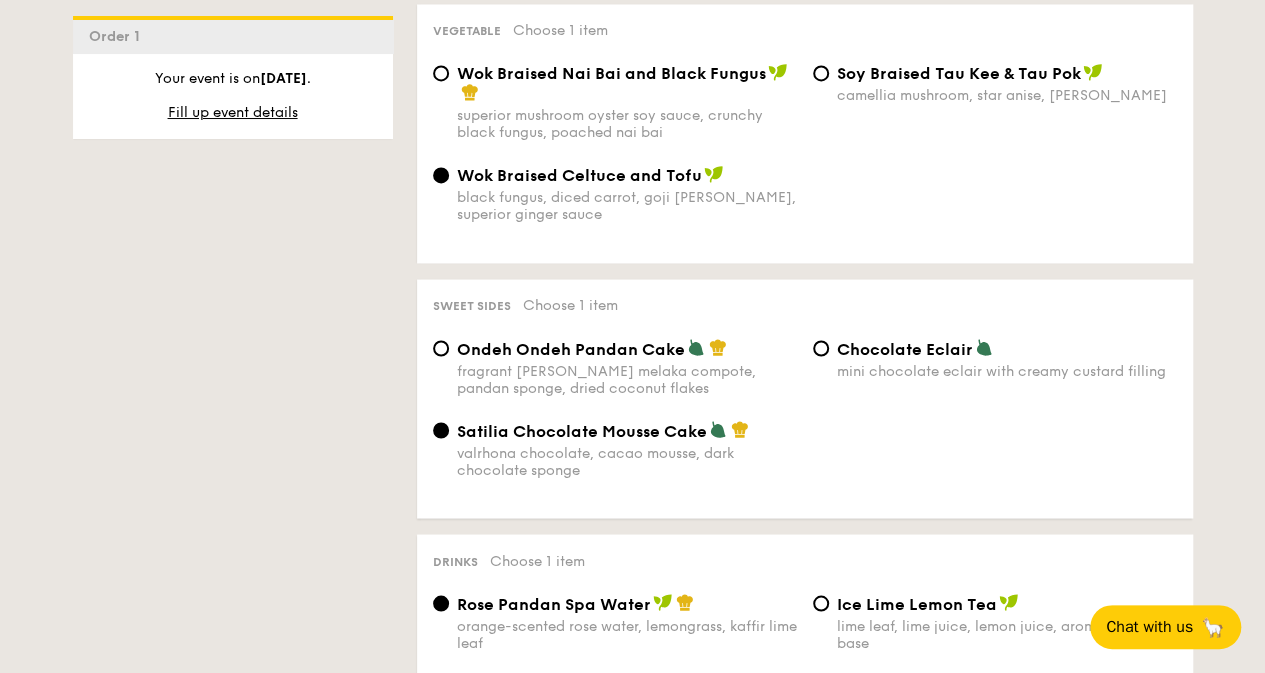 click on "Ondeh Ondeh Pandan Cake" at bounding box center [571, 348] 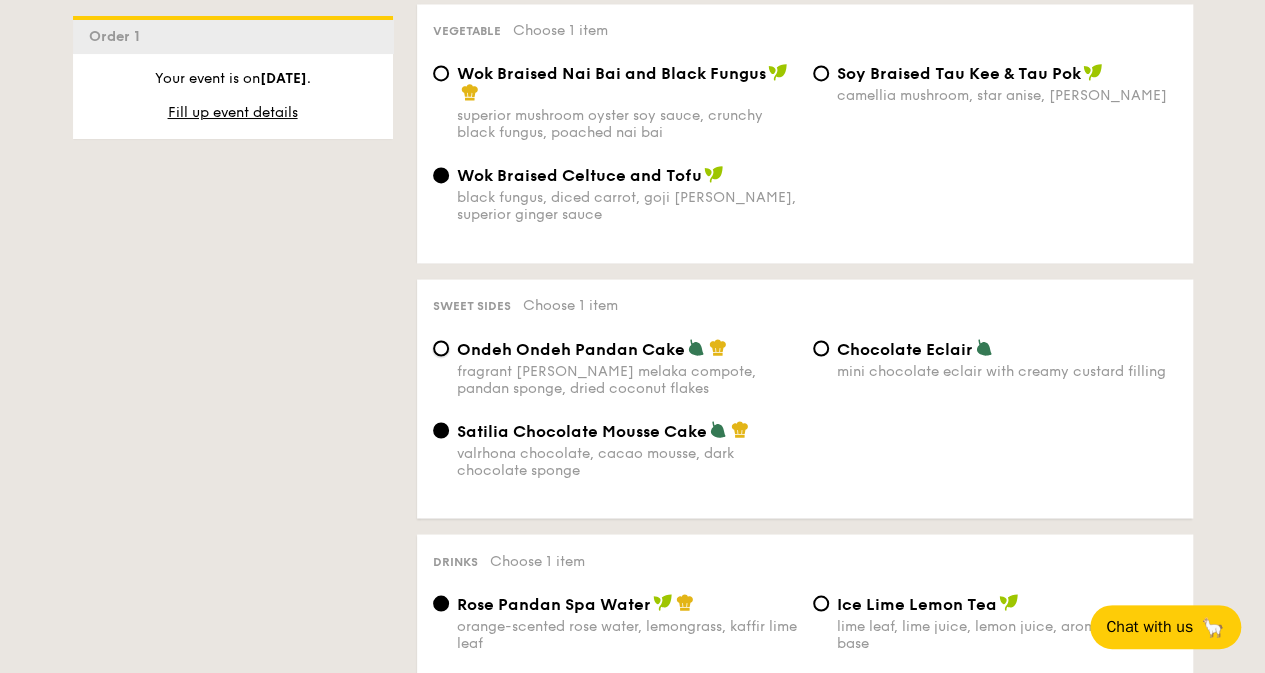 click on "Ondeh Ondeh Pandan Cake fragrant gula melaka compote, pandan sponge, dried coconut flakes" at bounding box center [441, 348] 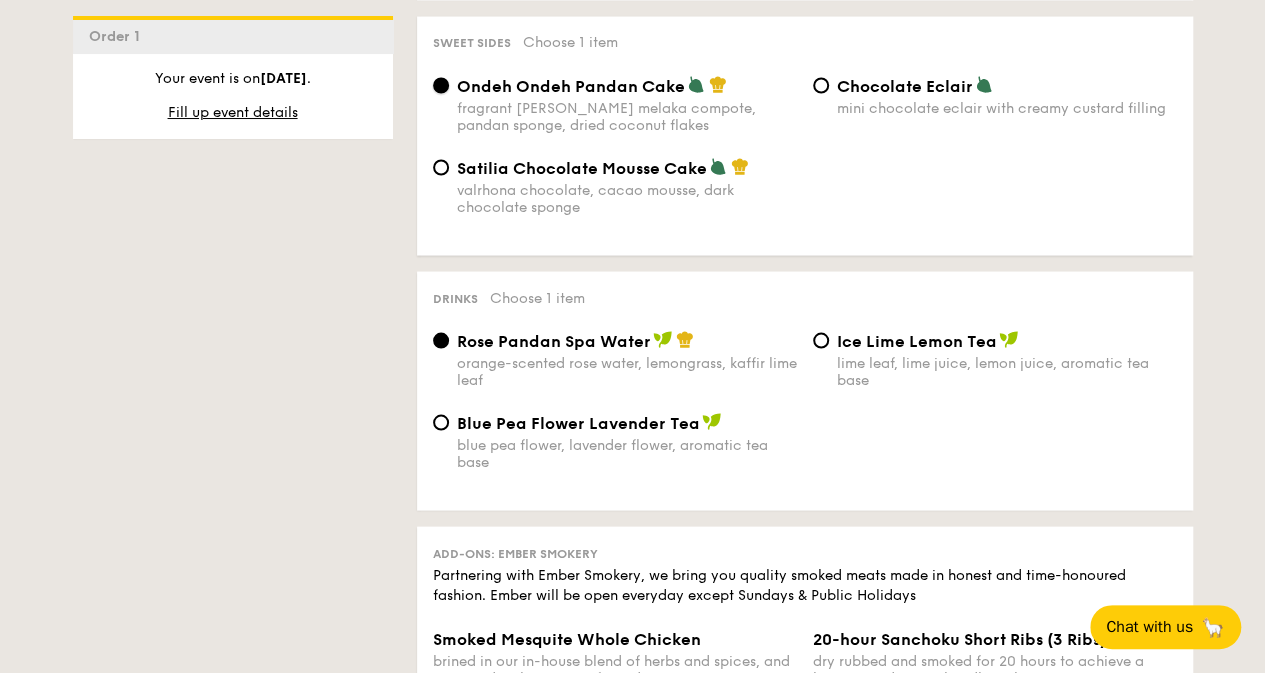 scroll, scrollTop: 1826, scrollLeft: 0, axis: vertical 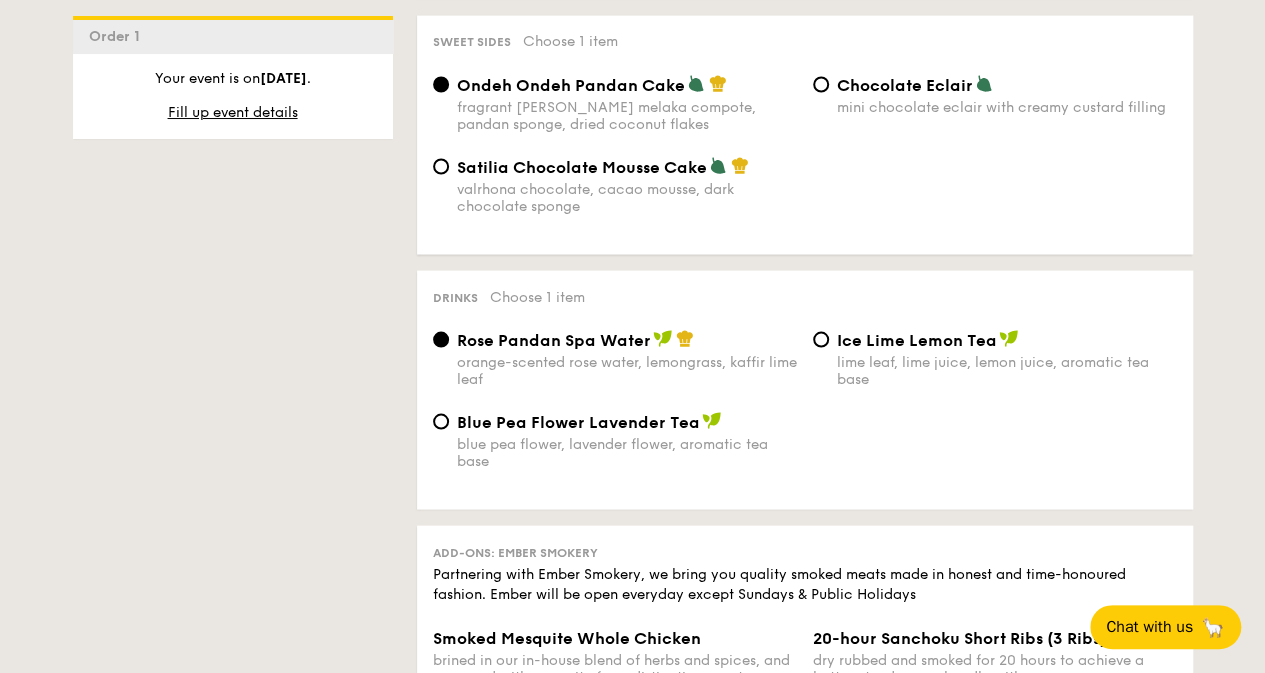 click on "Ice Lime Lemon Tea" at bounding box center [917, 339] 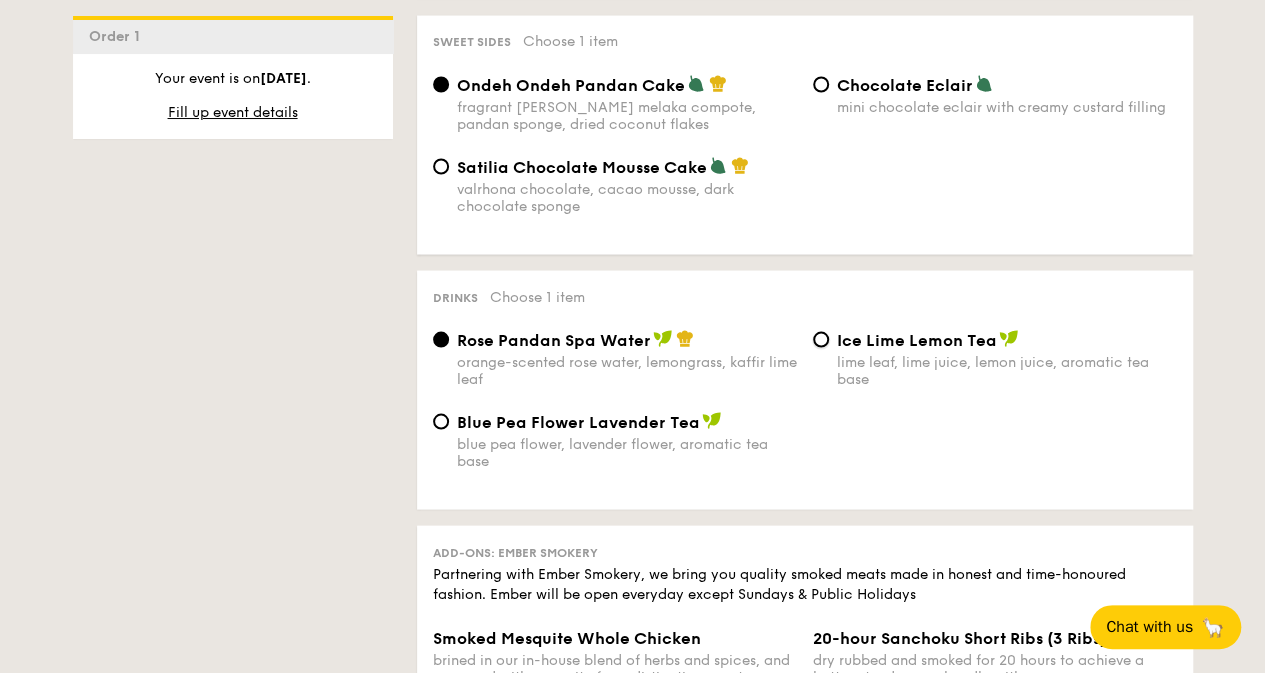 click on "Ice Lime Lemon Tea lime leaf, lime juice, lemon juice, aromatic tea base" at bounding box center (821, 339) 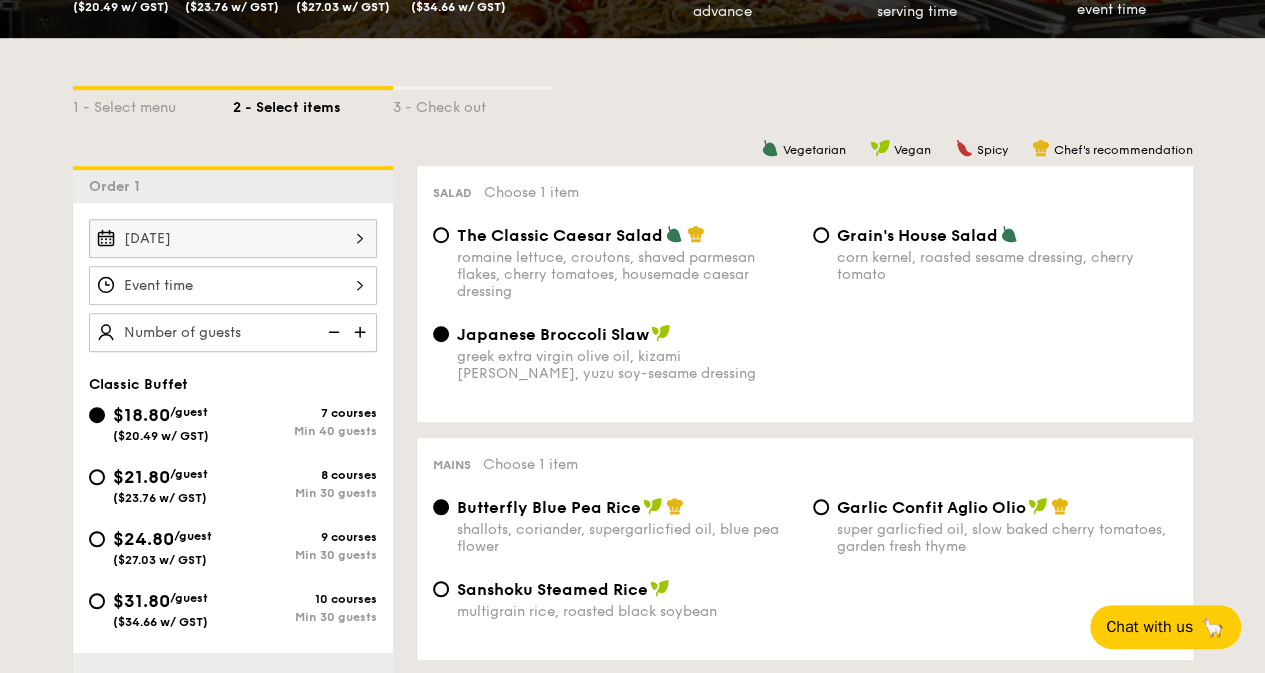 scroll, scrollTop: 396, scrollLeft: 0, axis: vertical 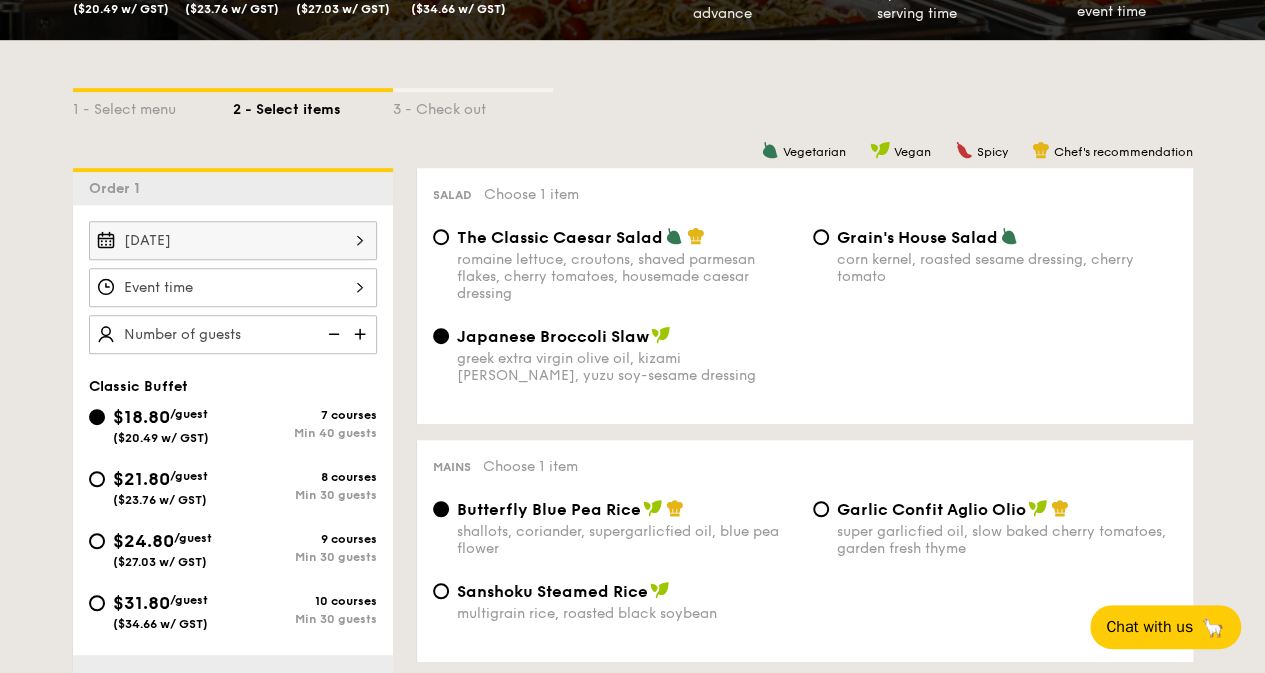 click on "Jul 21, 2025" at bounding box center (233, 240) 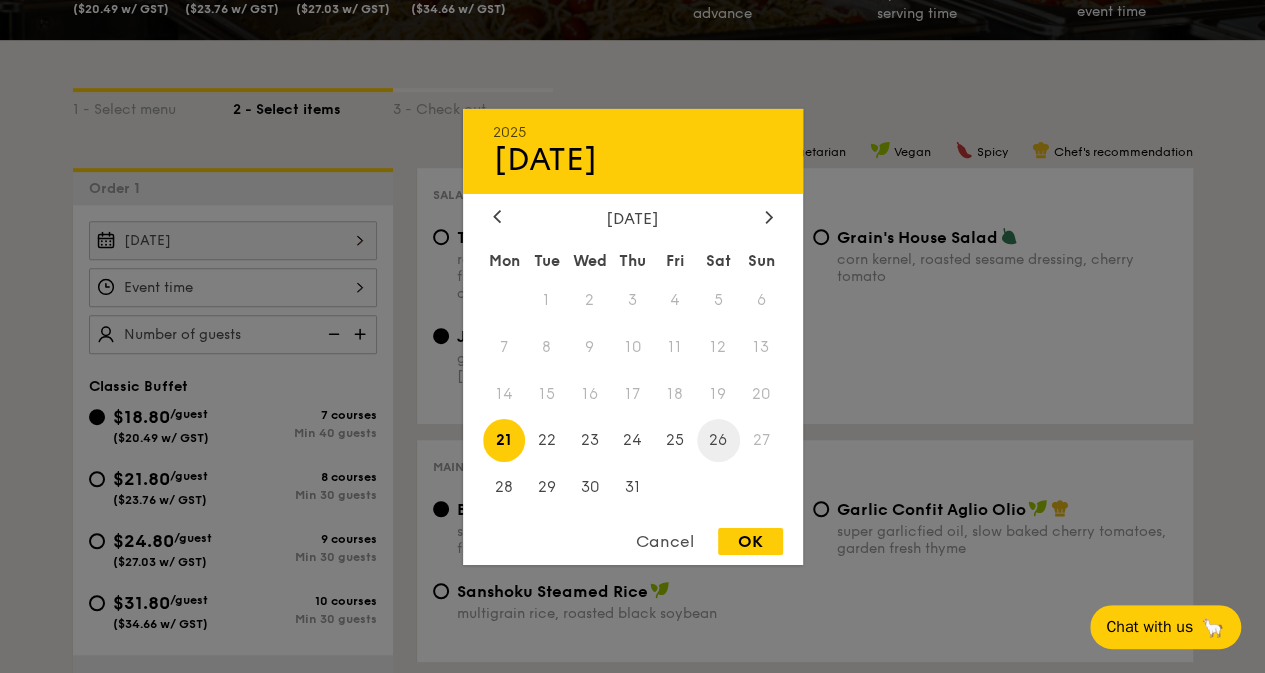 click on "26" at bounding box center [718, 440] 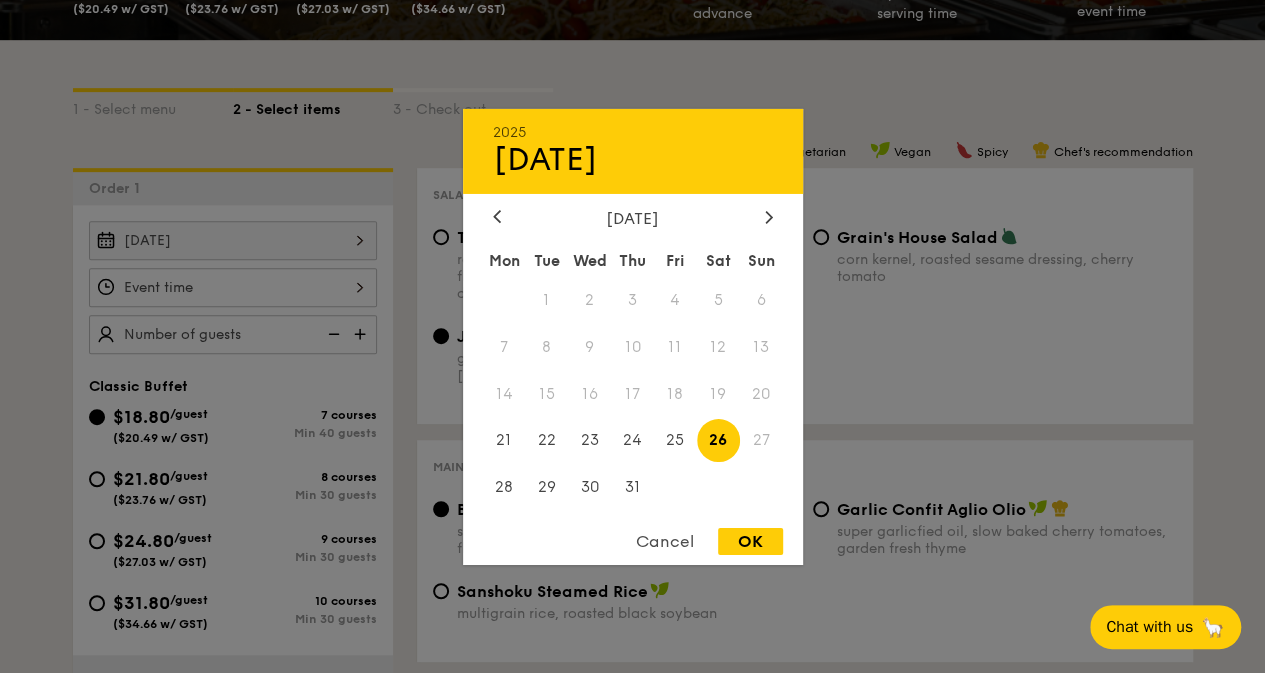 click on "OK" at bounding box center [750, 541] 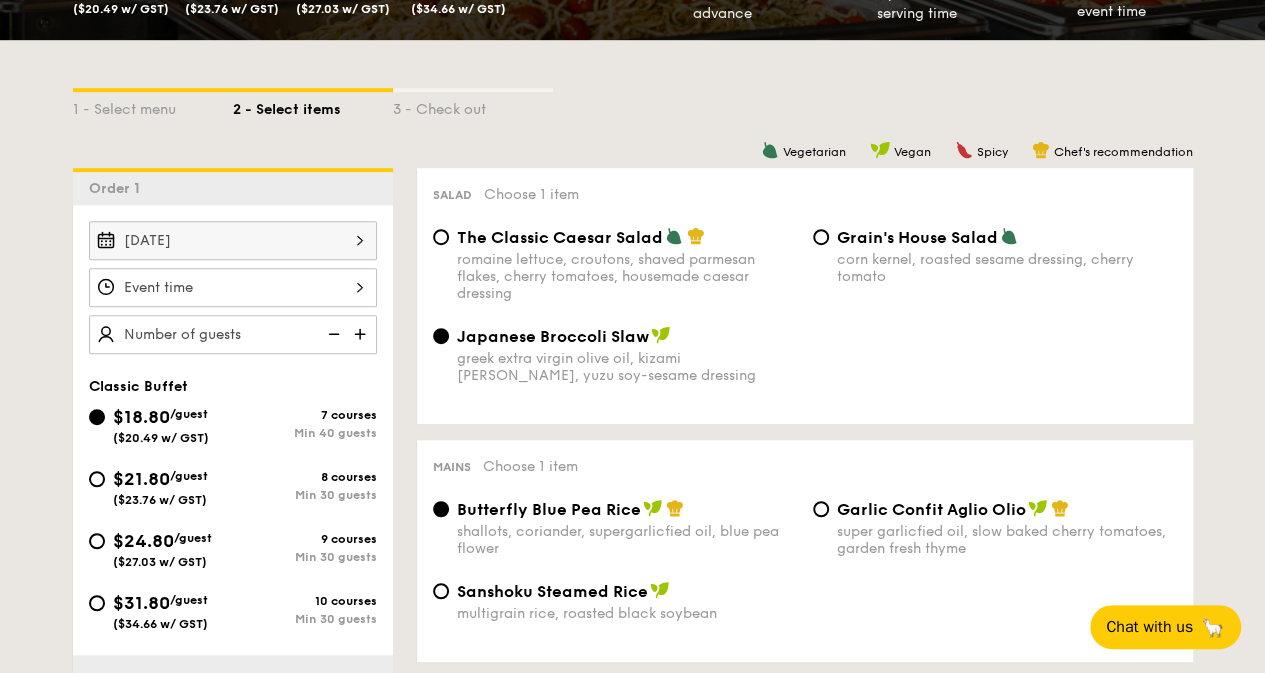 click on "Jul 26, 2025" at bounding box center [233, 240] 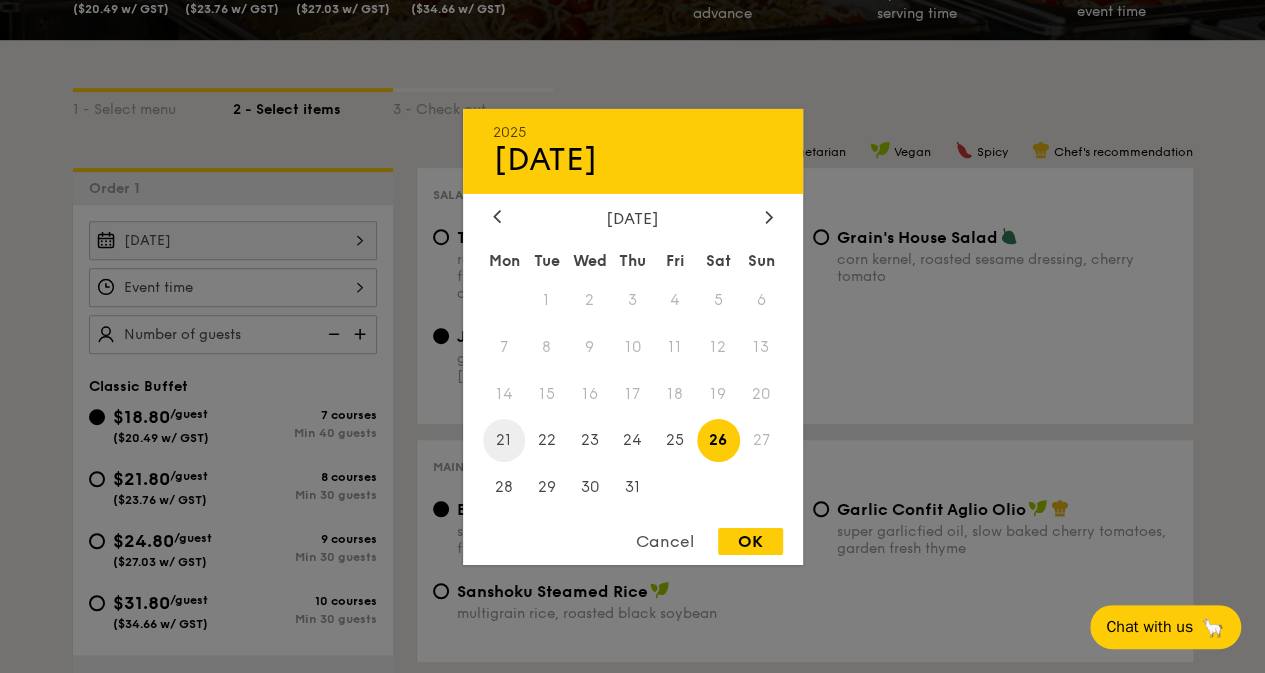 click on "21" at bounding box center [504, 440] 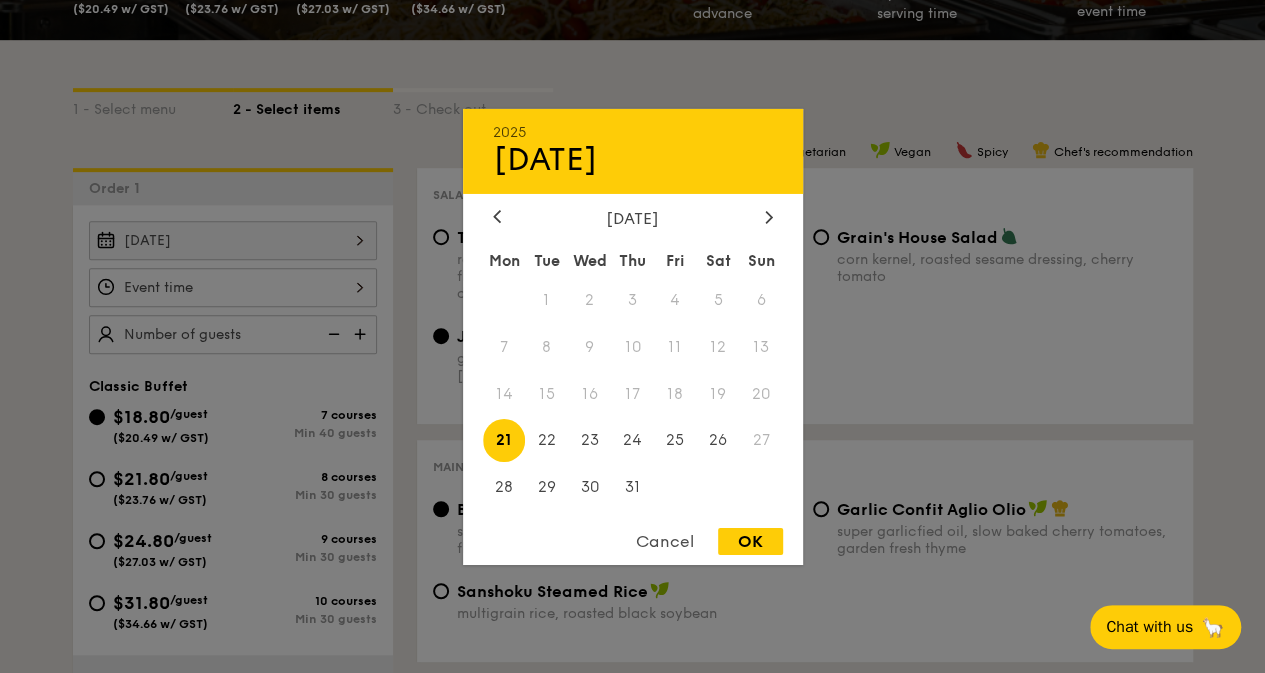 click on "OK" at bounding box center (750, 541) 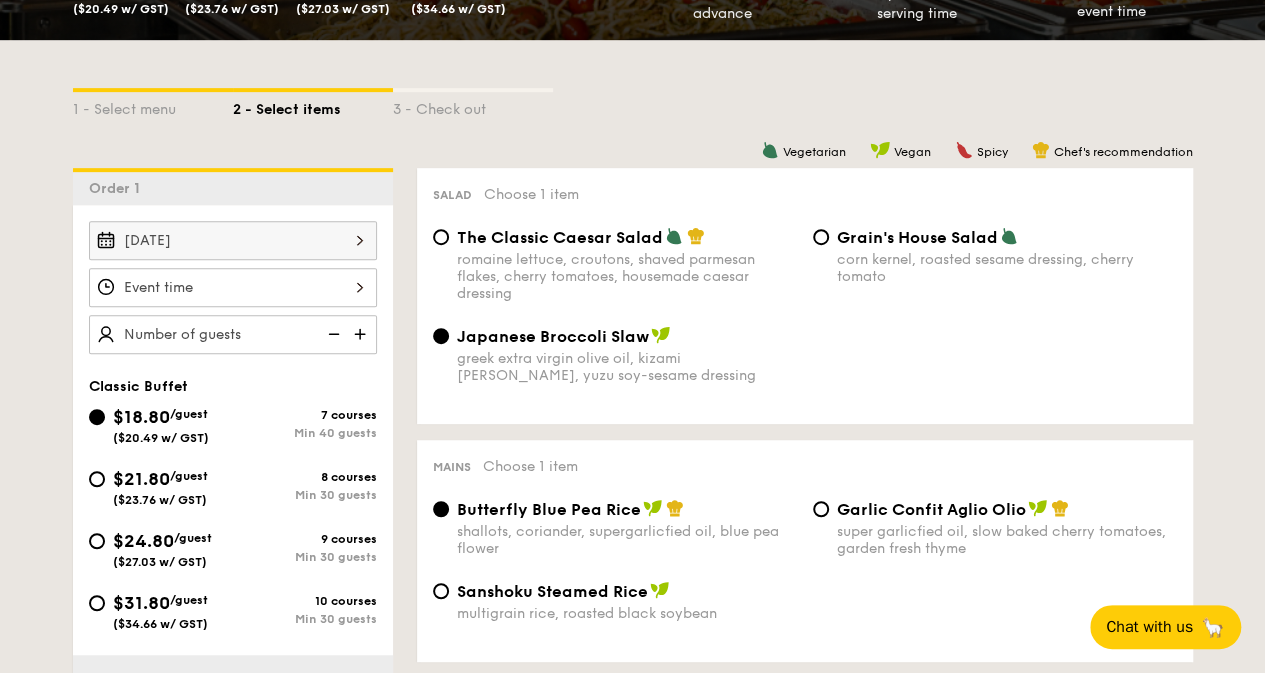 click at bounding box center (362, 334) 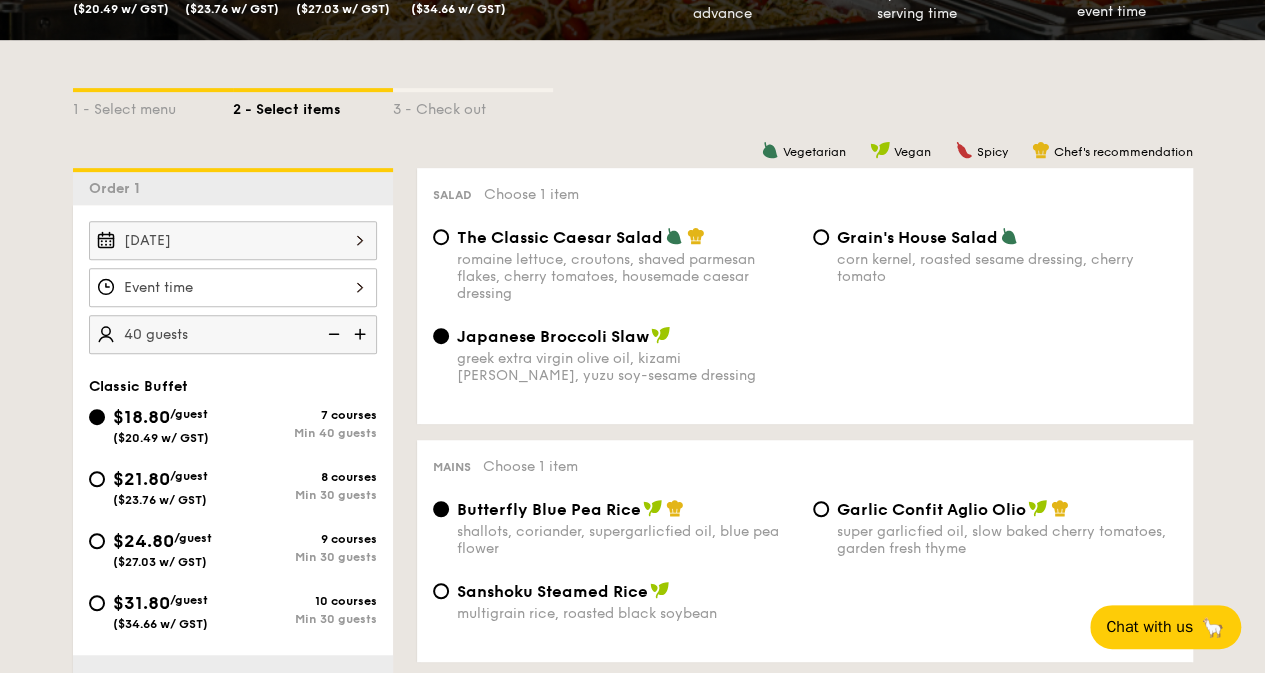 click at bounding box center (332, 334) 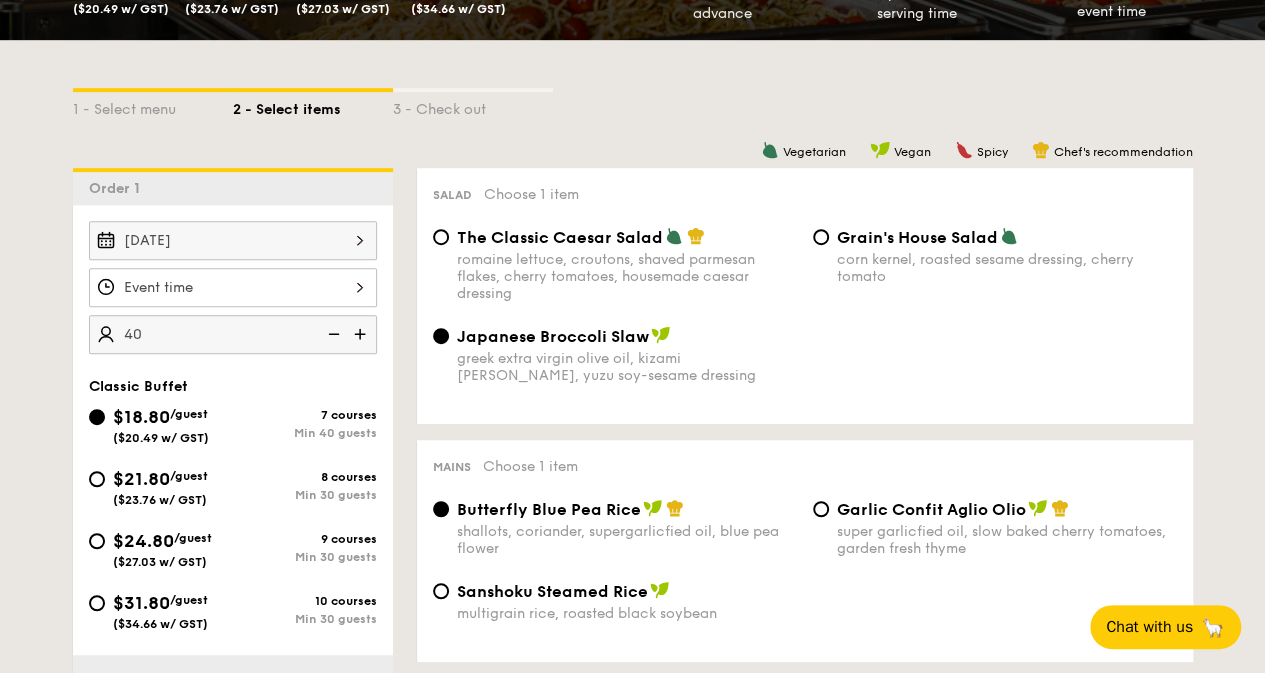 type on "40 guests" 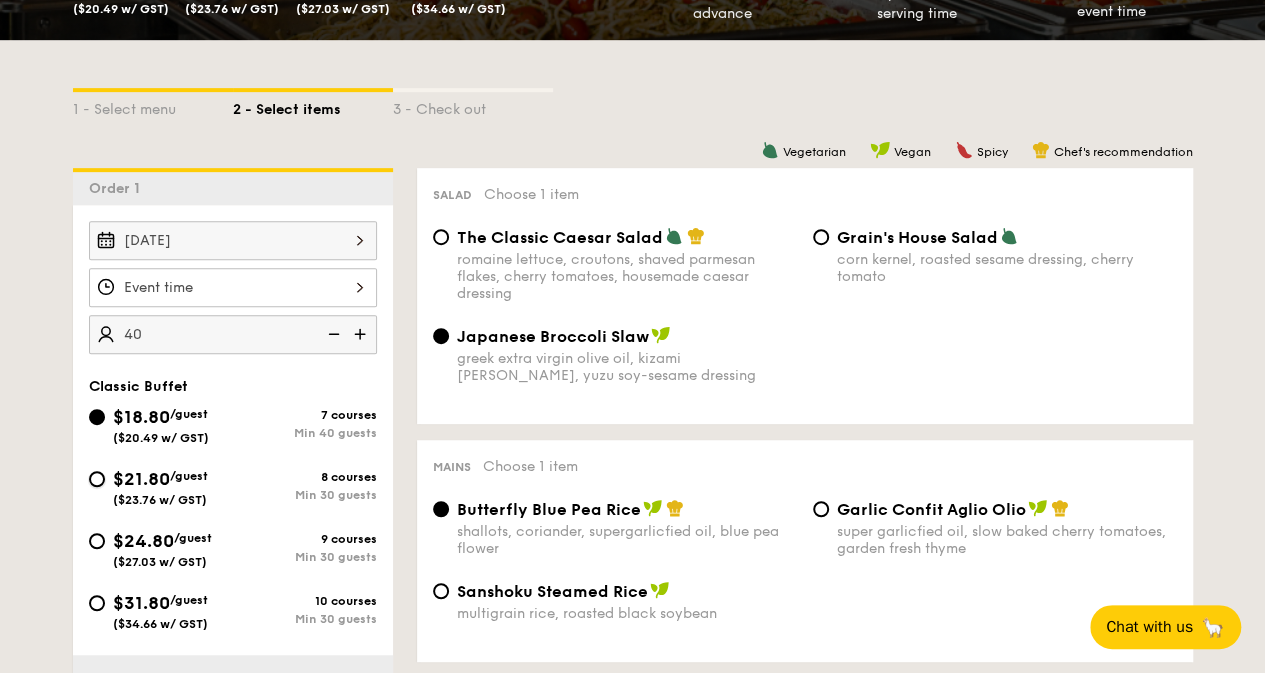 click on "$21.80
/guest
($23.76 w/ GST)
8 courses
Min 30 guests" at bounding box center [97, 479] 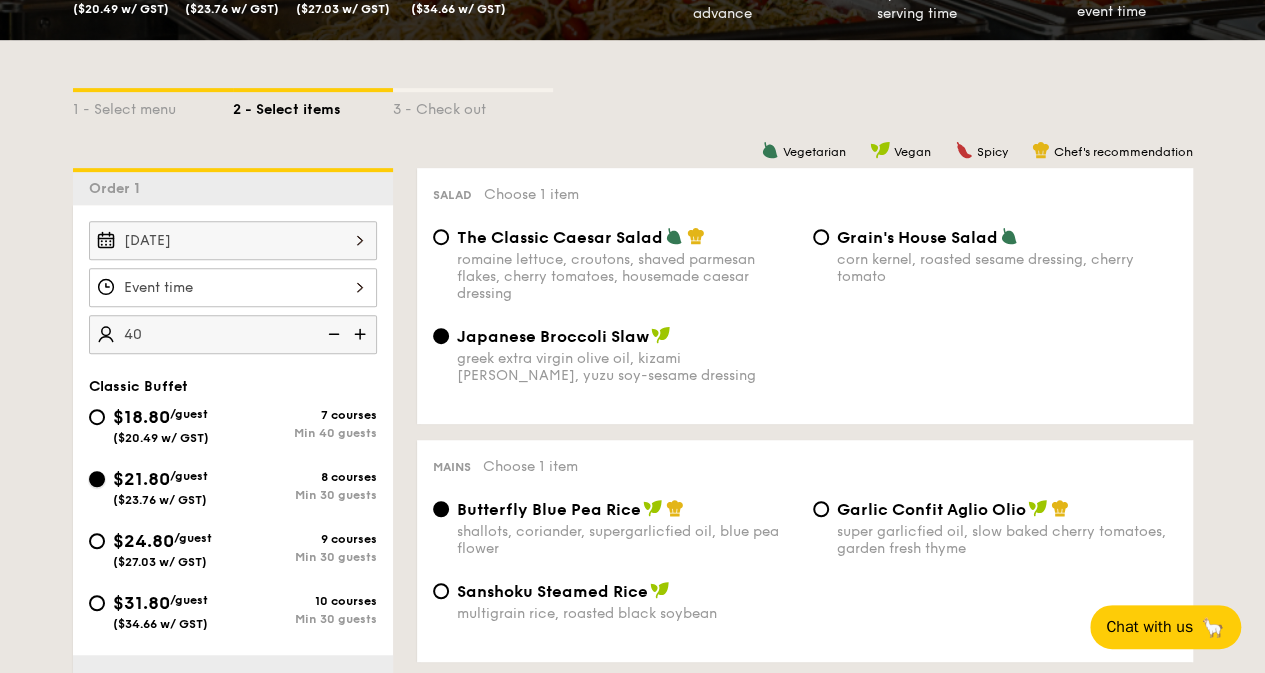radio on "true" 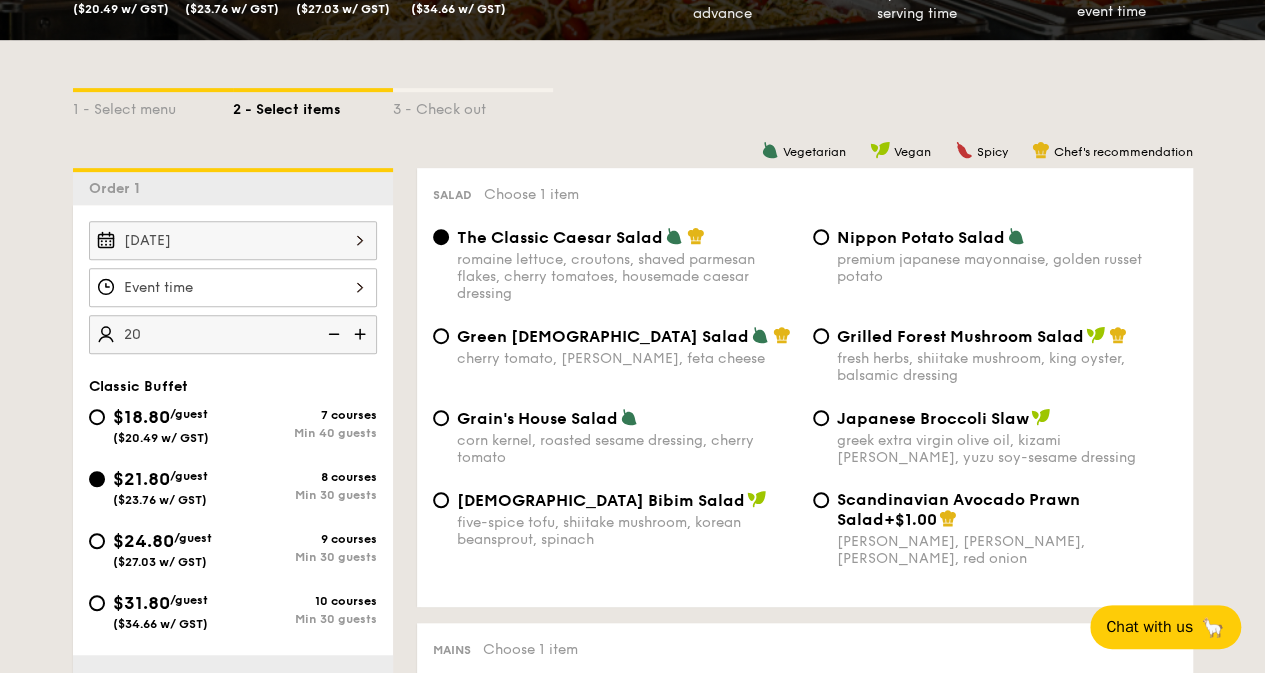 type on "20 guests" 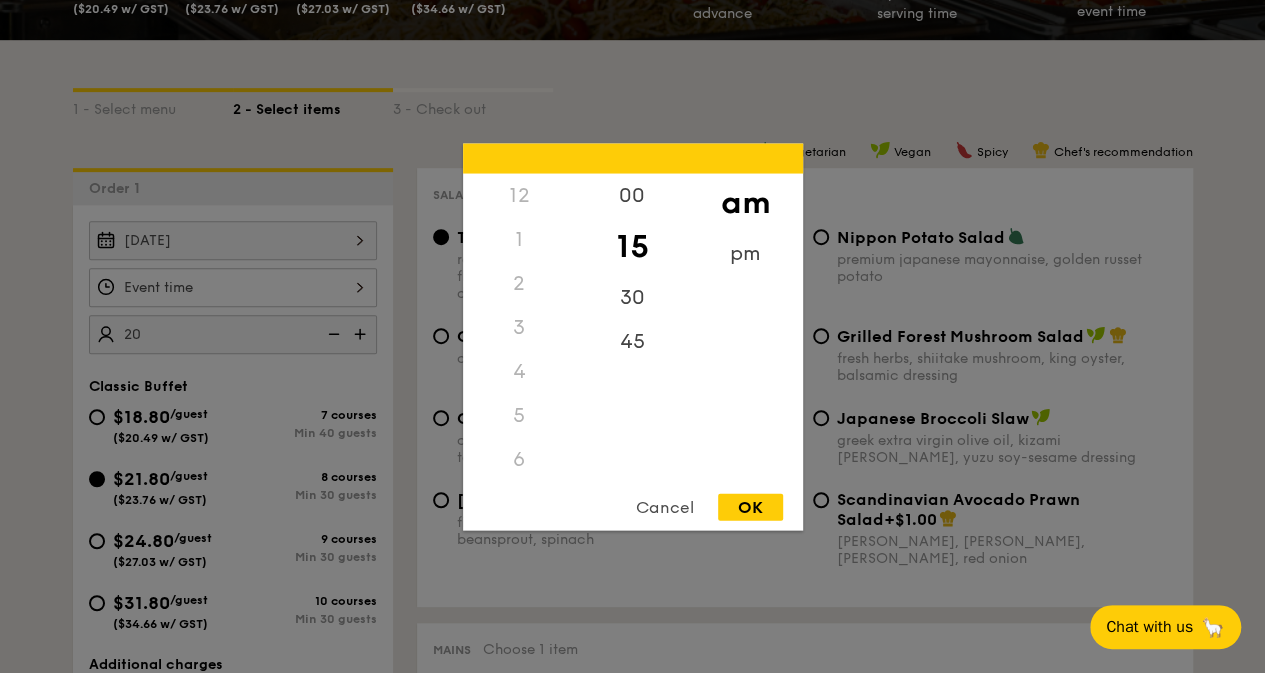 scroll, scrollTop: 236, scrollLeft: 0, axis: vertical 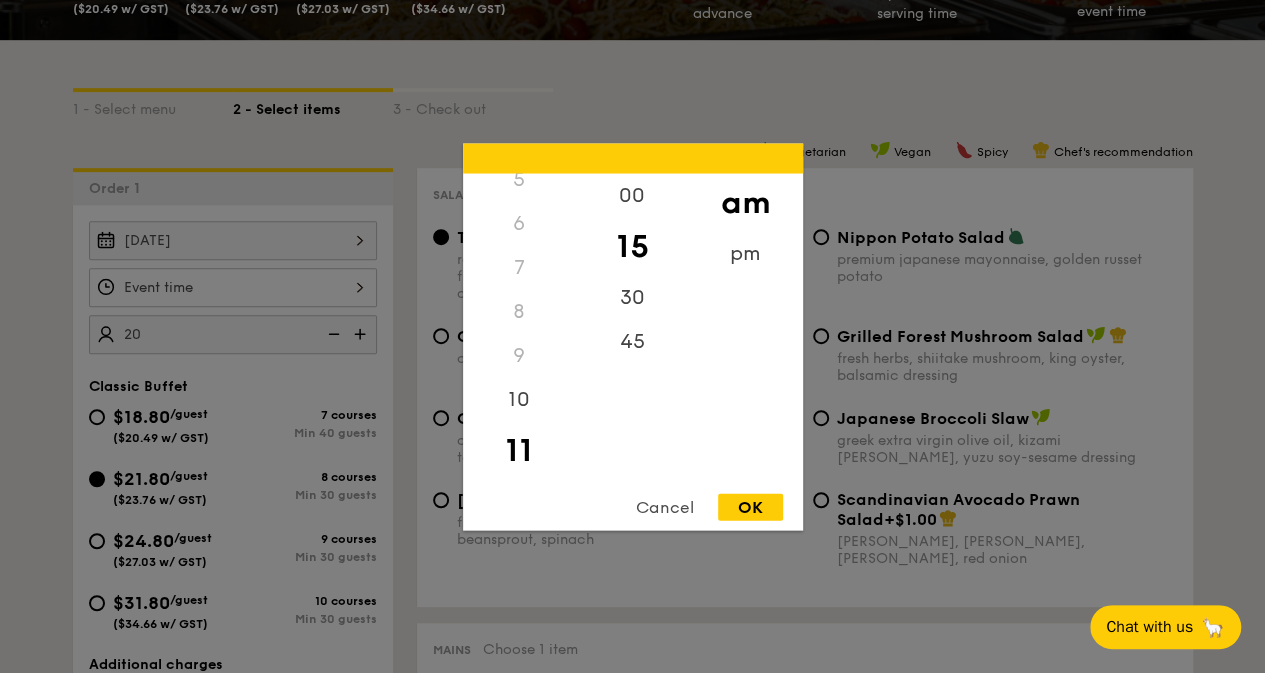click on "OK" at bounding box center (750, 506) 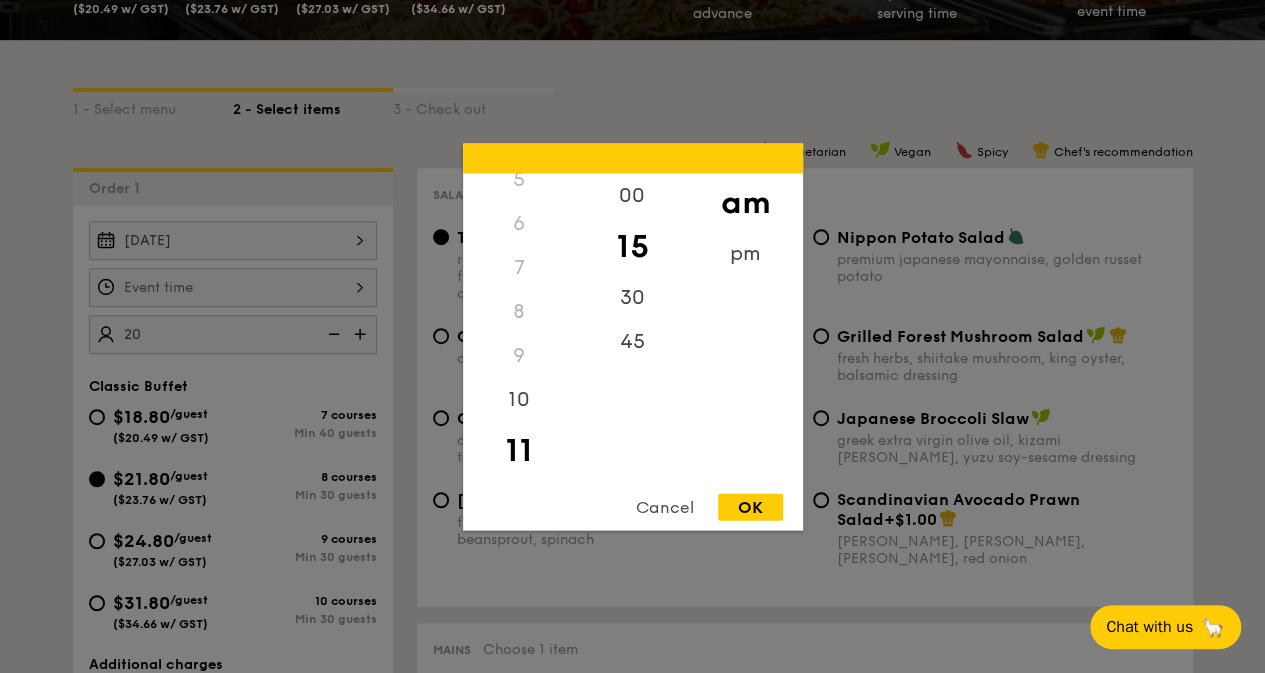 type on "11:15AM" 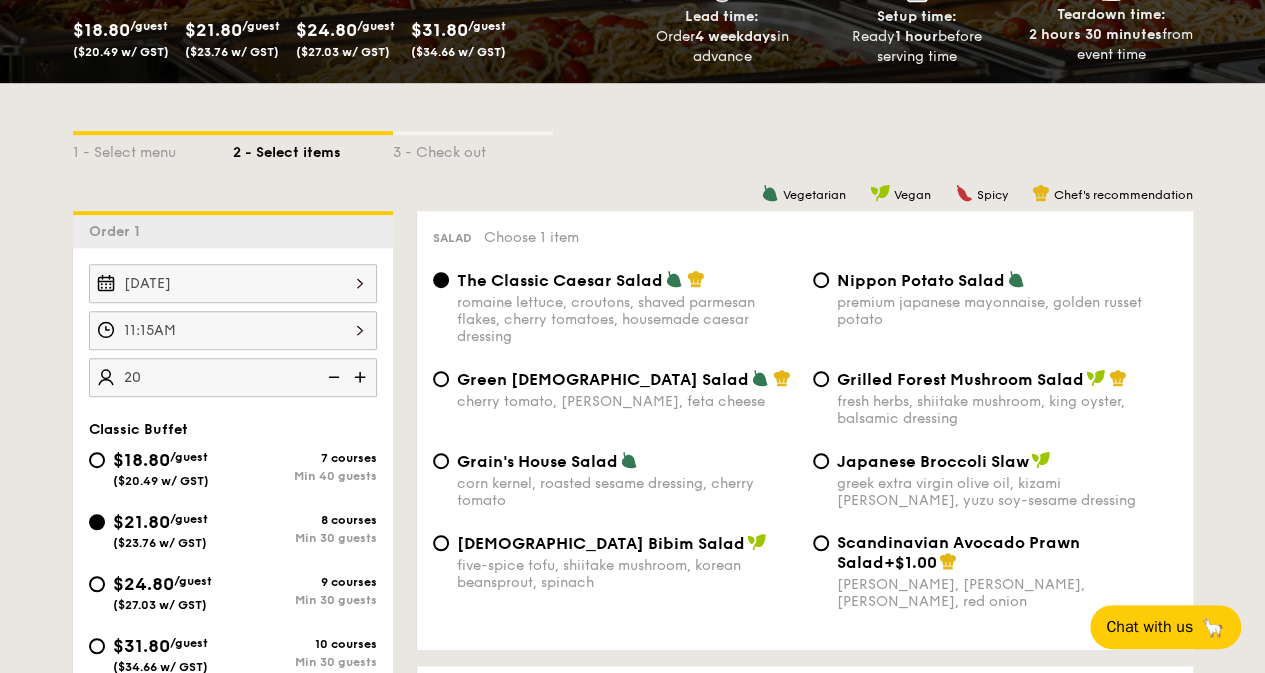 scroll, scrollTop: 397, scrollLeft: 0, axis: vertical 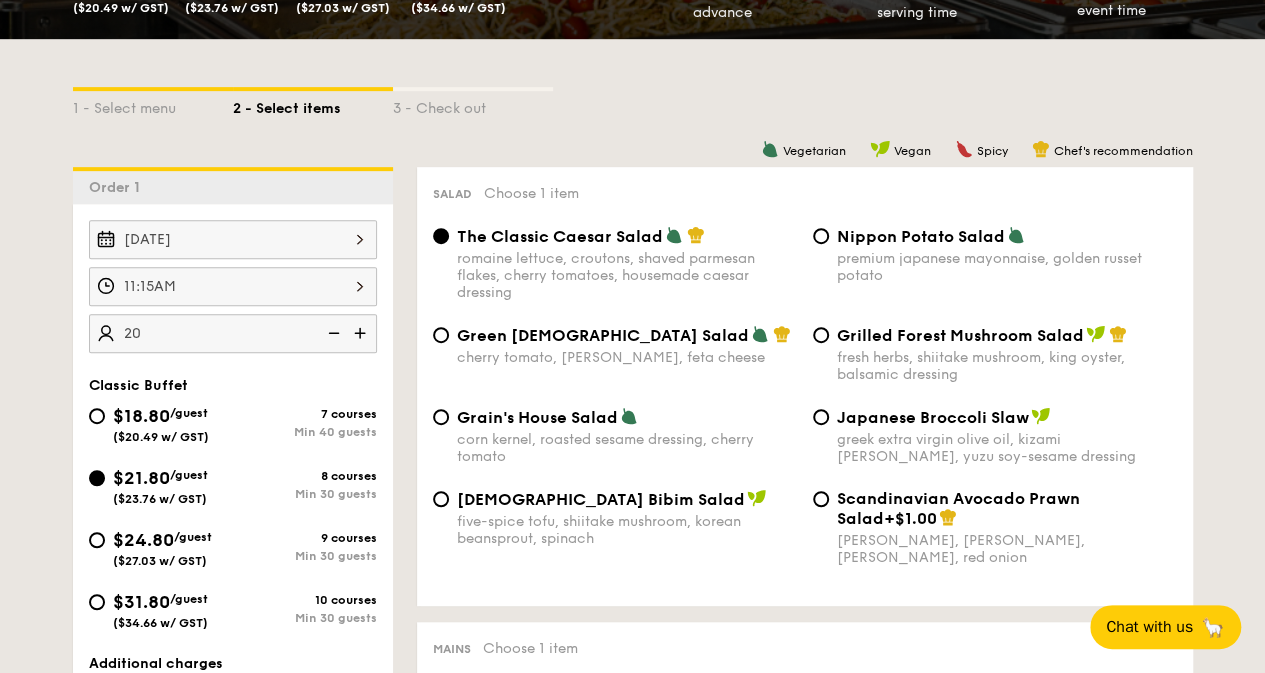 click on "Japanese Broccoli Slaw" at bounding box center (933, 417) 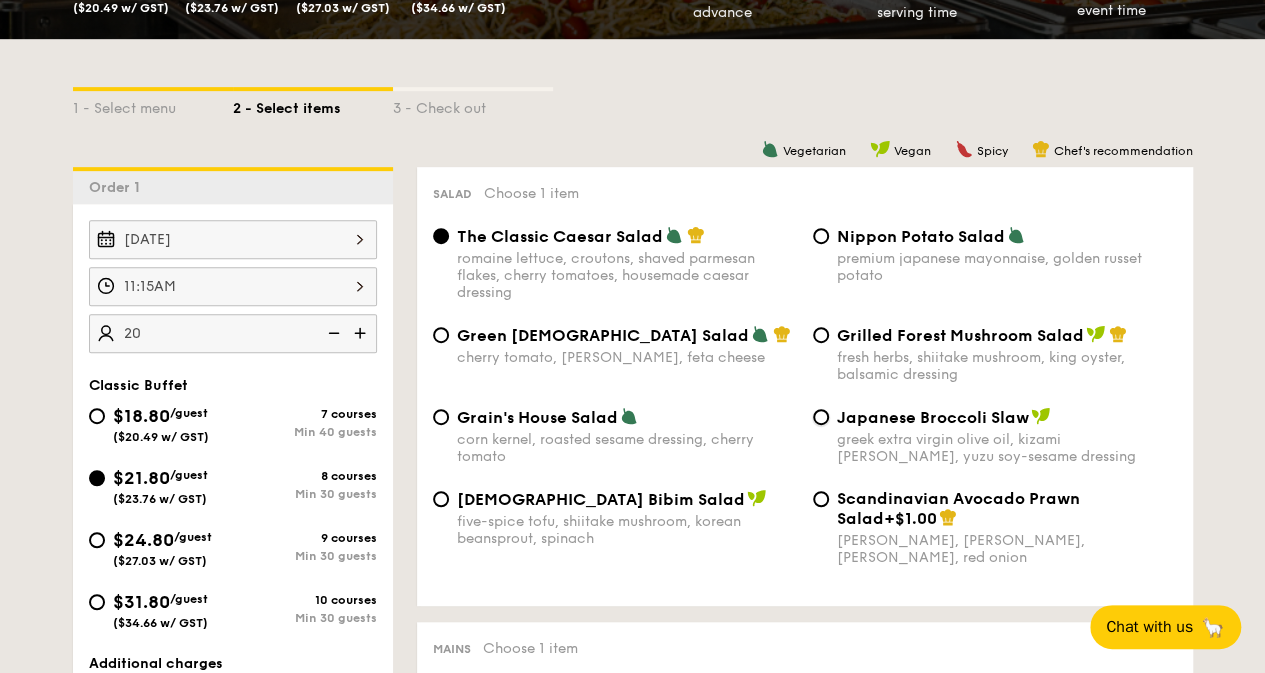 click on "Japanese Broccoli Slaw greek extra virgin olive oil, kizami nori, ginger, yuzu soy-sesame dressing" at bounding box center [821, 417] 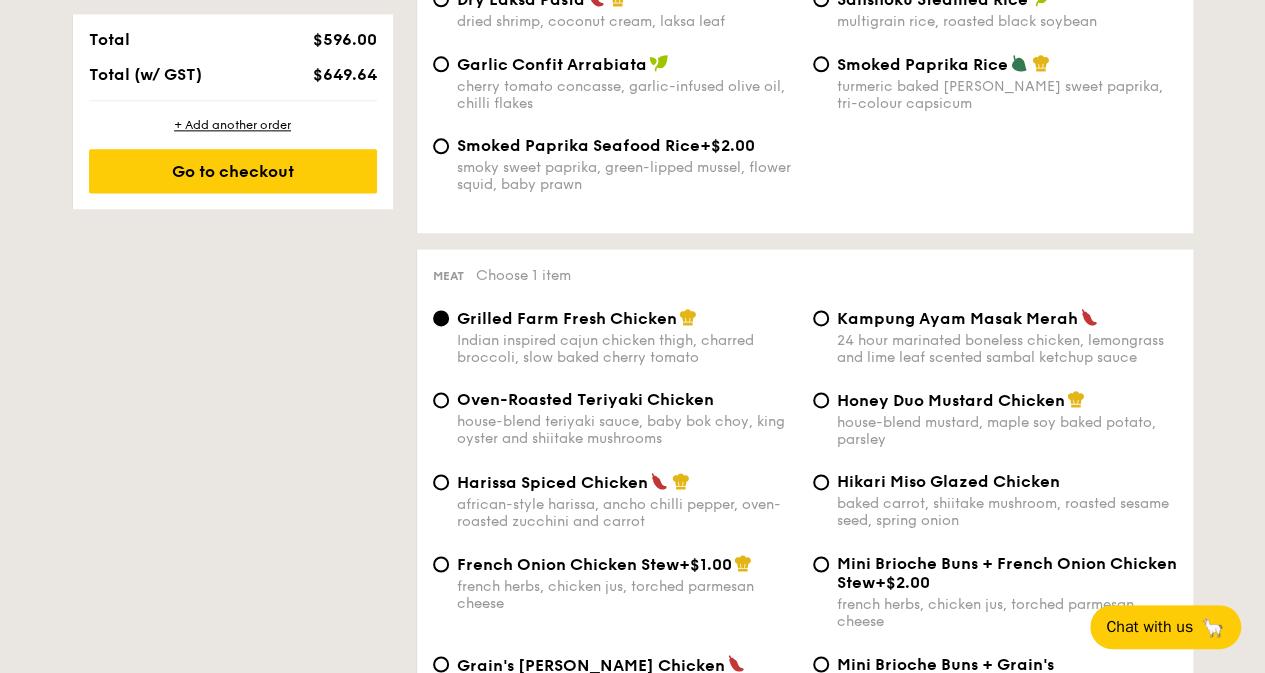 scroll, scrollTop: 1327, scrollLeft: 0, axis: vertical 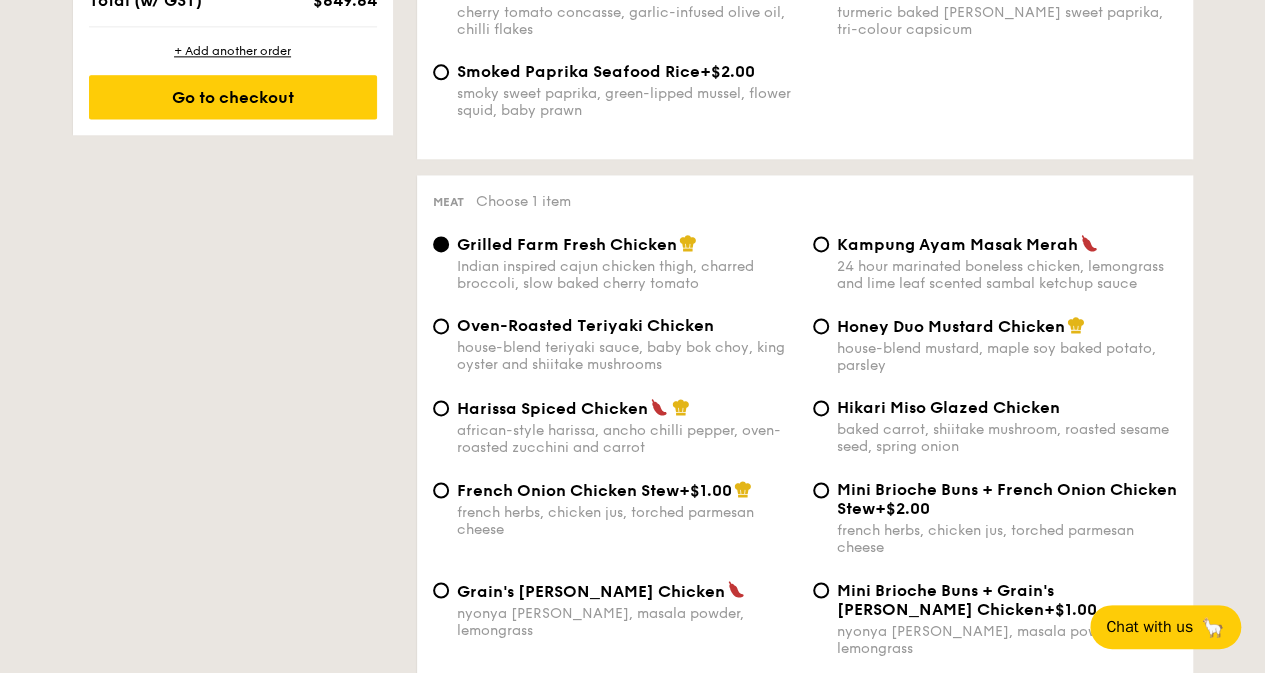 click on "Harissa Spiced Chicken" at bounding box center [552, 408] 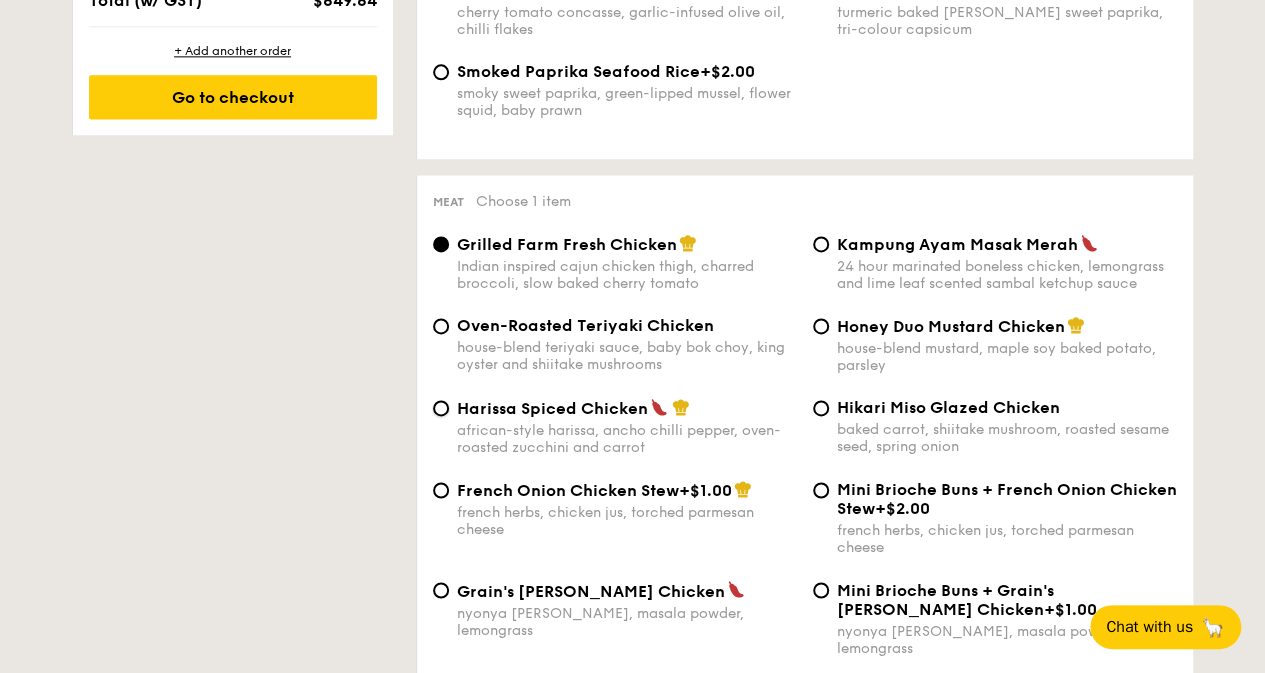 click on "Harissa Spiced Chicken african-style harissa, ancho chilli pepper, oven-roasted zucchini and carrot" at bounding box center [441, 408] 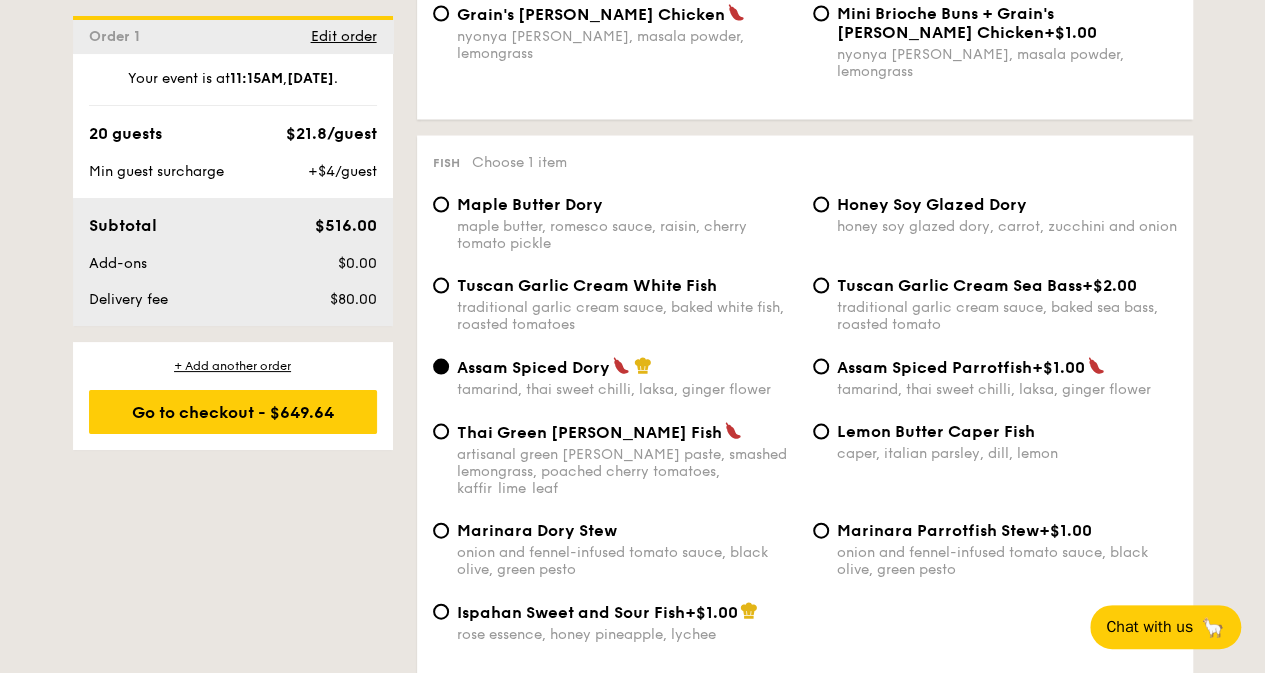 scroll, scrollTop: 1904, scrollLeft: 0, axis: vertical 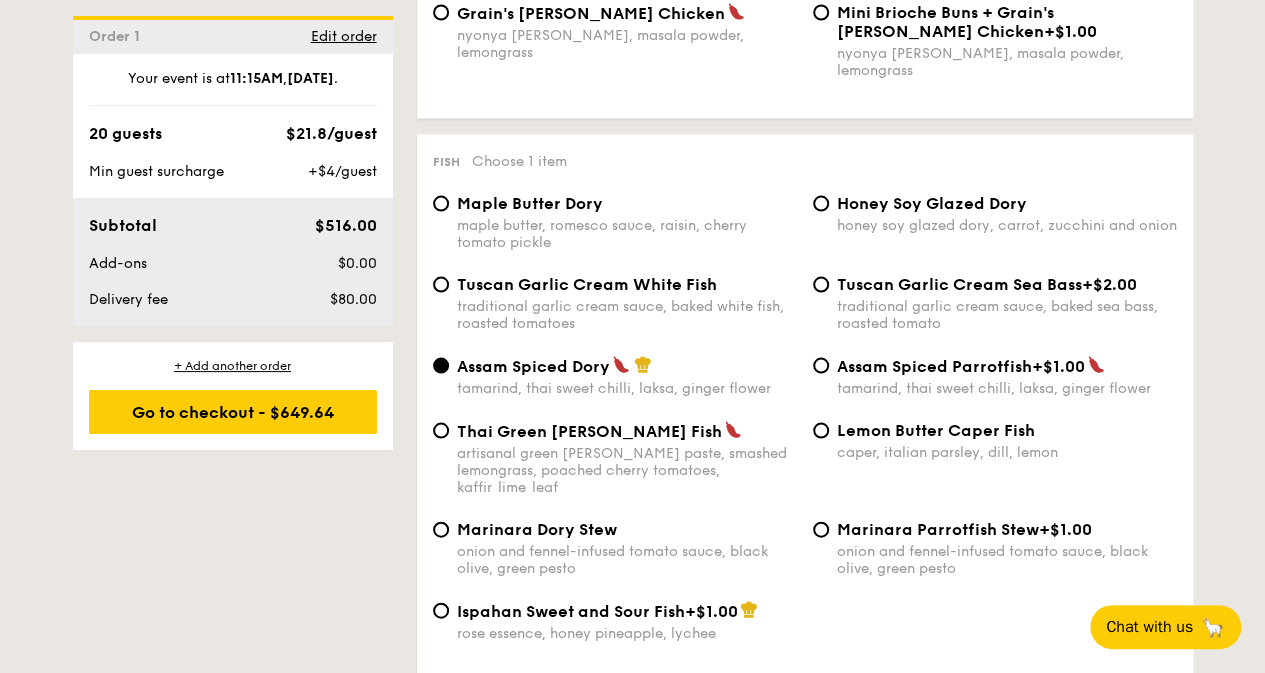 click on "Honey Soy Glazed Dory" at bounding box center (932, 203) 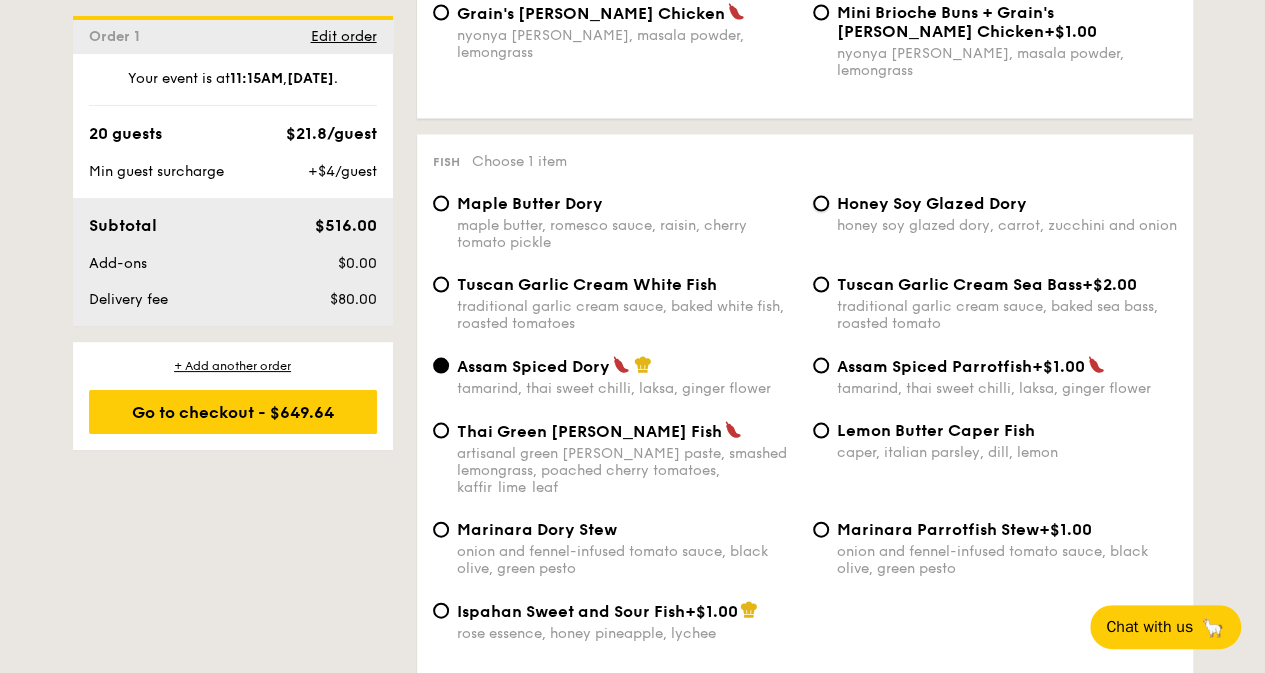 click on "Honey Soy Glazed Dory honey soy glazed dory, carrot, zucchini and onion" at bounding box center (821, 204) 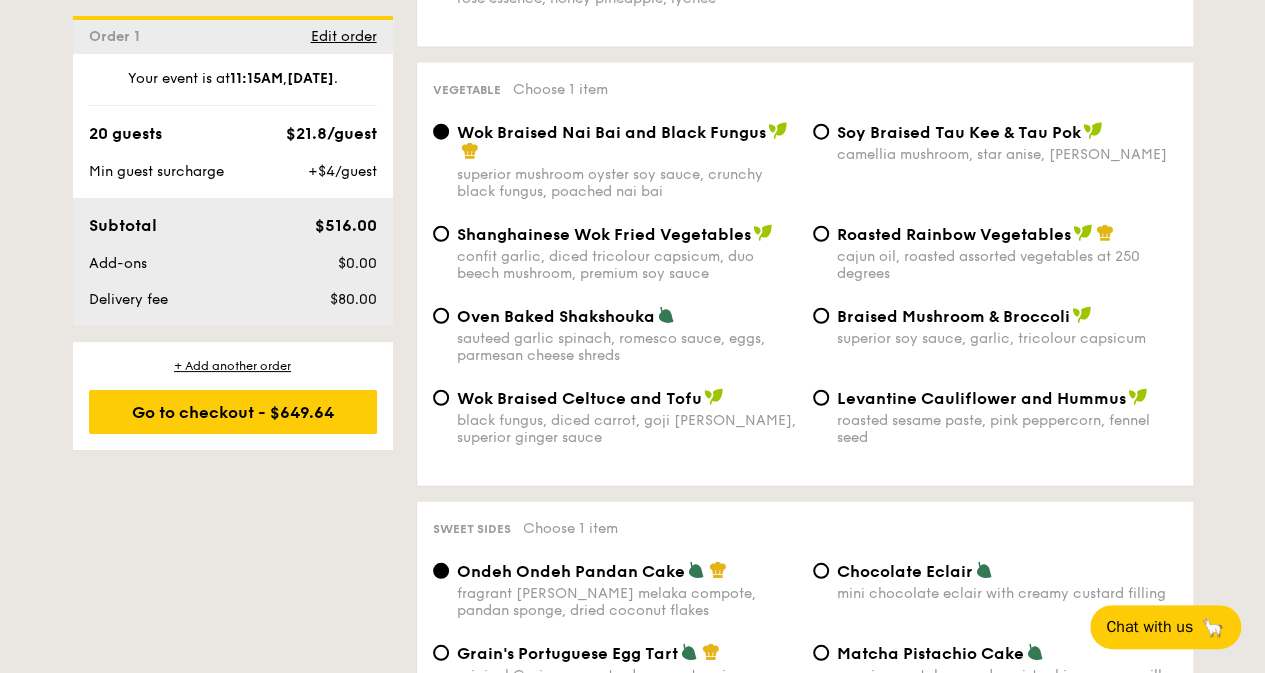 scroll, scrollTop: 2540, scrollLeft: 0, axis: vertical 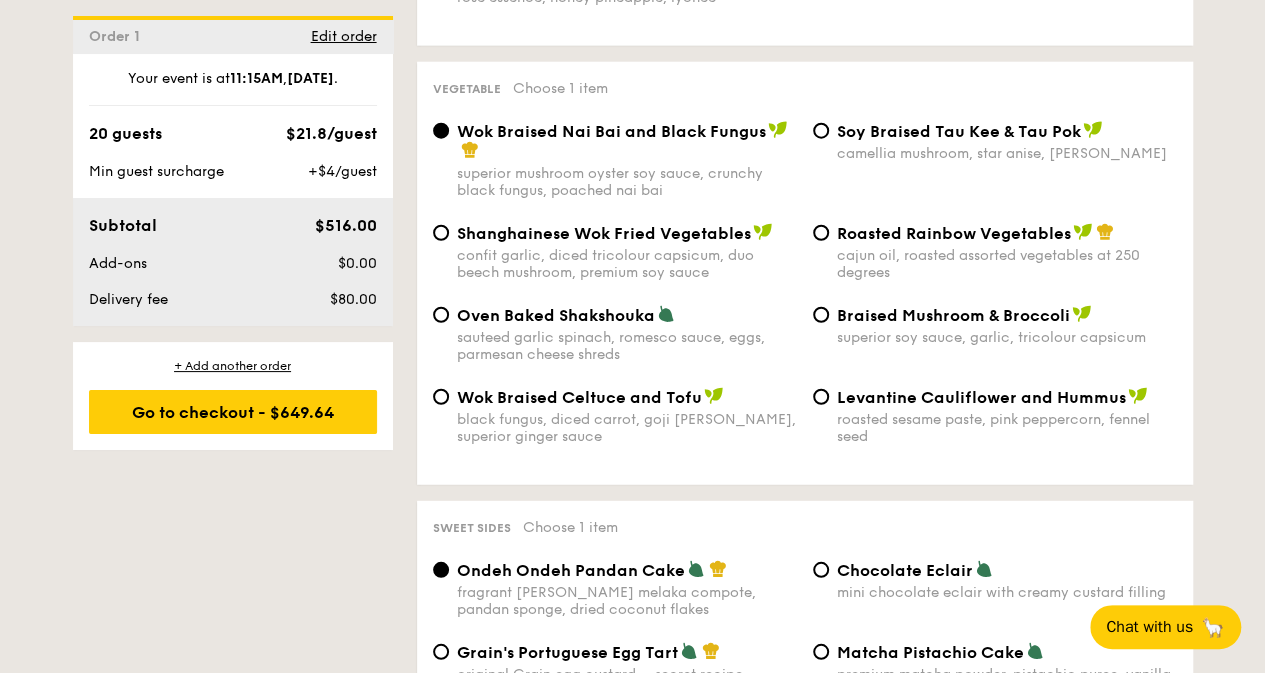 click on "Shanghainese Wok Fried Vegetables" at bounding box center [604, 233] 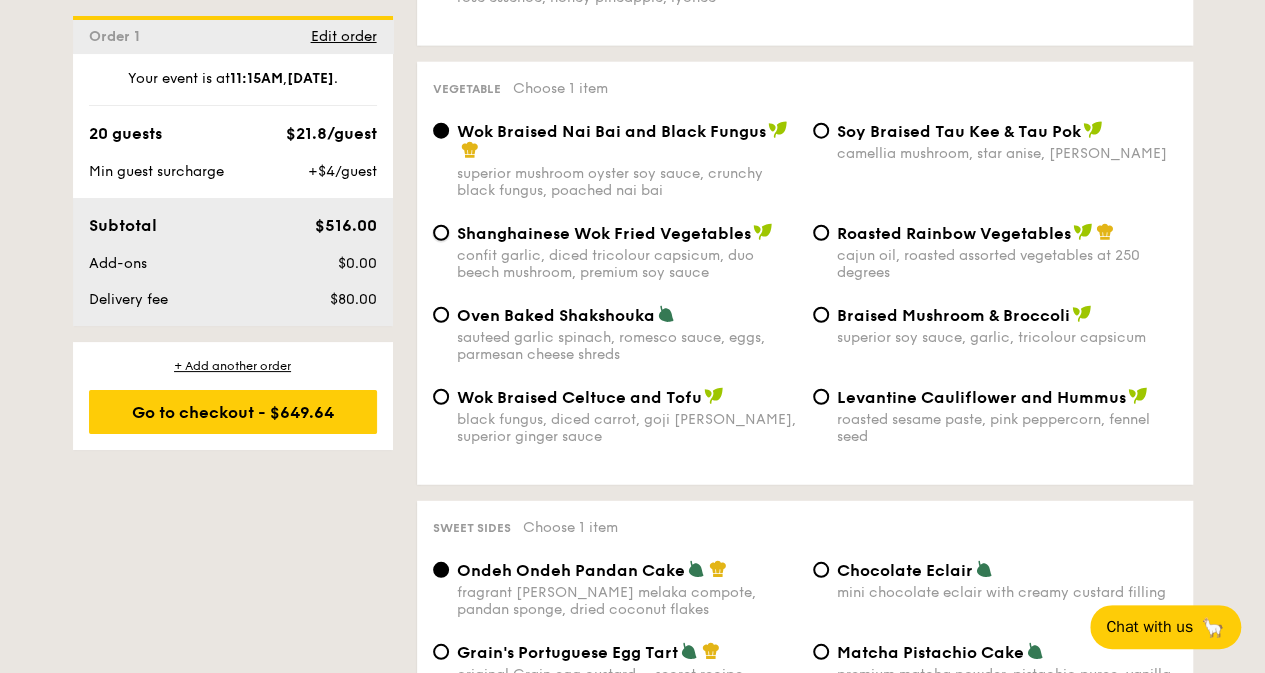 click on "Shanghainese Wok Fried Vegetables confit garlic, diced tricolour capsicum, duo beech mushroom, premium soy sauce" at bounding box center (441, 233) 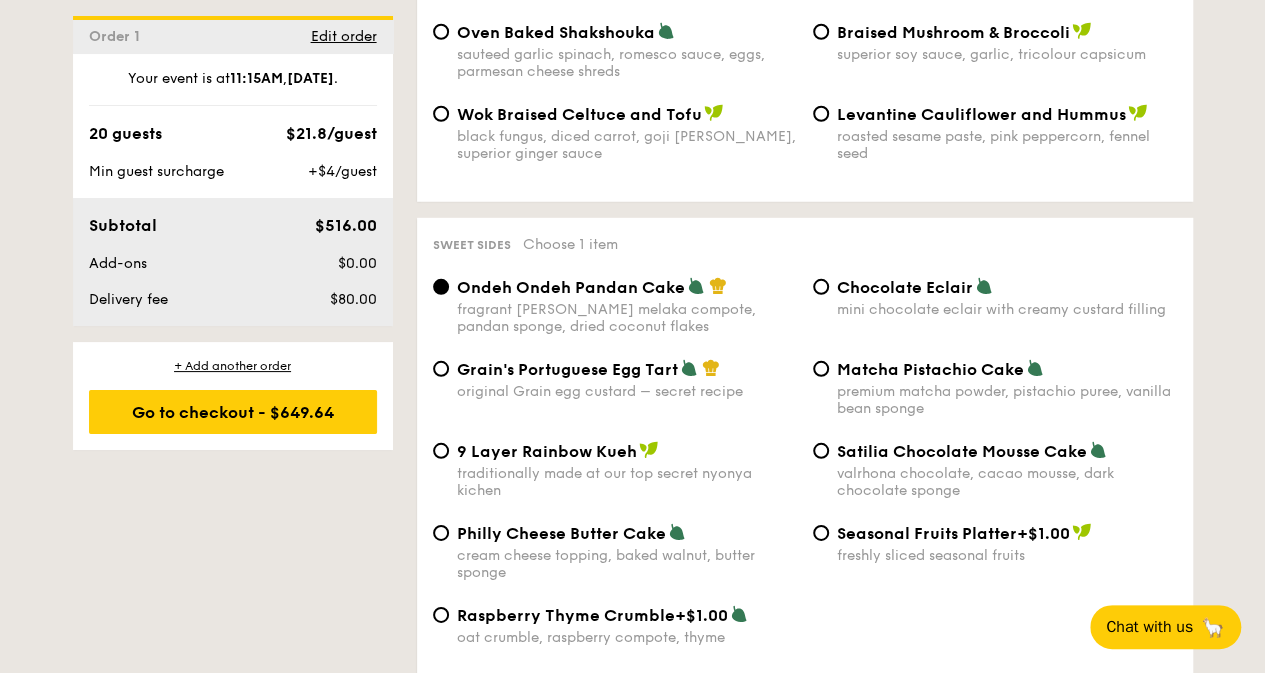 scroll, scrollTop: 2858, scrollLeft: 0, axis: vertical 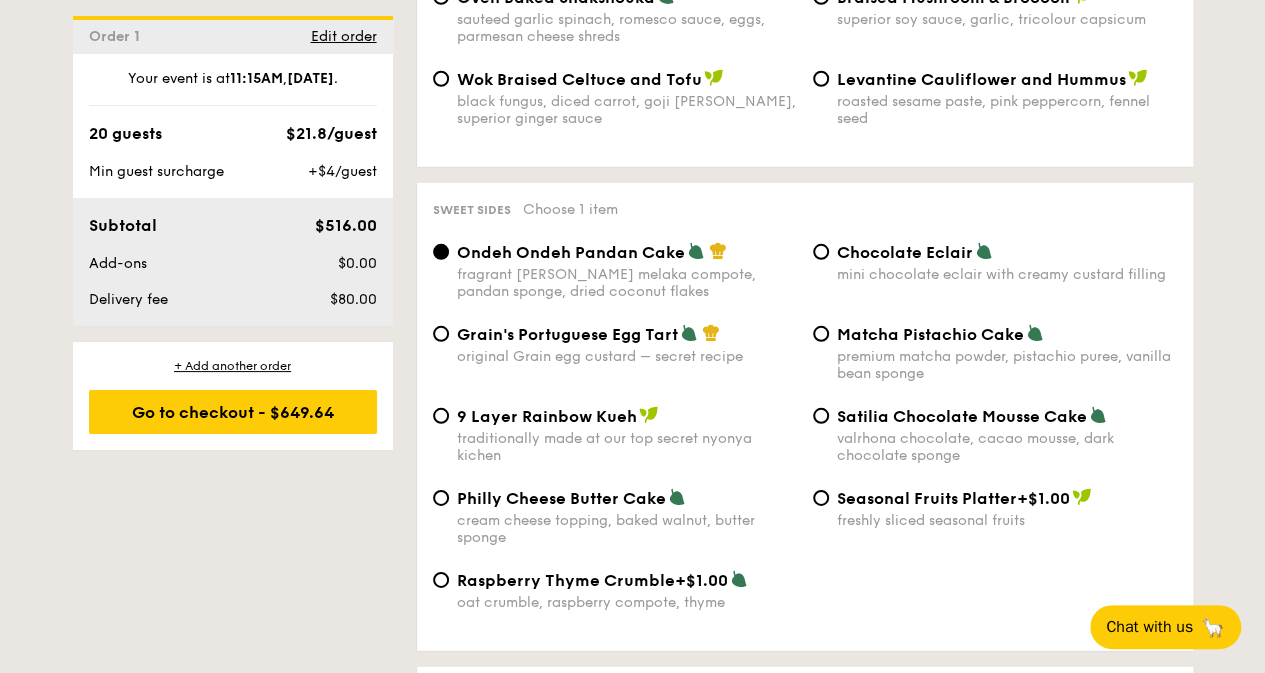 click on "Grain's Portuguese Egg Tart" at bounding box center (567, 334) 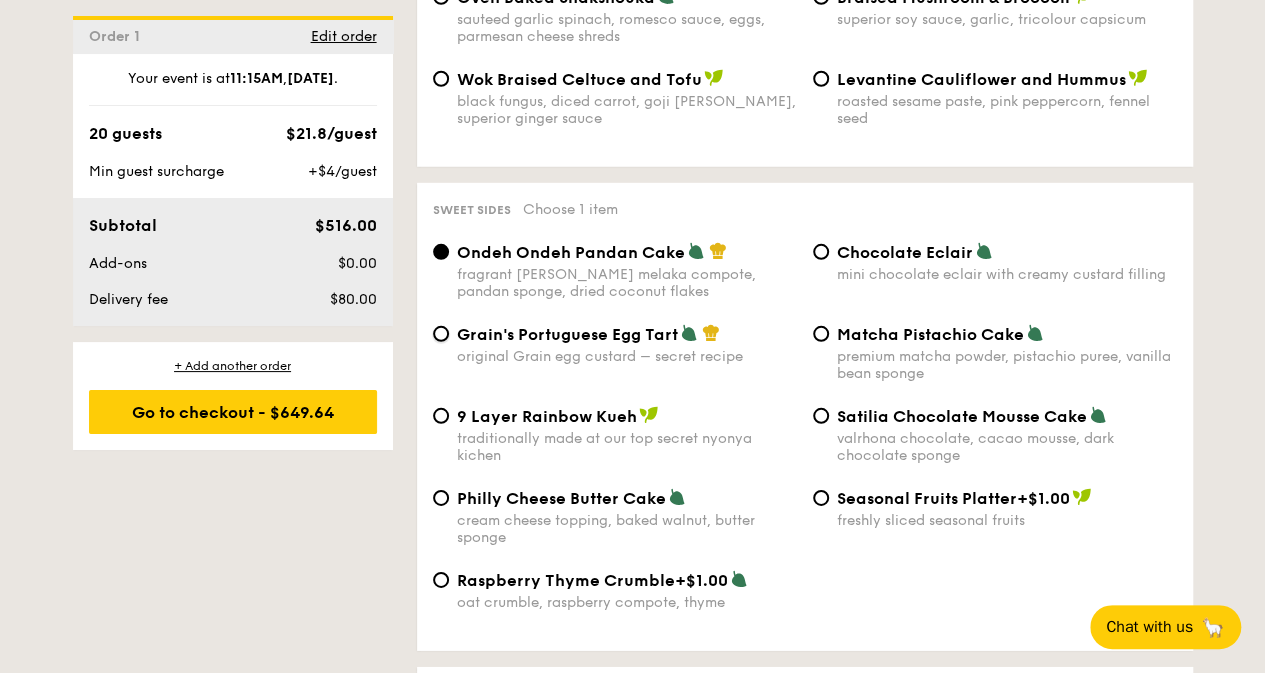 click on "Grain's Portuguese Egg Tart original Grain egg custard – secret recipe" at bounding box center (441, 334) 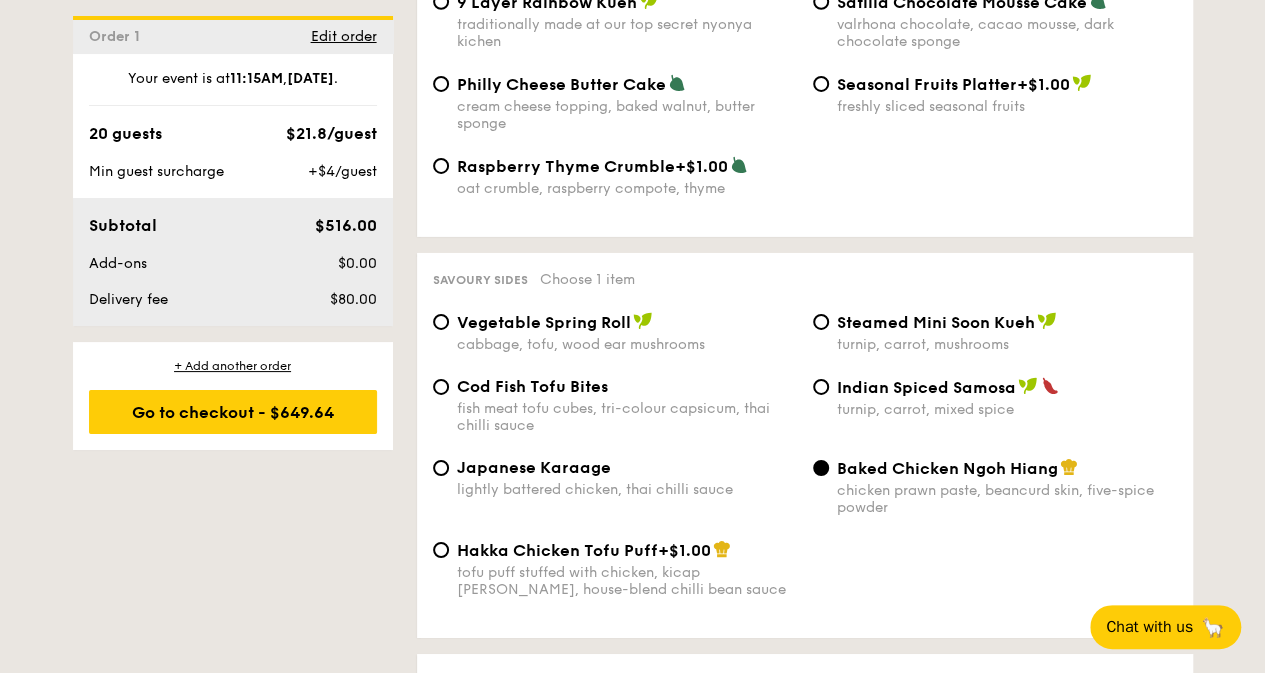 scroll, scrollTop: 3340, scrollLeft: 0, axis: vertical 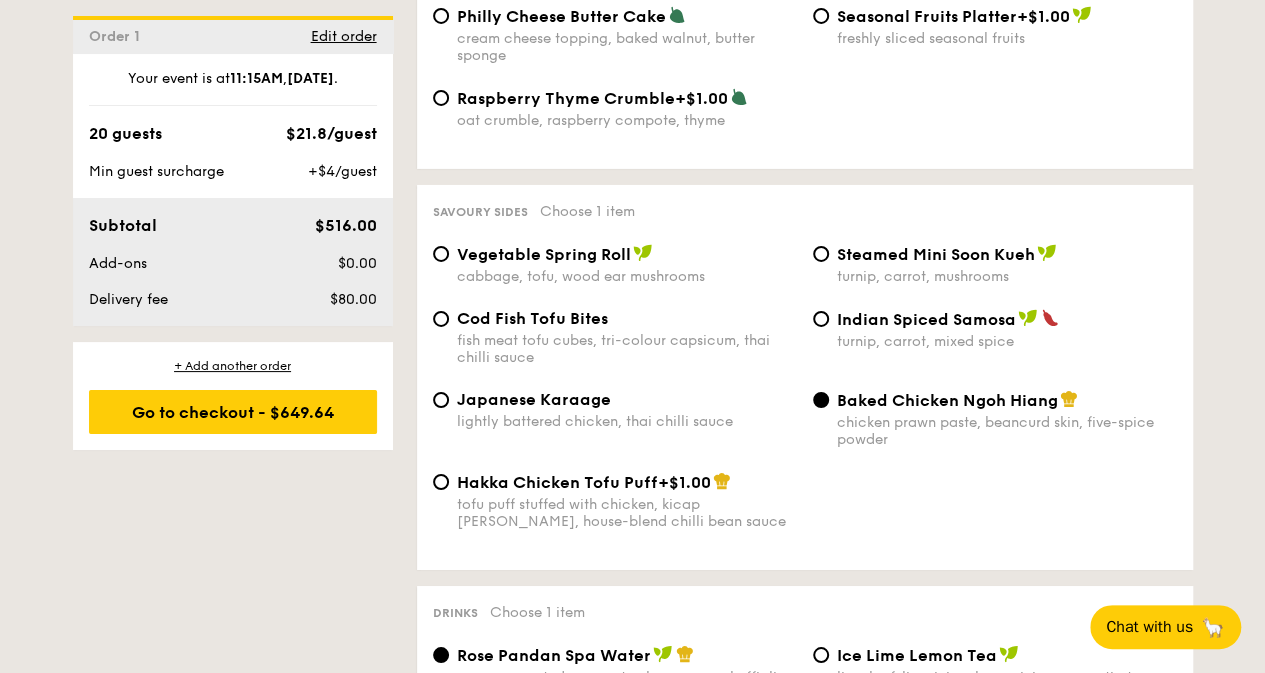click on "Steamed Mini Soon Kueh" at bounding box center [936, 254] 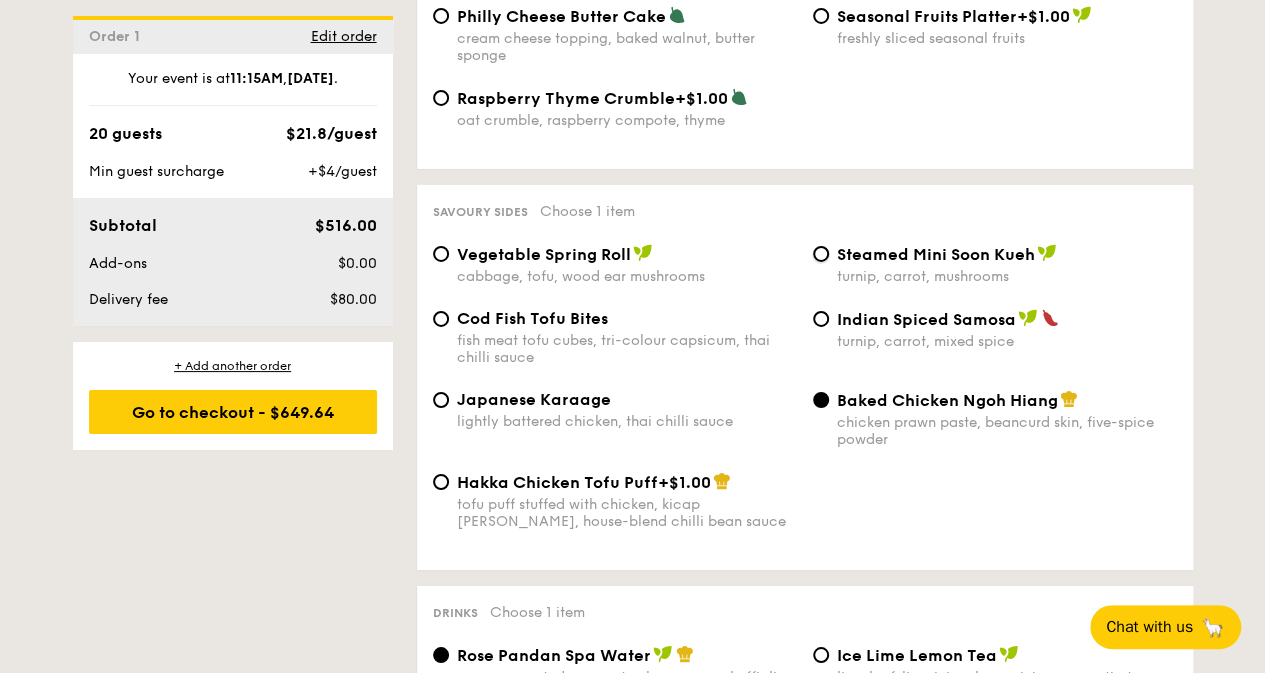 click on "Steamed Mini Soon Kueh turnip, carrot, mushrooms" at bounding box center (821, 254) 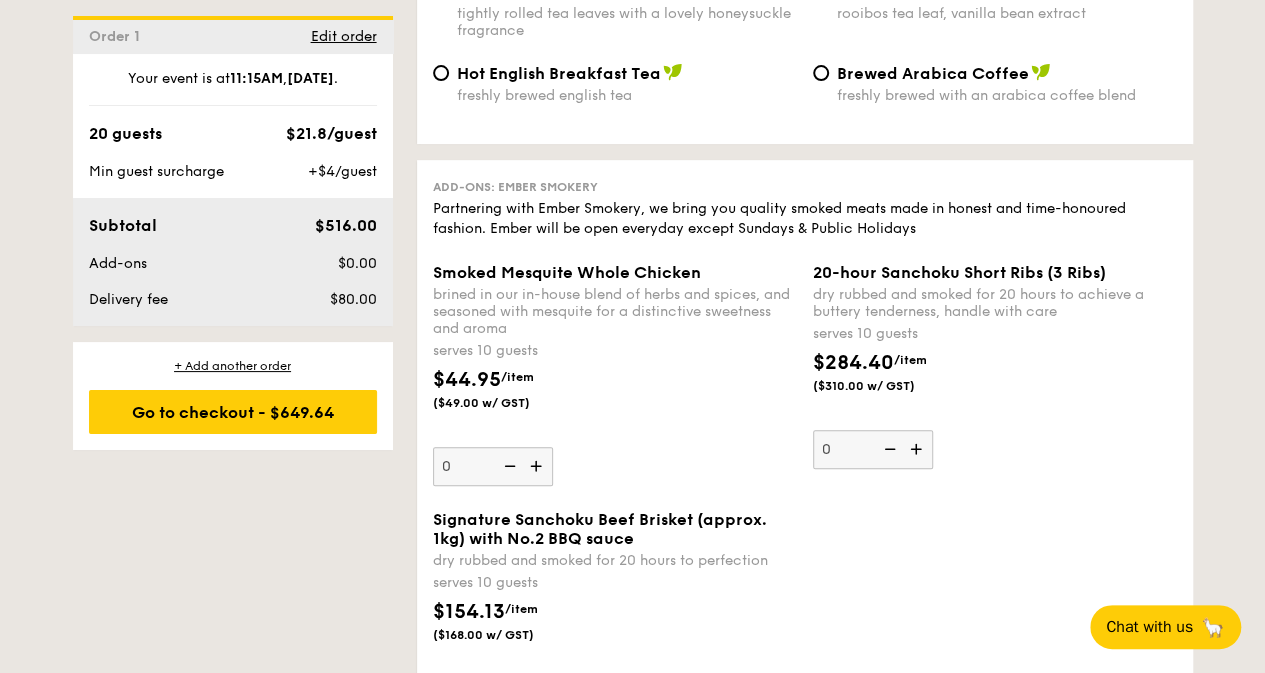 scroll, scrollTop: 4167, scrollLeft: 0, axis: vertical 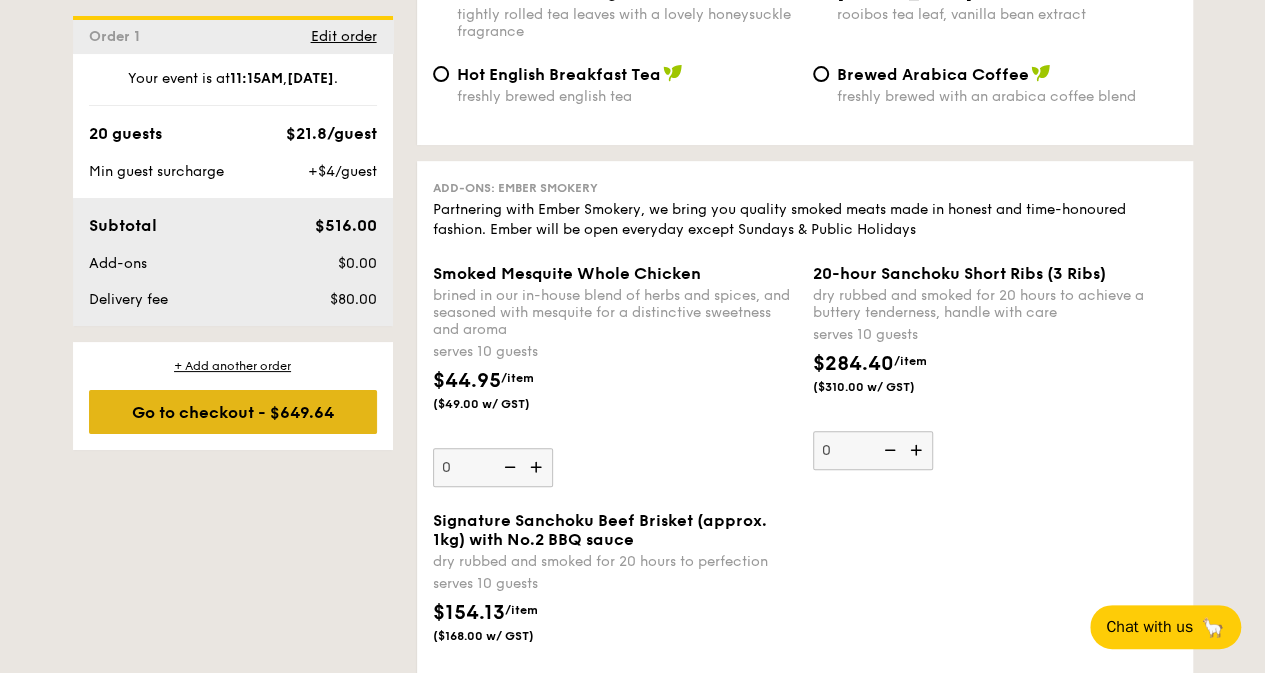 click on "Go to checkout
- $649.64" at bounding box center [233, 412] 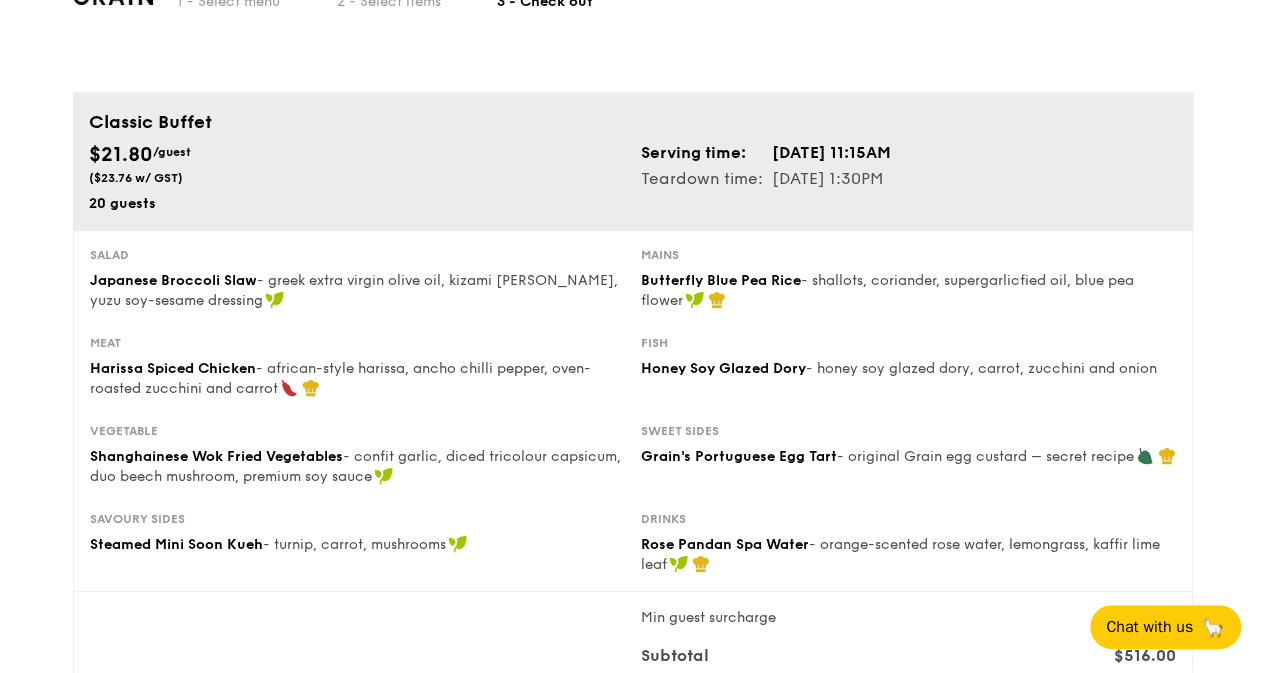 scroll, scrollTop: 66, scrollLeft: 0, axis: vertical 